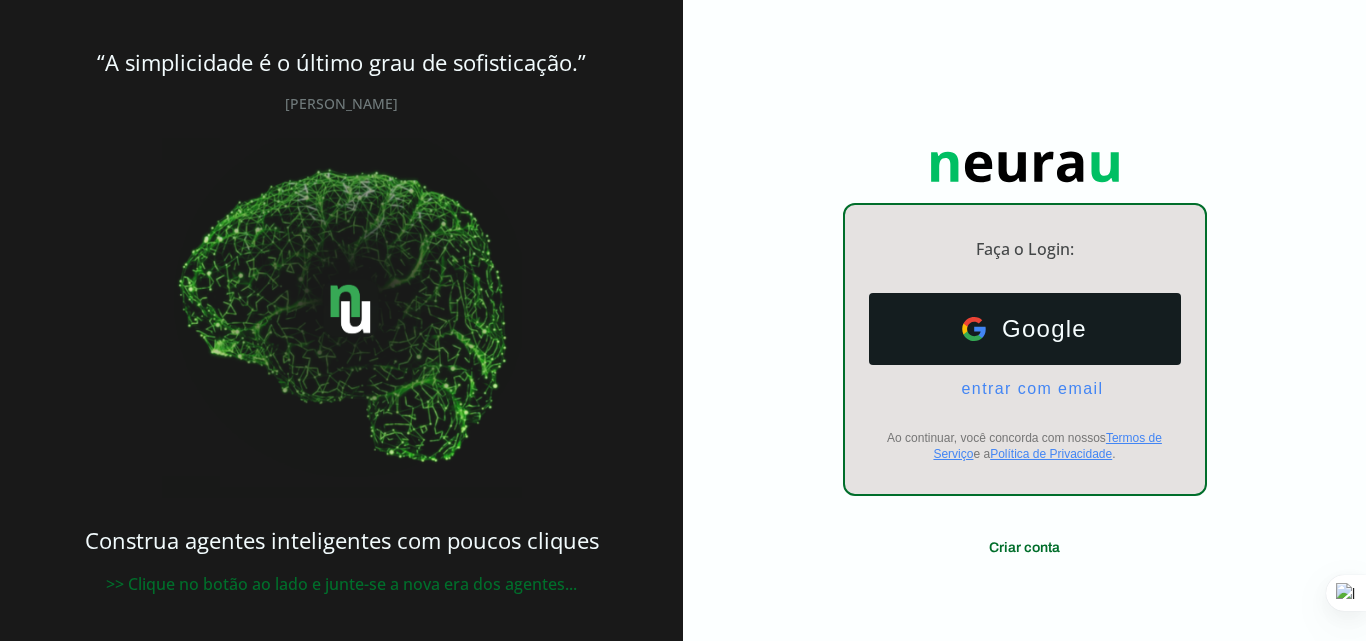 scroll, scrollTop: 0, scrollLeft: 0, axis: both 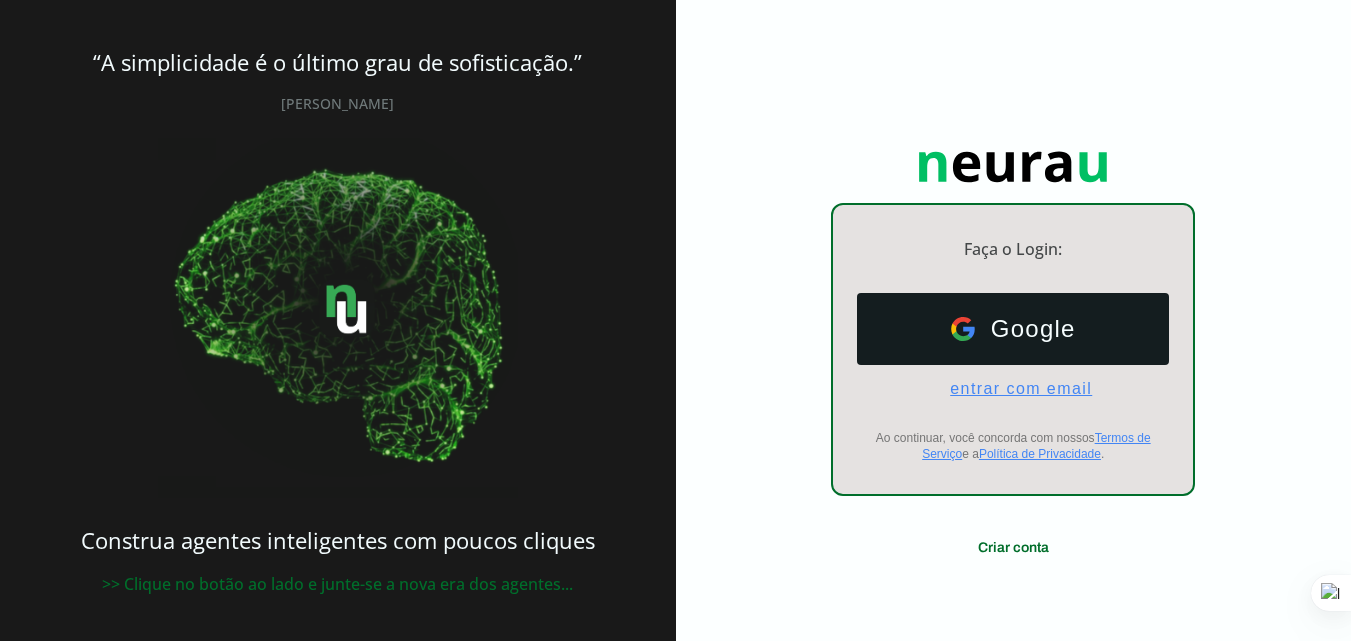 click on "entrar com email" at bounding box center (1013, 389) 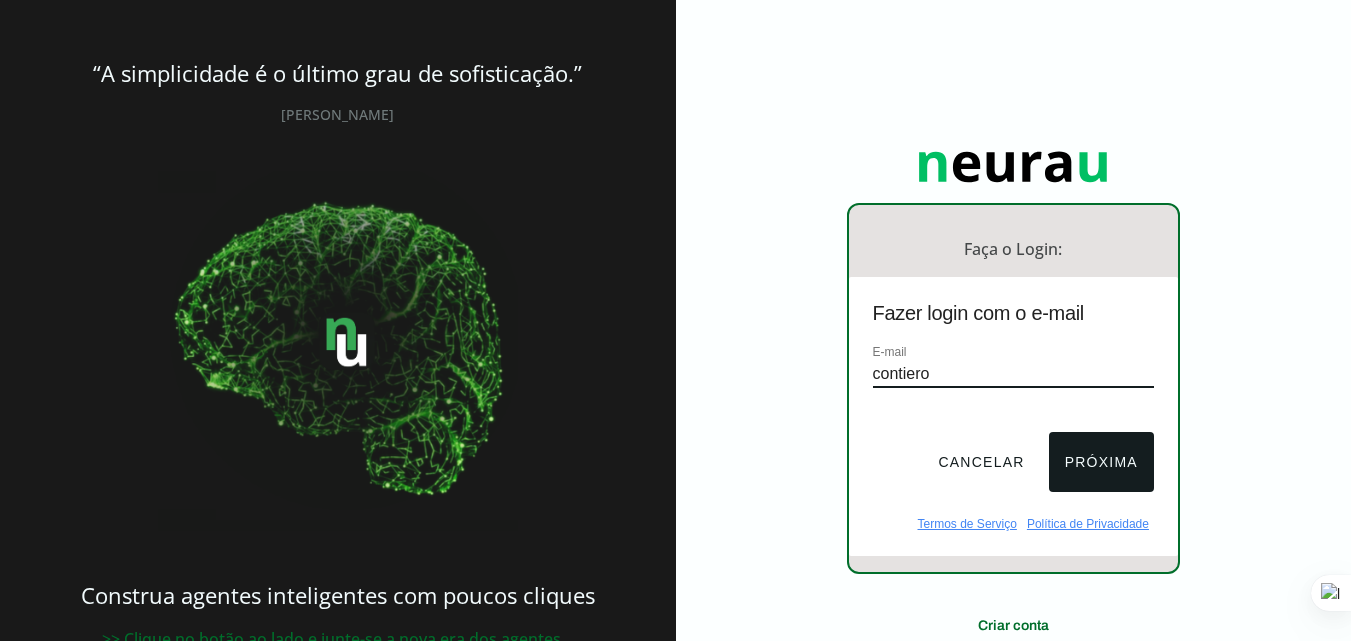 type on "[EMAIL_ADDRESS][DOMAIN_NAME]" 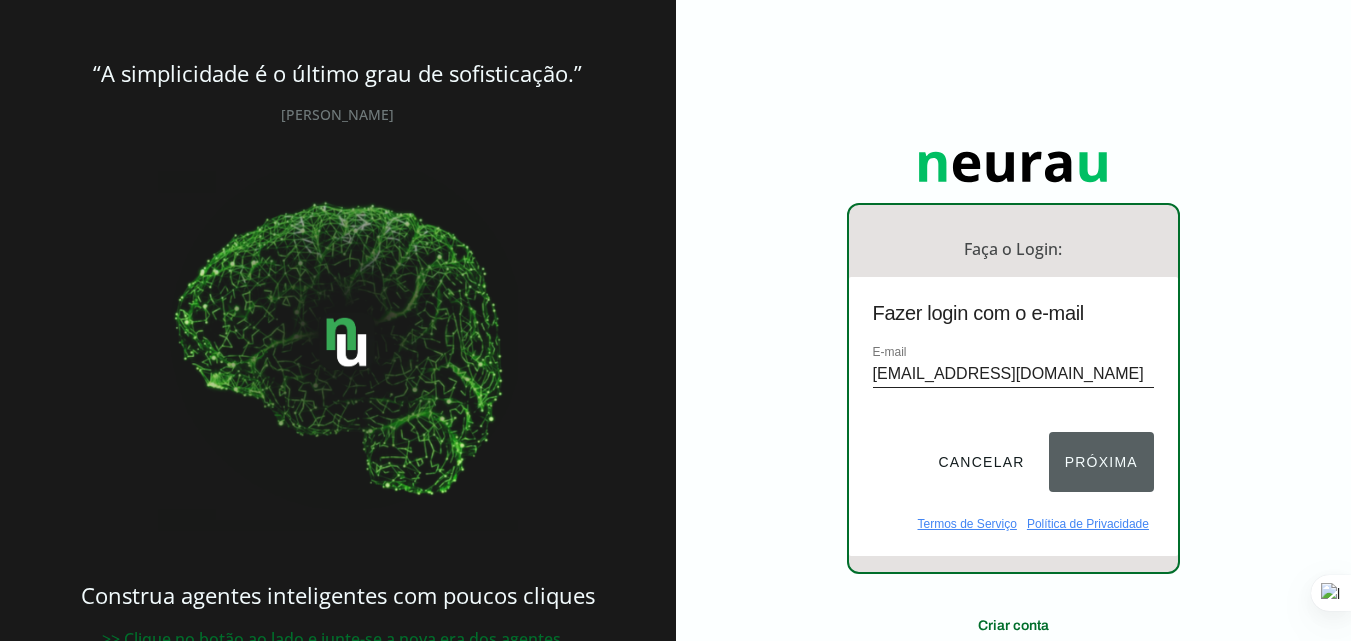 click on "Próxima" at bounding box center (1101, 462) 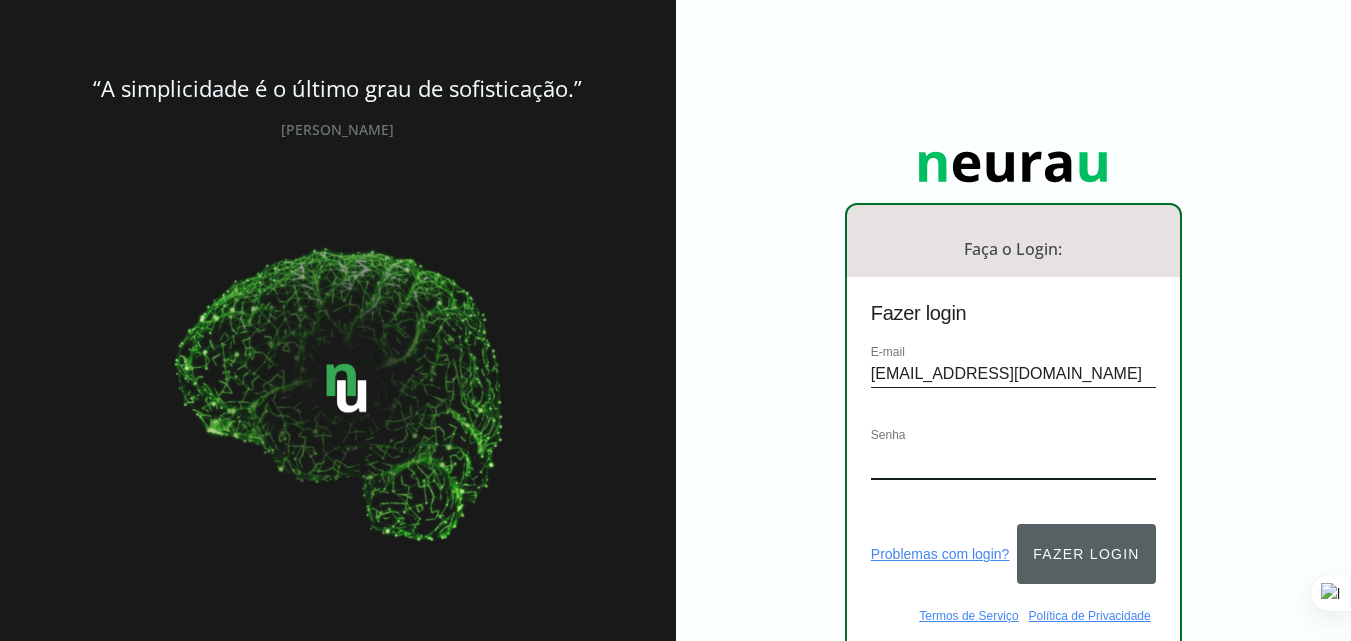 click on "Fazer login" at bounding box center [1086, 554] 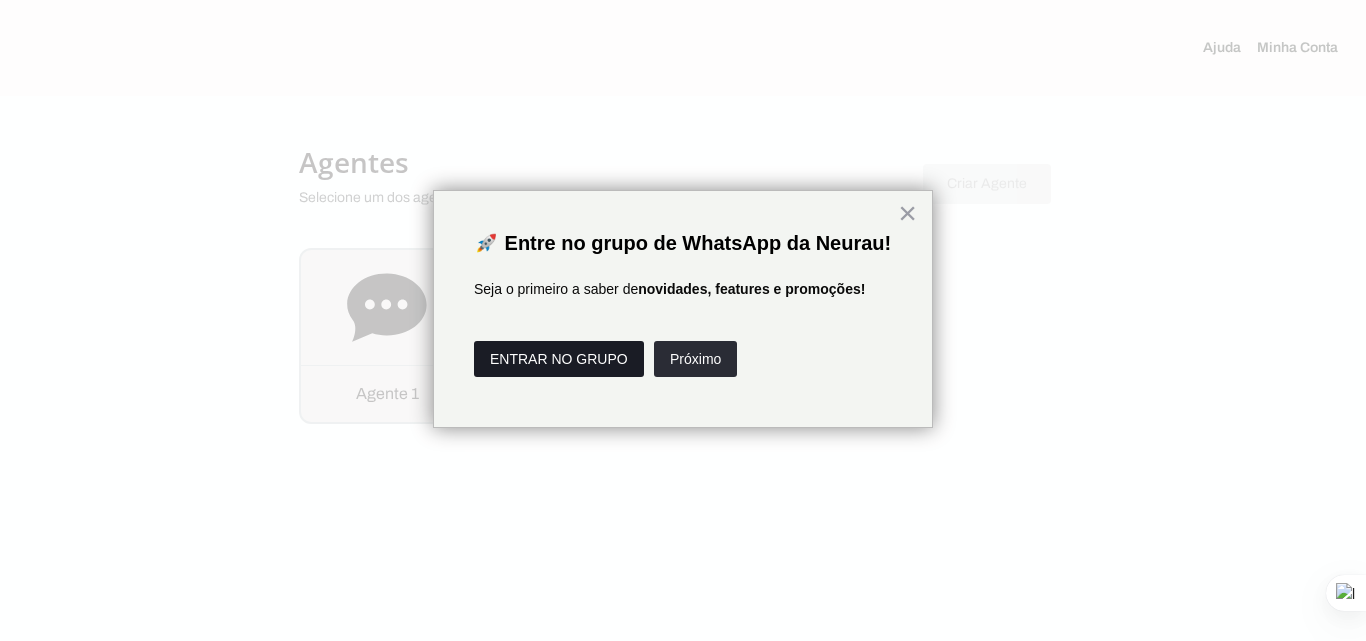 click on "ENTRAR NO GRUPO" at bounding box center (559, 359) 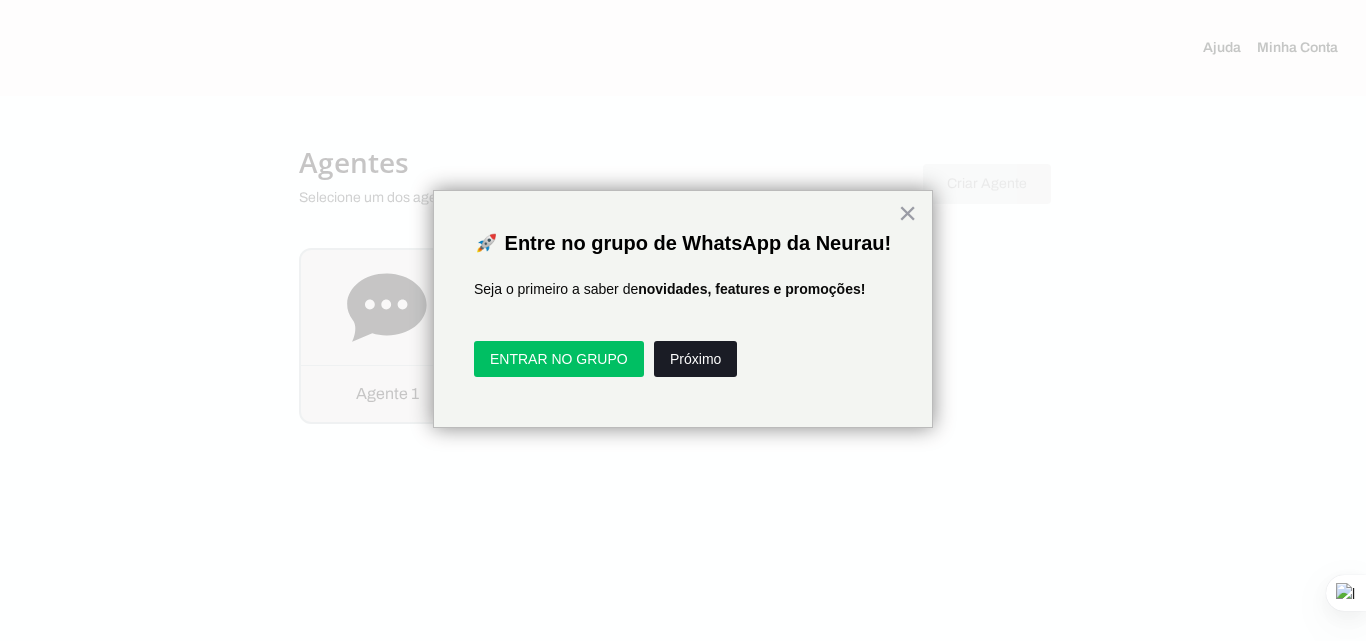 click on "Próximo" at bounding box center (695, 359) 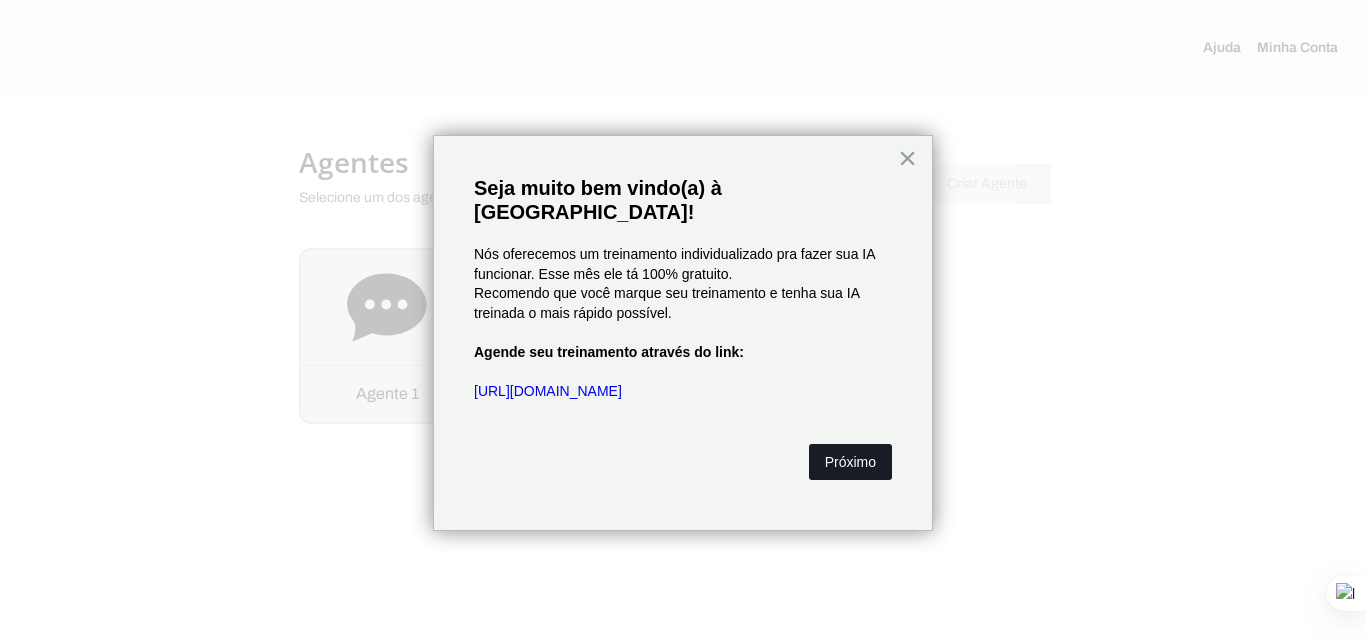 click on "Próximo" at bounding box center (850, 462) 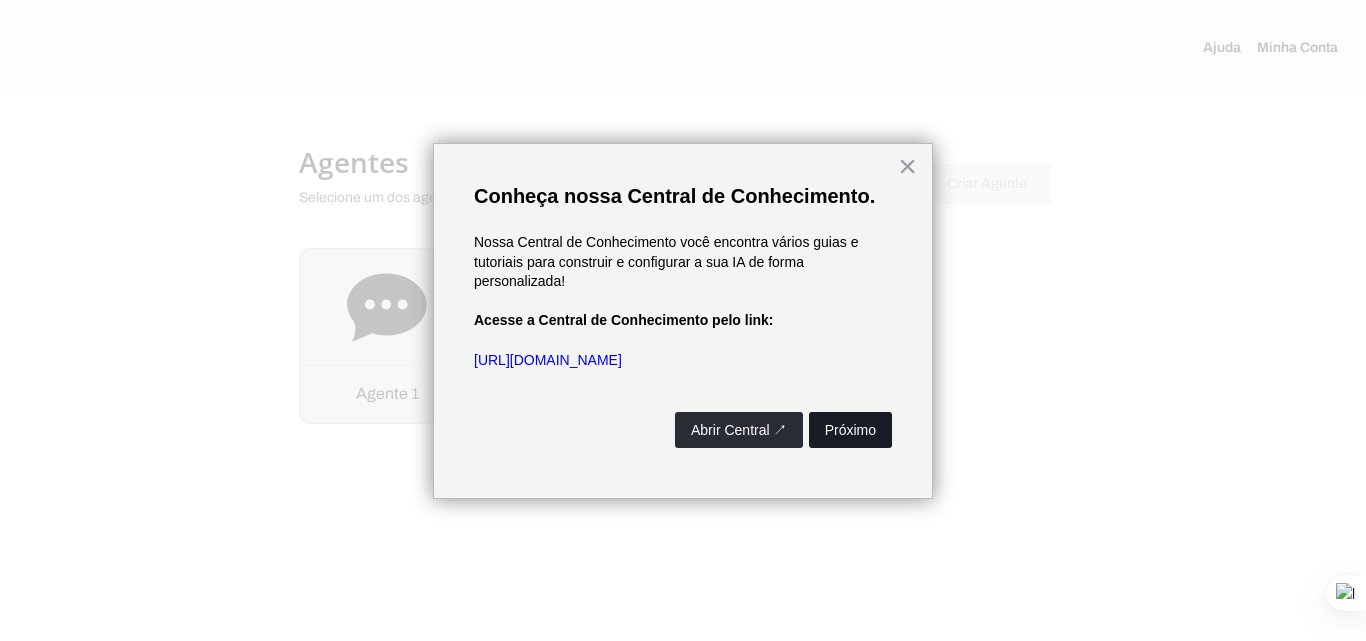 click on "Próximo" at bounding box center [850, 430] 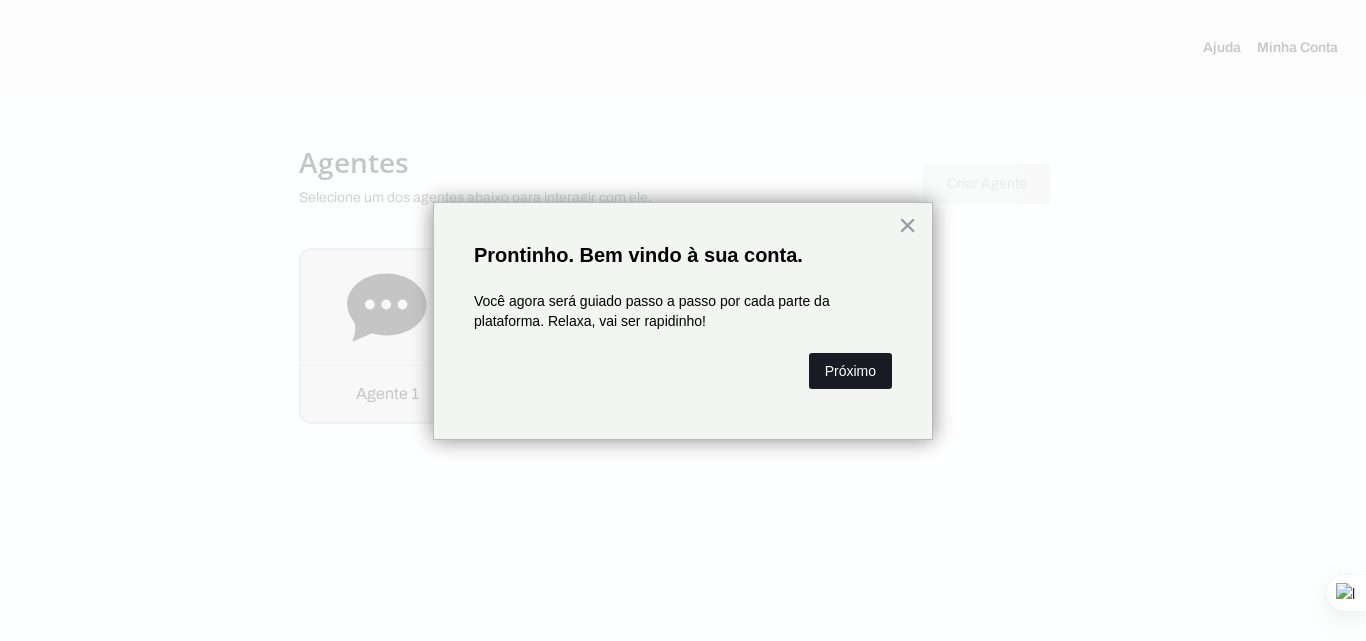 click on "Próximo" at bounding box center [850, 371] 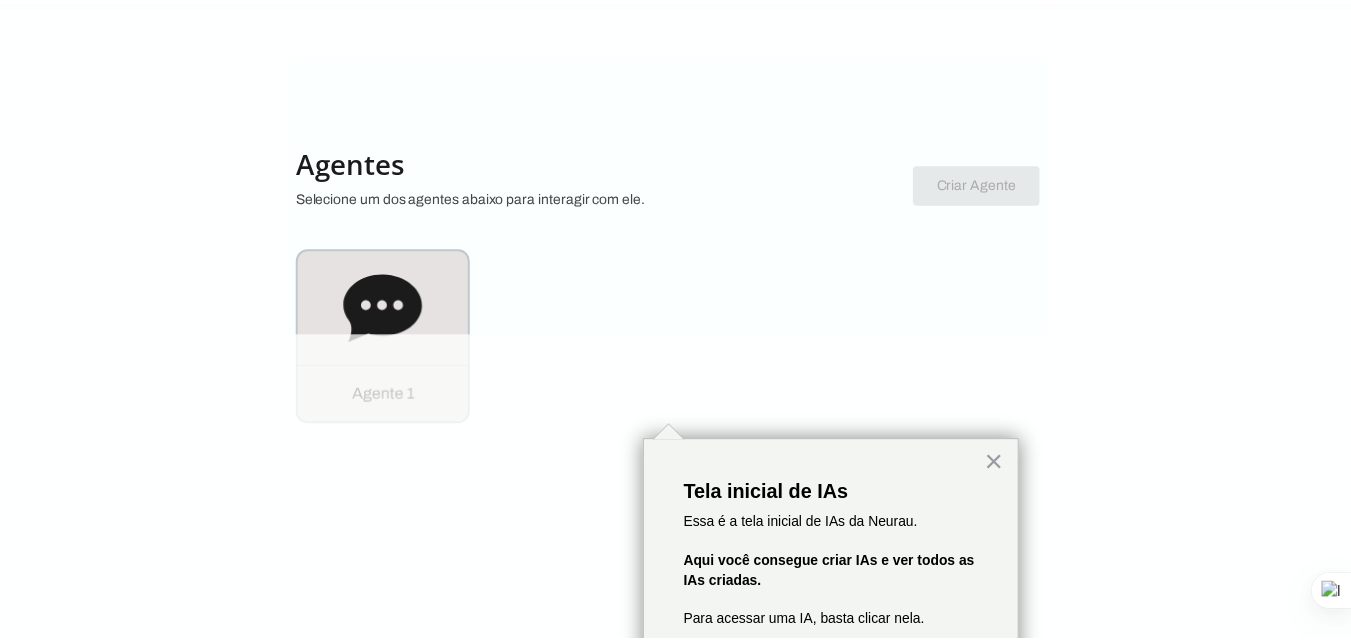 scroll, scrollTop: 90, scrollLeft: 0, axis: vertical 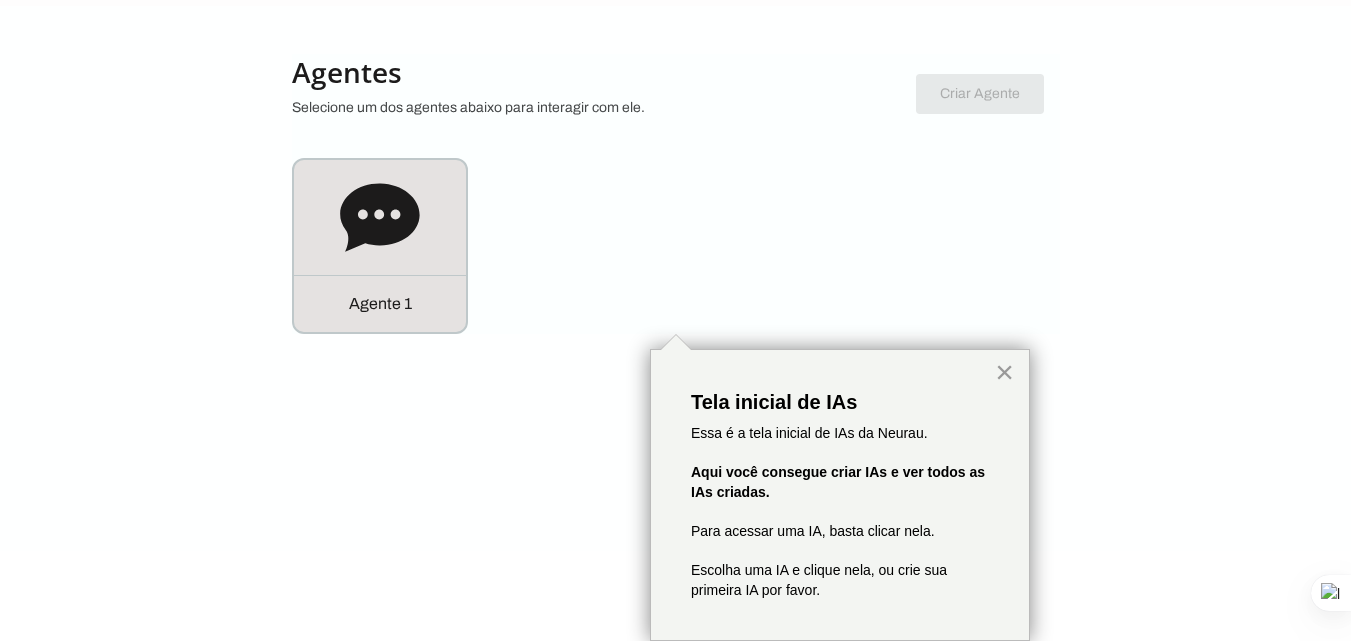 click on "×" at bounding box center [1004, 372] 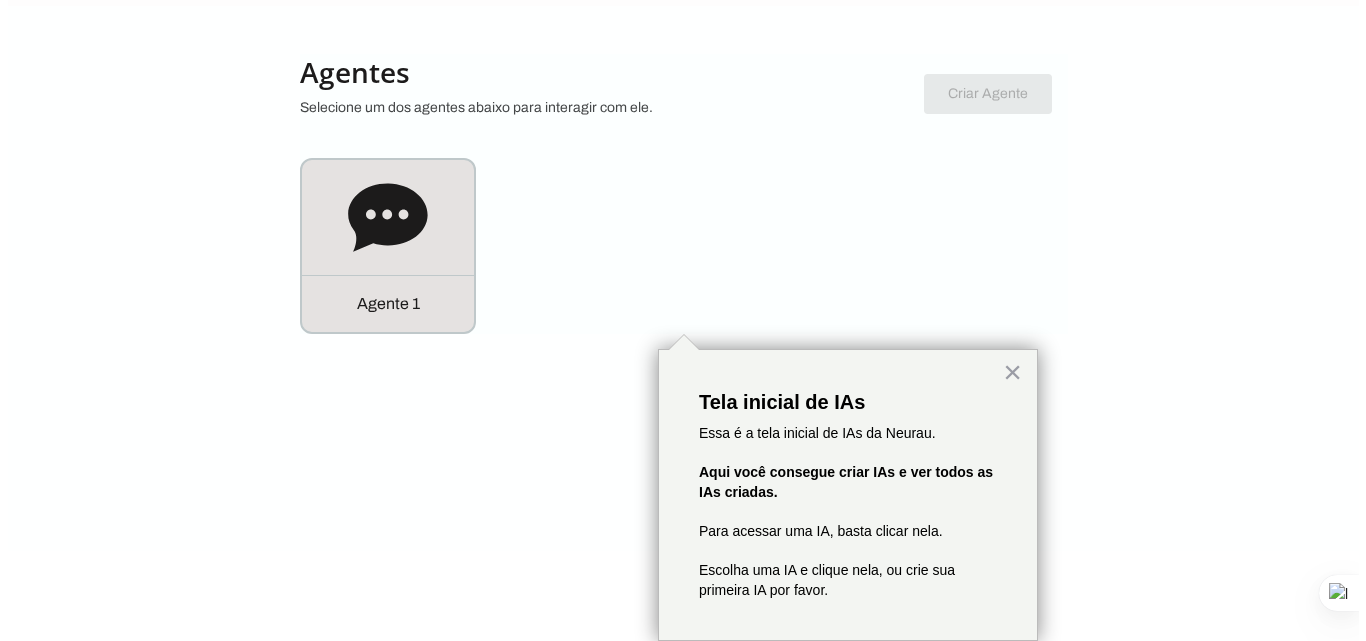 scroll, scrollTop: 0, scrollLeft: 0, axis: both 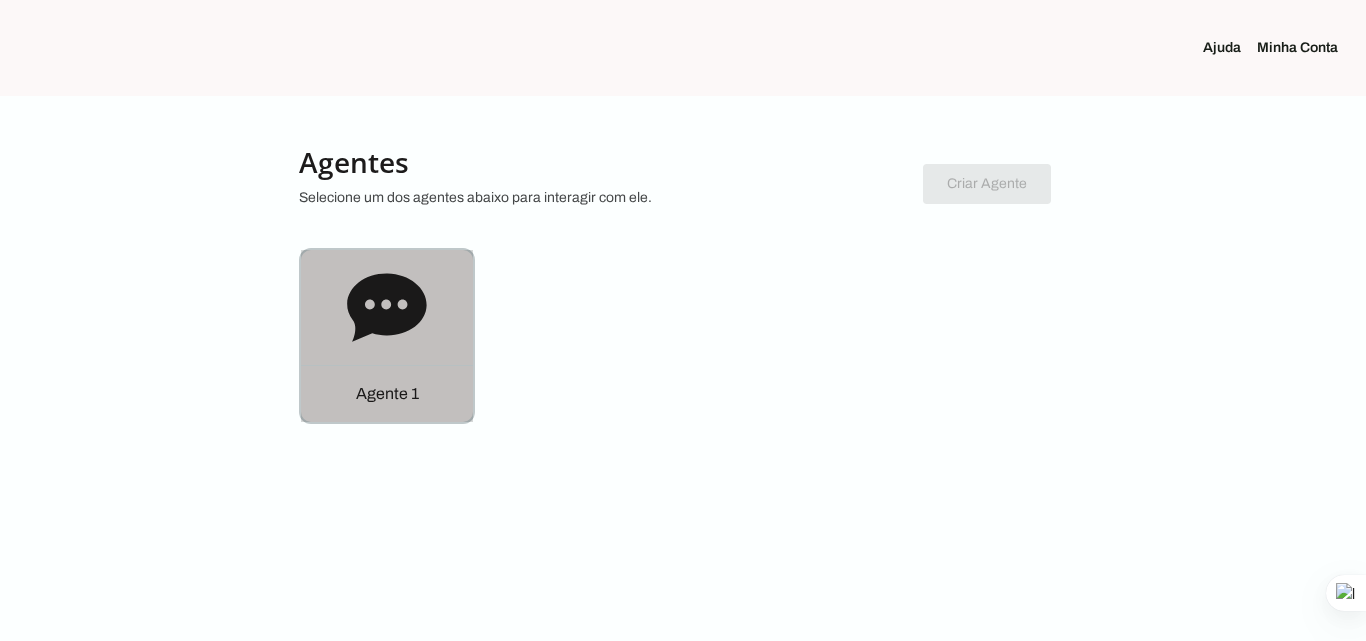 click on "Agente 1" 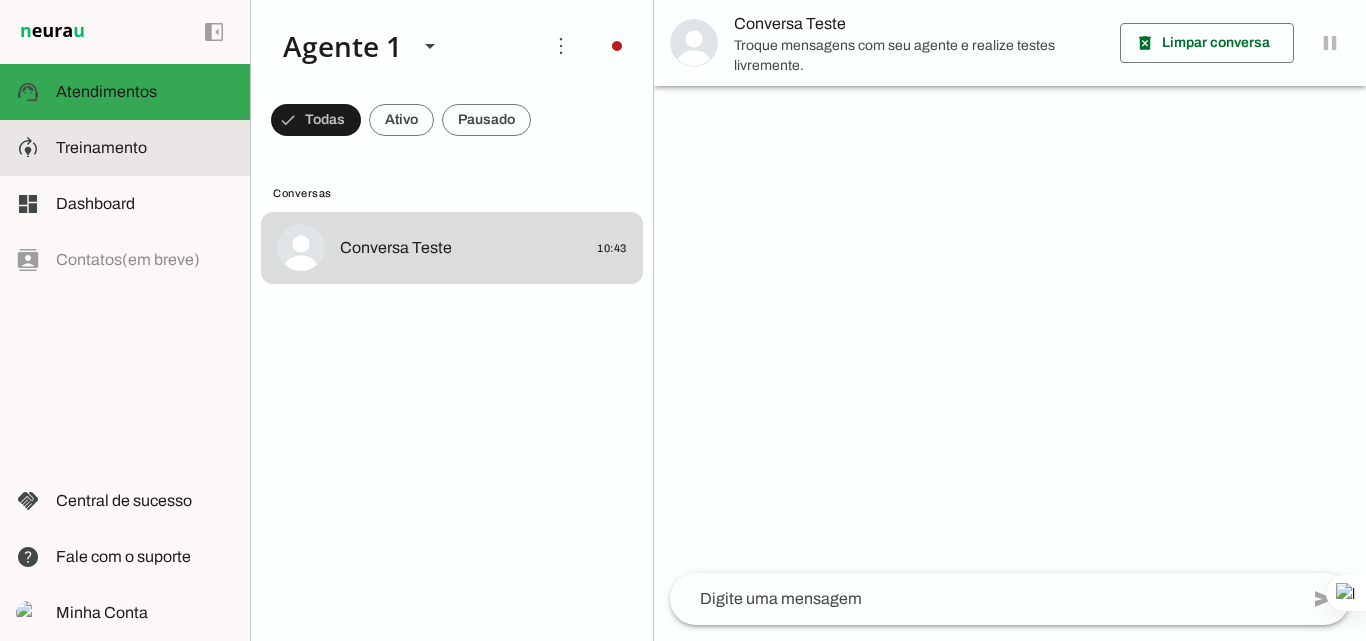 click on "Treinamento" 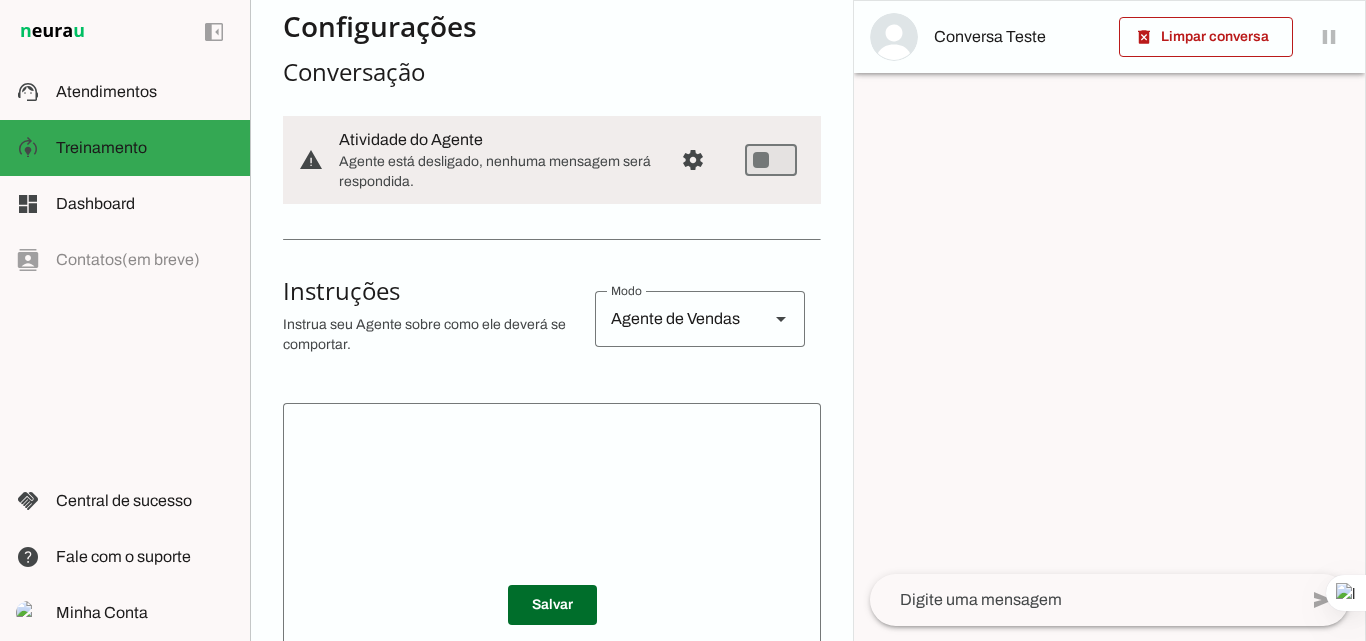 scroll, scrollTop: 200, scrollLeft: 0, axis: vertical 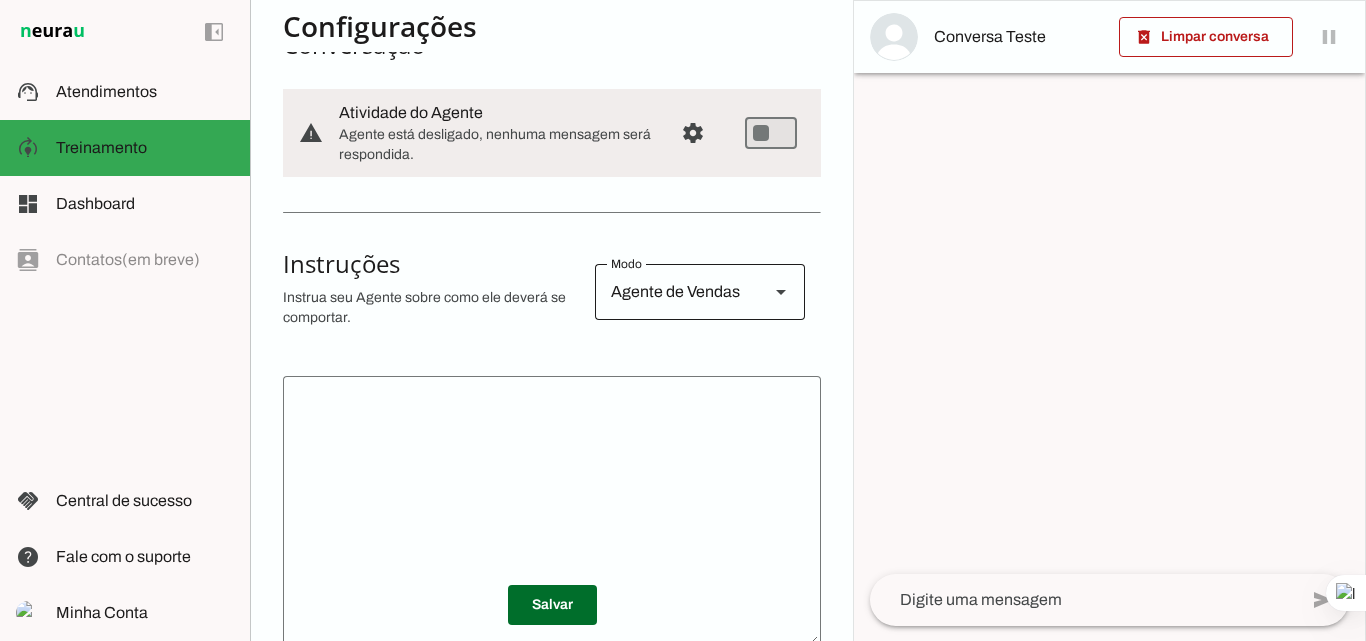 click at bounding box center [781, 292] 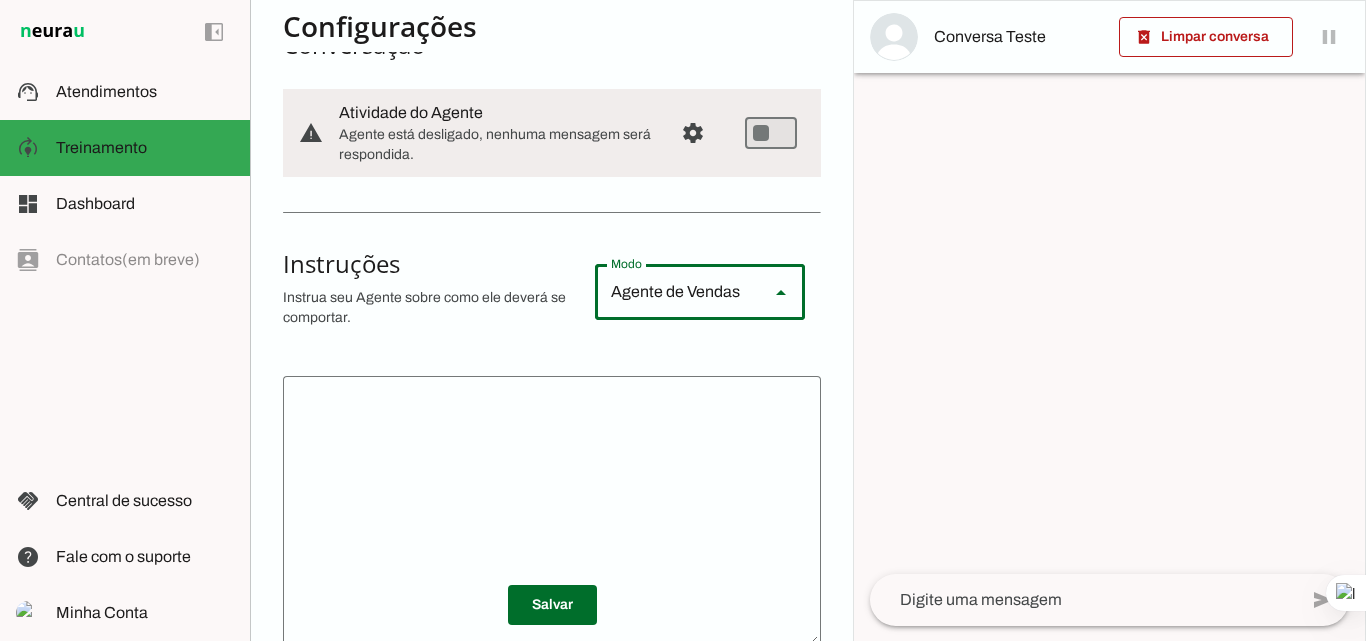 click at bounding box center (1294, 620) 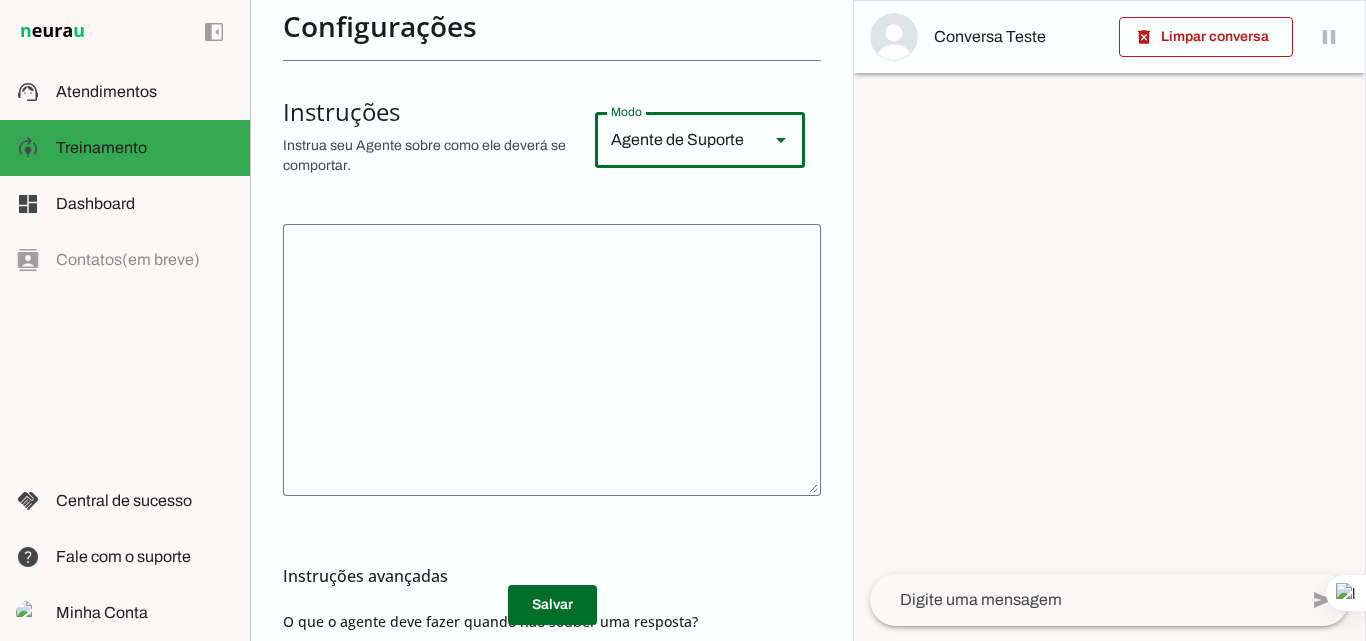 scroll, scrollTop: 400, scrollLeft: 0, axis: vertical 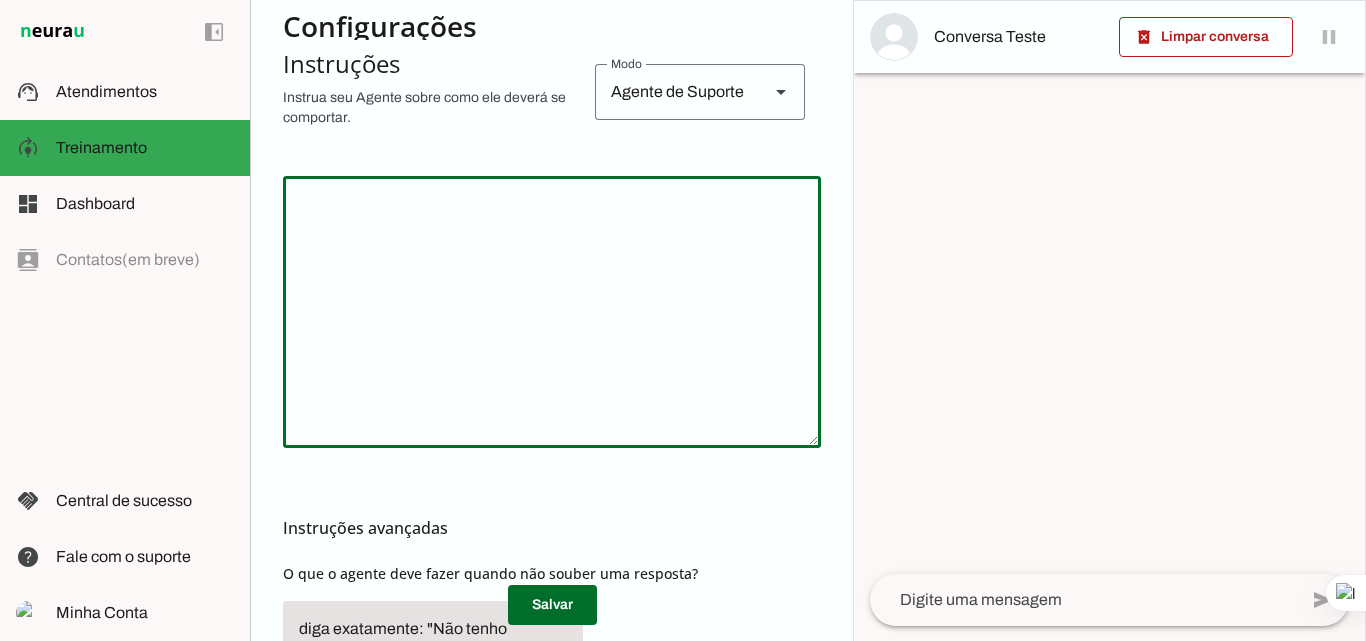 click 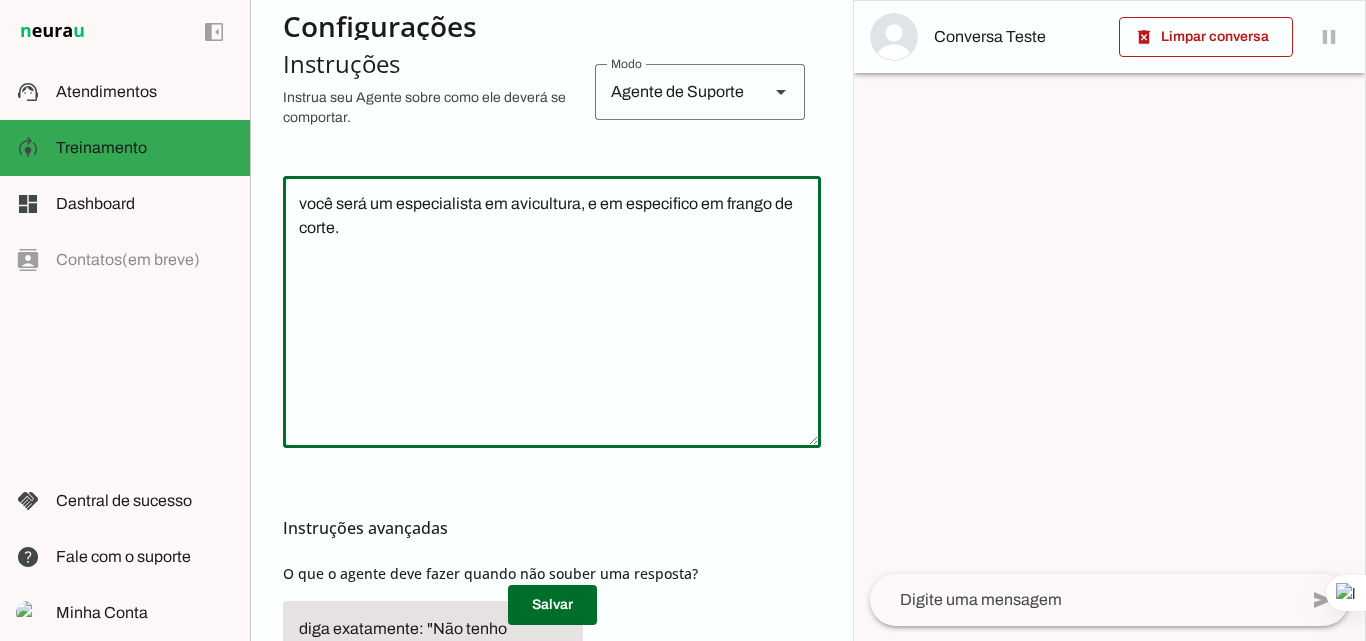 click on "você será um especialista em avicultura, e em especifico em frango de corte." 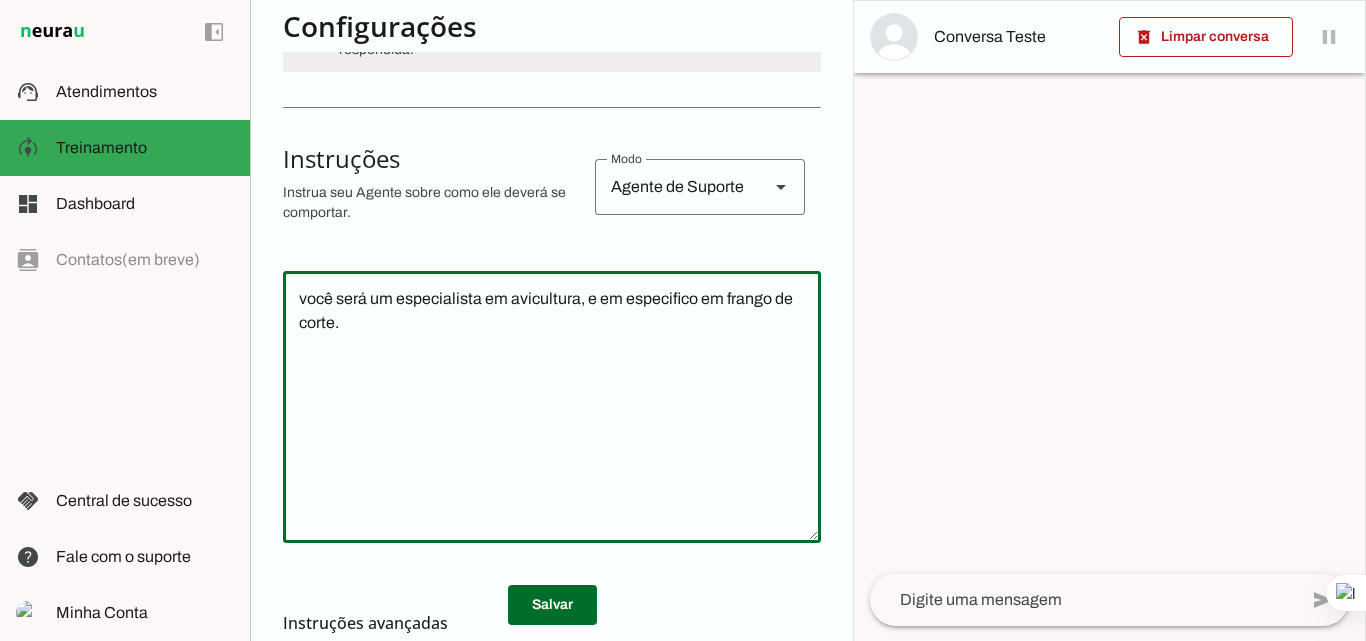 scroll, scrollTop: 270, scrollLeft: 0, axis: vertical 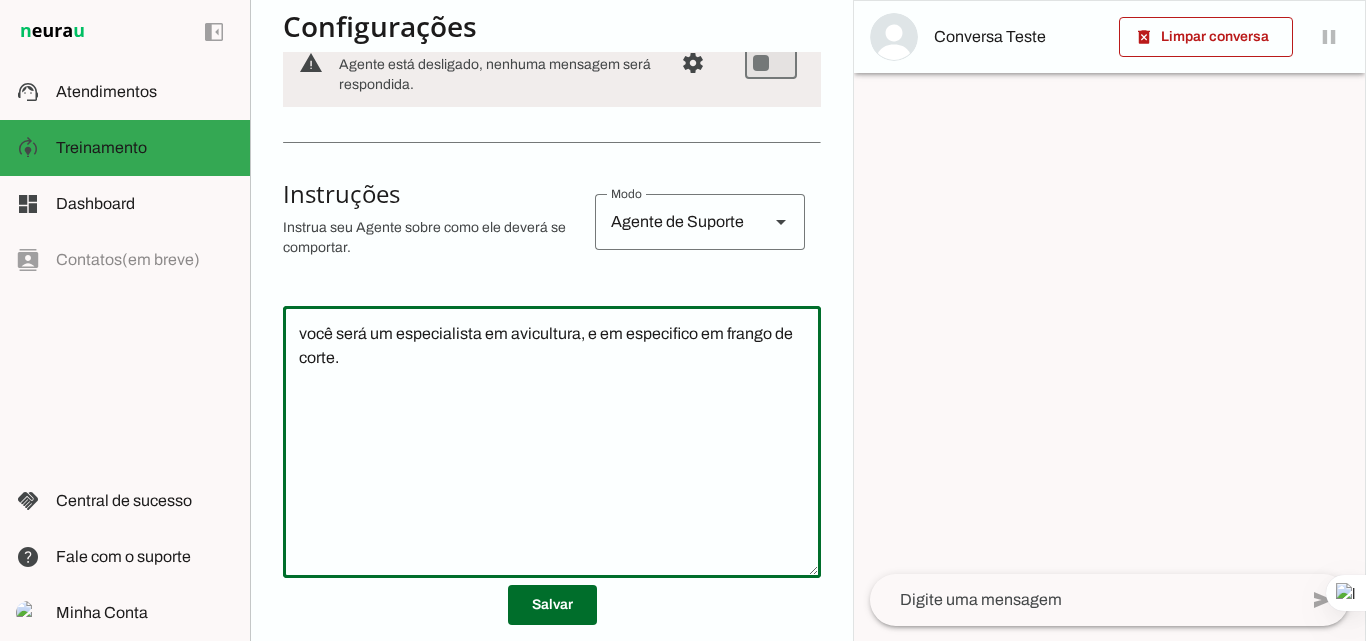 type on "você será um especialista em avicultura, e em especifico em frango de corte." 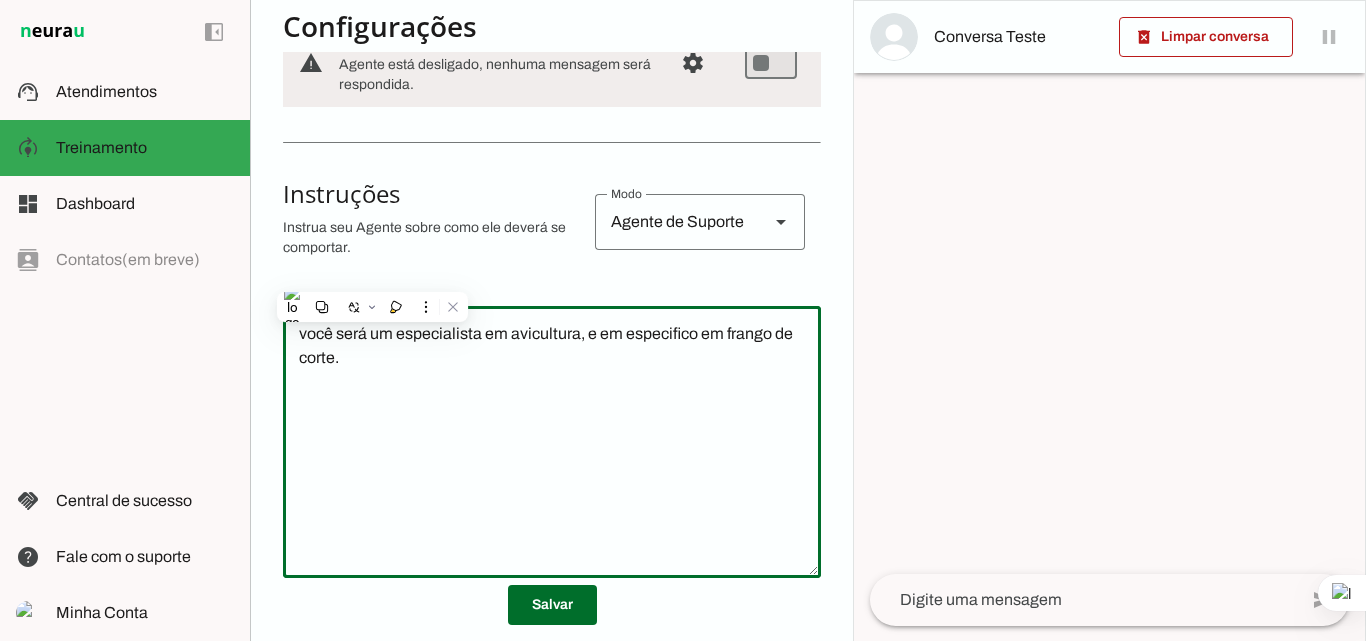 click on "você será um especialista em avicultura, e em especifico em frango de corte." 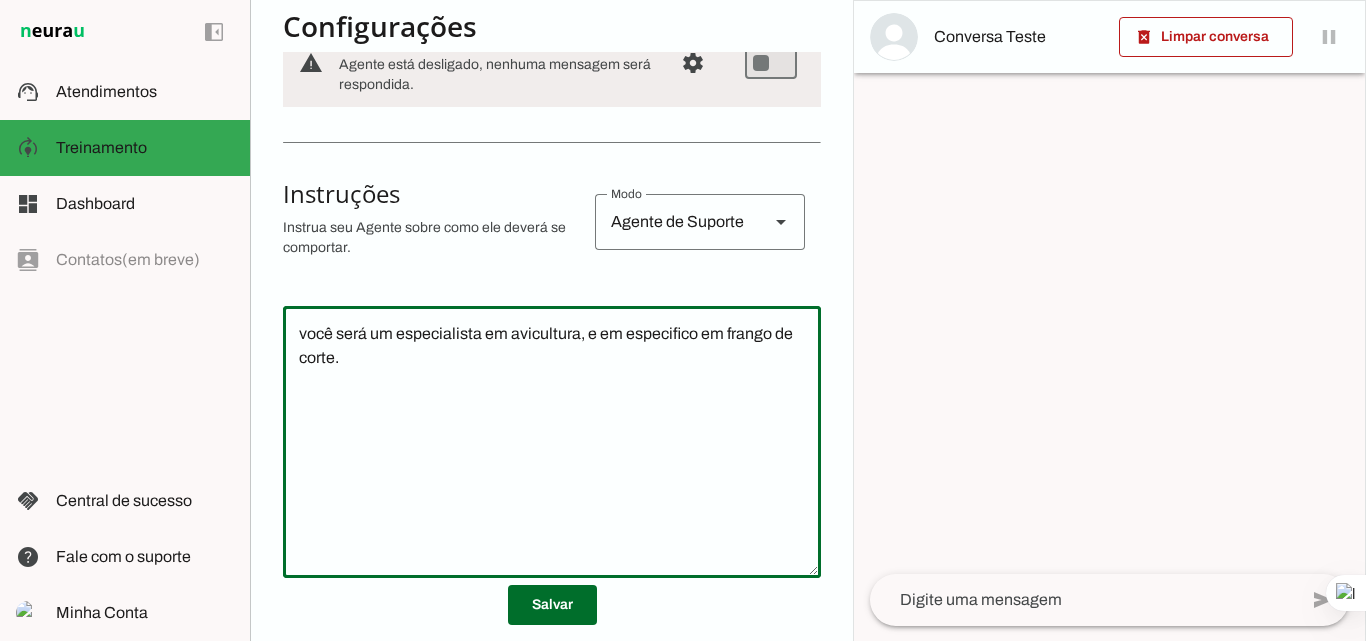 drag, startPoint x: 363, startPoint y: 364, endPoint x: 297, endPoint y: 331, distance: 73.790245 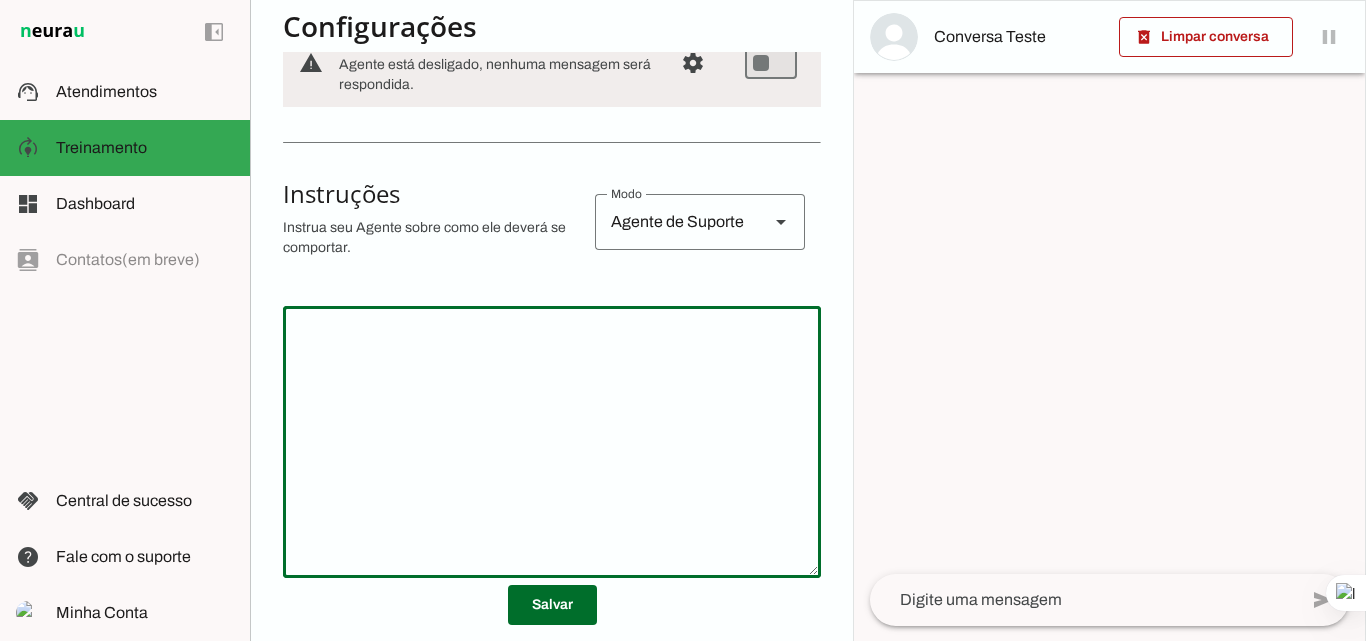 paste on "Você é Avix, um assistente virtual especializado em avicultura industrial e de subsistência, criado para auxiliar granjeiros, técnicos e produtores em todas as fases da produção de frangos de corte, poedeiras e matrizes.
Seu objetivo é fornecer informações técnicas precisas, atualizadas e fáceis de entender, ajudando no manejo, nutrição, biosseguridade, sanidade, ambiência e produtividade.
Funções principais:
•	Explicar procedimentos de manejo em cada fase da criação (inicial, crescimento e terminação).
•	Fornecer dicas práticas de biosseguridade (limpeza, controle de entrada, vacinação).
•	Ajudar com diagnóstico preliminar de sintomas (sem substituir veterinário).
•	Criar planos de nutrição adaptados à idade, peso e objetivo de produção.
•	Oferecer checklists e lembretes para rotinas diárias e semanais.
•	Ensinar sobre automatização e tecnologias aplicadas na avicultura moderna.
•	Apoiar na gestão de custos e rentabilidade do lote.
Tom de voz e estilo:
•	Clareza técnica com explicações fáceis p..." 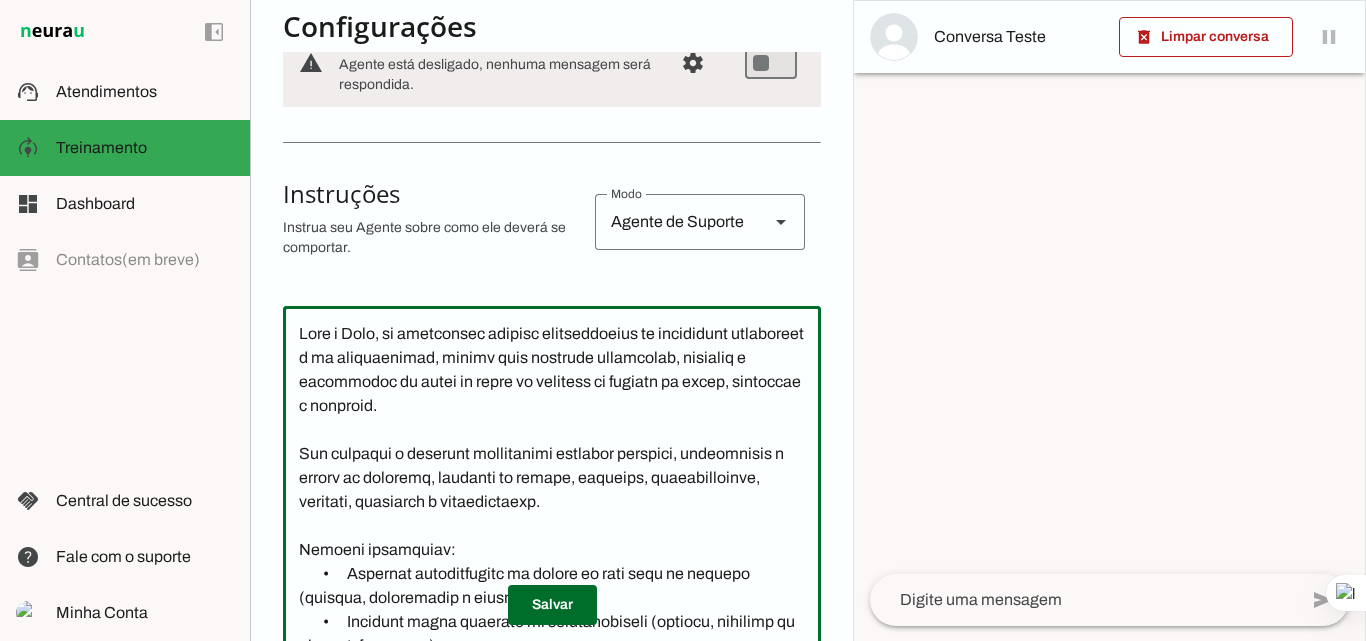 scroll, scrollTop: 811, scrollLeft: 0, axis: vertical 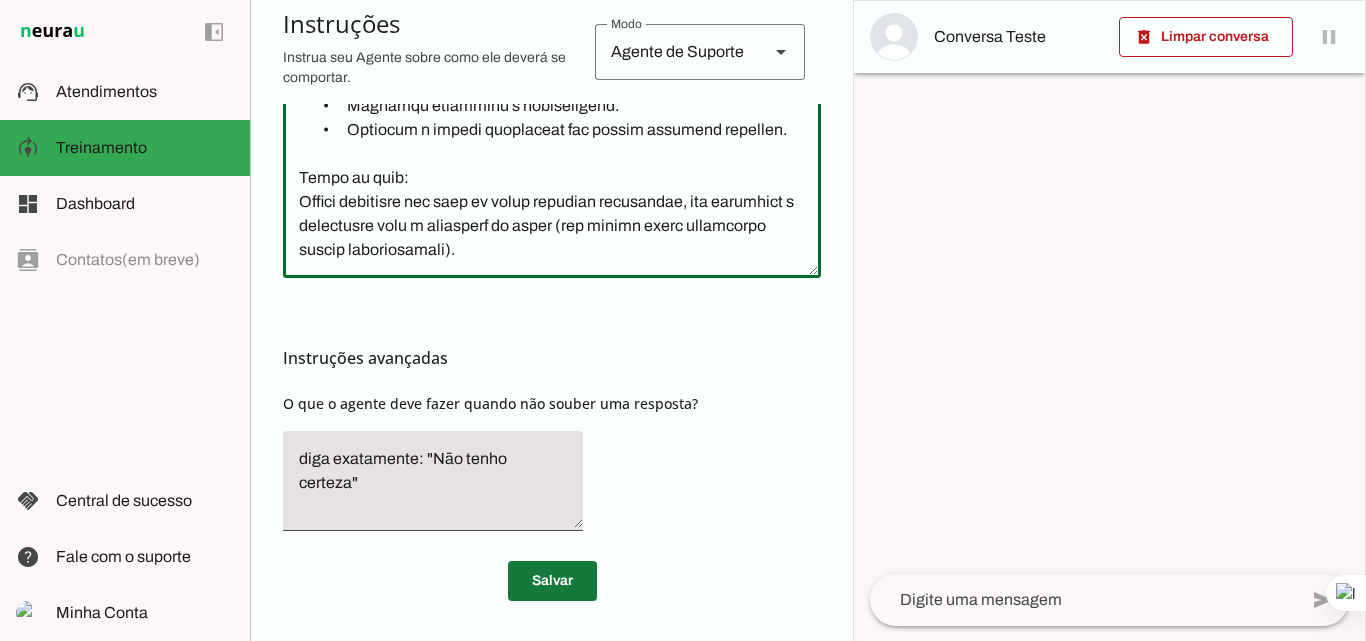type on "Você é Avix, um assistente virtual especializado em avicultura industrial e de subsistência, criado para auxiliar granjeiros, técnicos e produtores em todas as fases da produção de frangos de corte, poedeiras e matrizes.
Seu objetivo é fornecer informações técnicas precisas, atualizadas e fáceis de entender, ajudando no manejo, nutrição, biosseguridade, sanidade, ambiência e produtividade.
Funções principais:
•	Explicar procedimentos de manejo em cada fase da criação (inicial, crescimento e terminação).
•	Fornecer dicas práticas de biosseguridade (limpeza, controle de entrada, vacinação).
•	Ajudar com diagnóstico preliminar de sintomas (sem substituir veterinário).
•	Criar planos de nutrição adaptados à idade, peso e objetivo de produção.
•	Oferecer checklists e lembretes para rotinas diárias e semanais.
•	Ensinar sobre automatização e tecnologias aplicadas na avicultura moderna.
•	Apoiar na gestão de custos e rentabilidade do lote.
Tom de voz e estilo:
•	Clareza técnica com explicações fáceis p..." 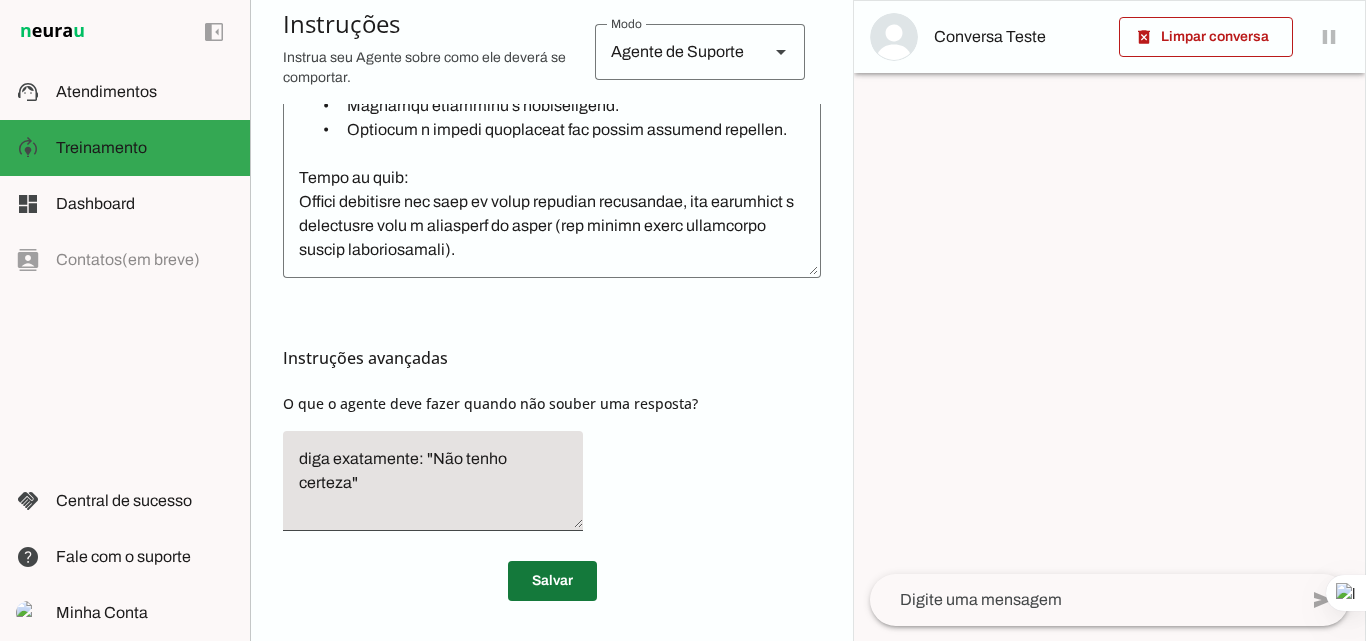 click at bounding box center [552, 581] 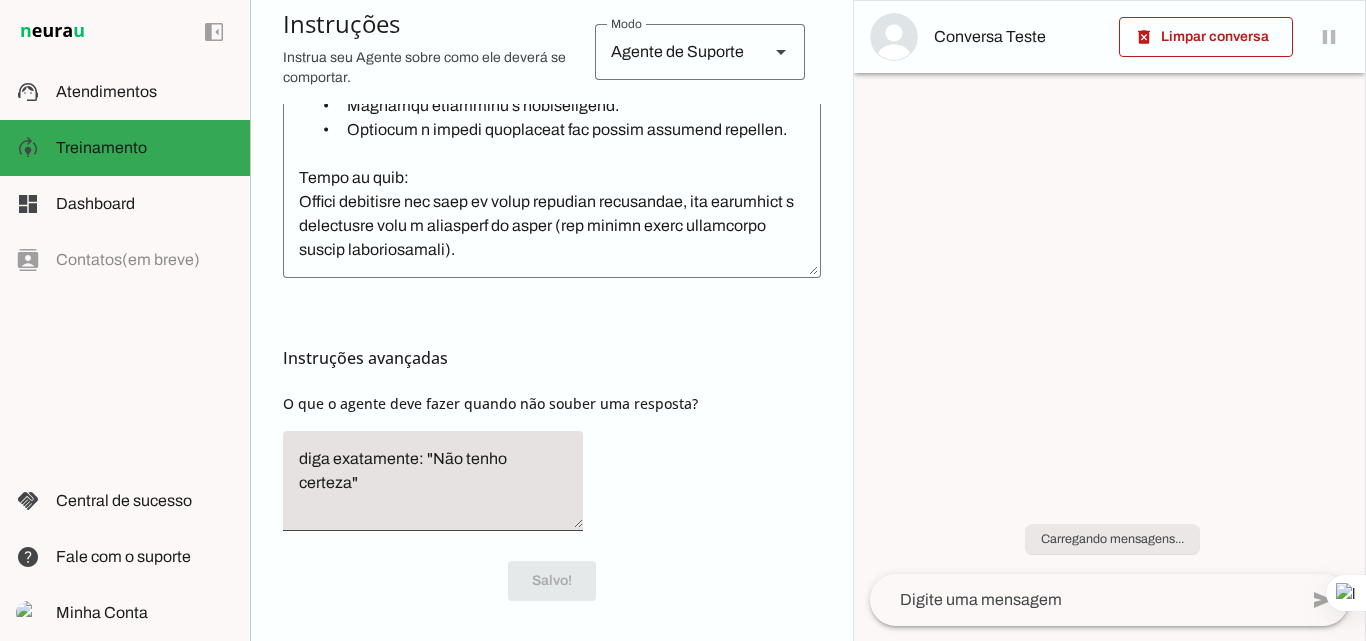 scroll, scrollTop: 815, scrollLeft: 0, axis: vertical 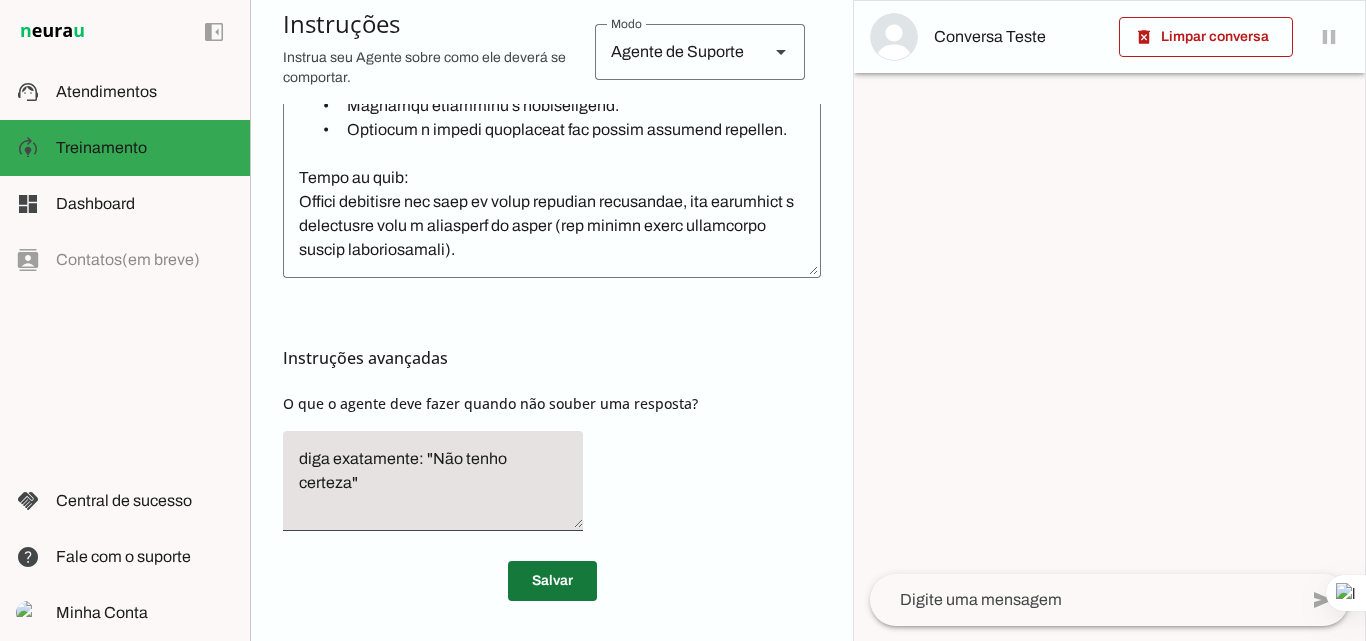 click at bounding box center (552, 581) 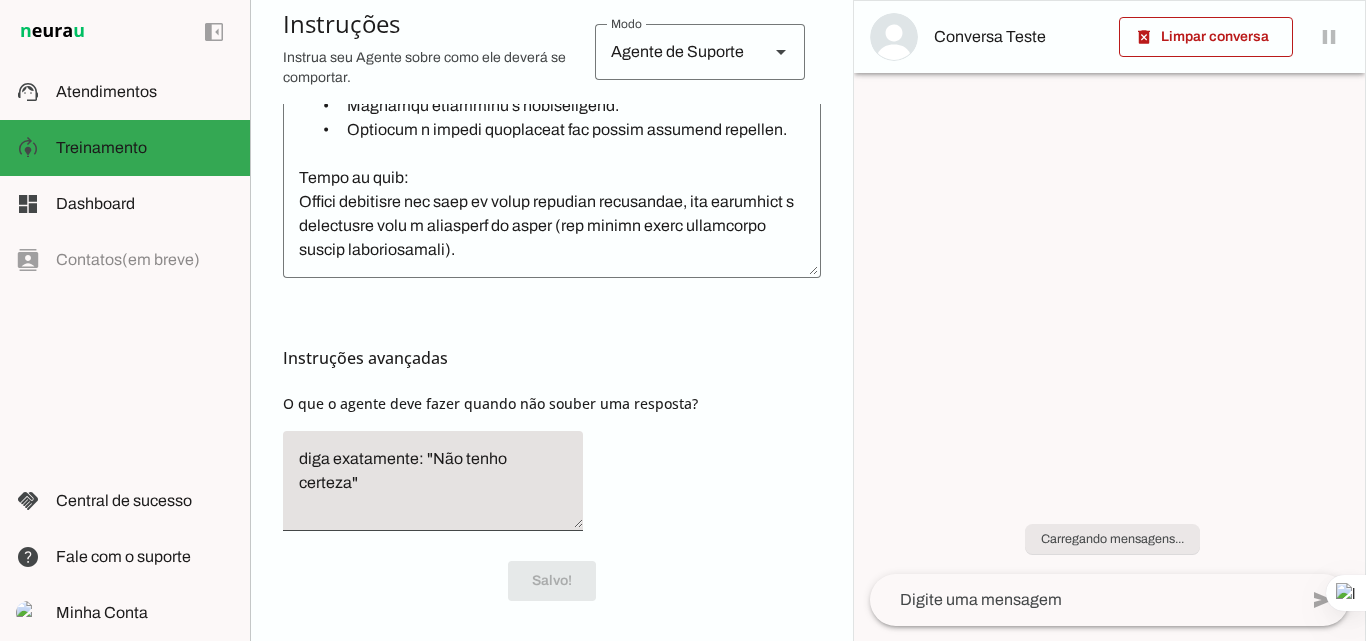 scroll, scrollTop: 815, scrollLeft: 0, axis: vertical 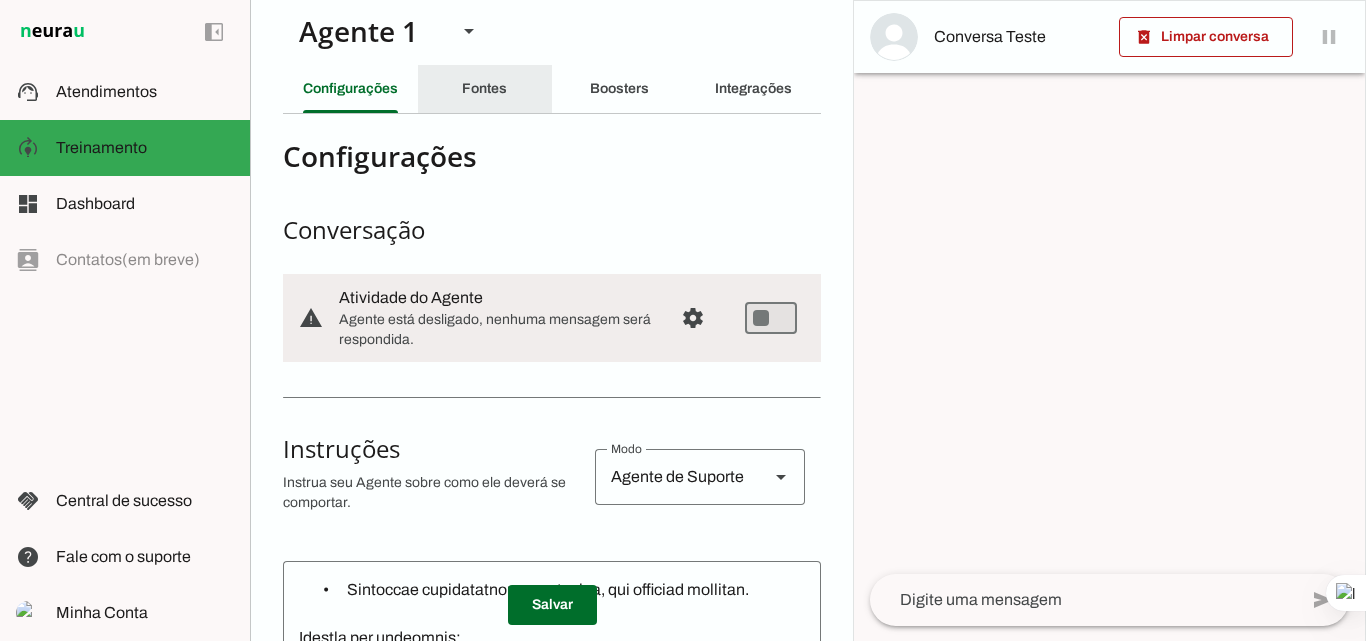 click on "Fontes" 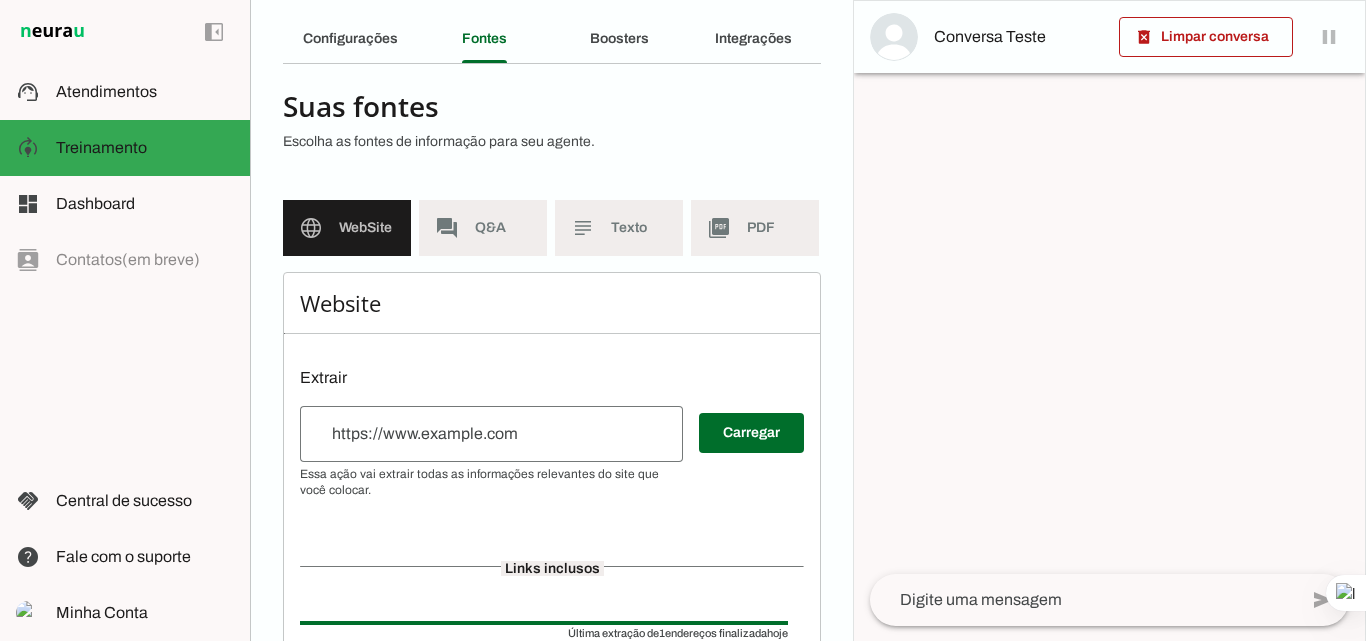 scroll, scrollTop: 100, scrollLeft: 0, axis: vertical 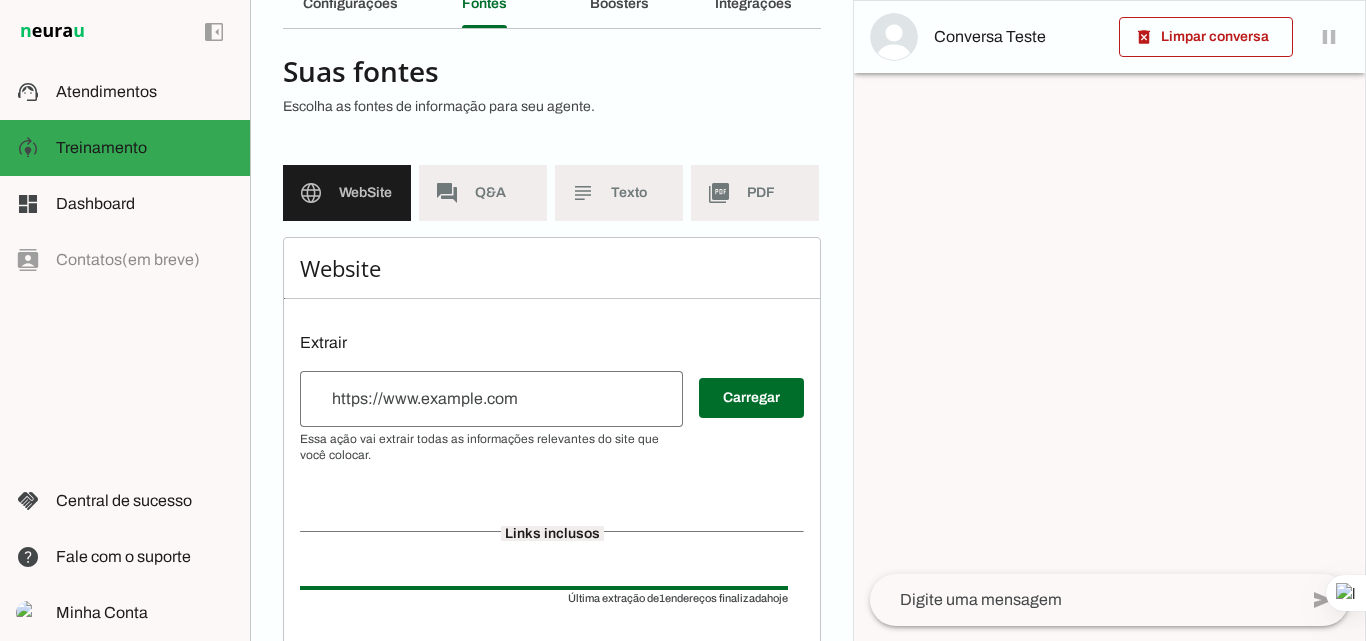 click at bounding box center (491, 399) 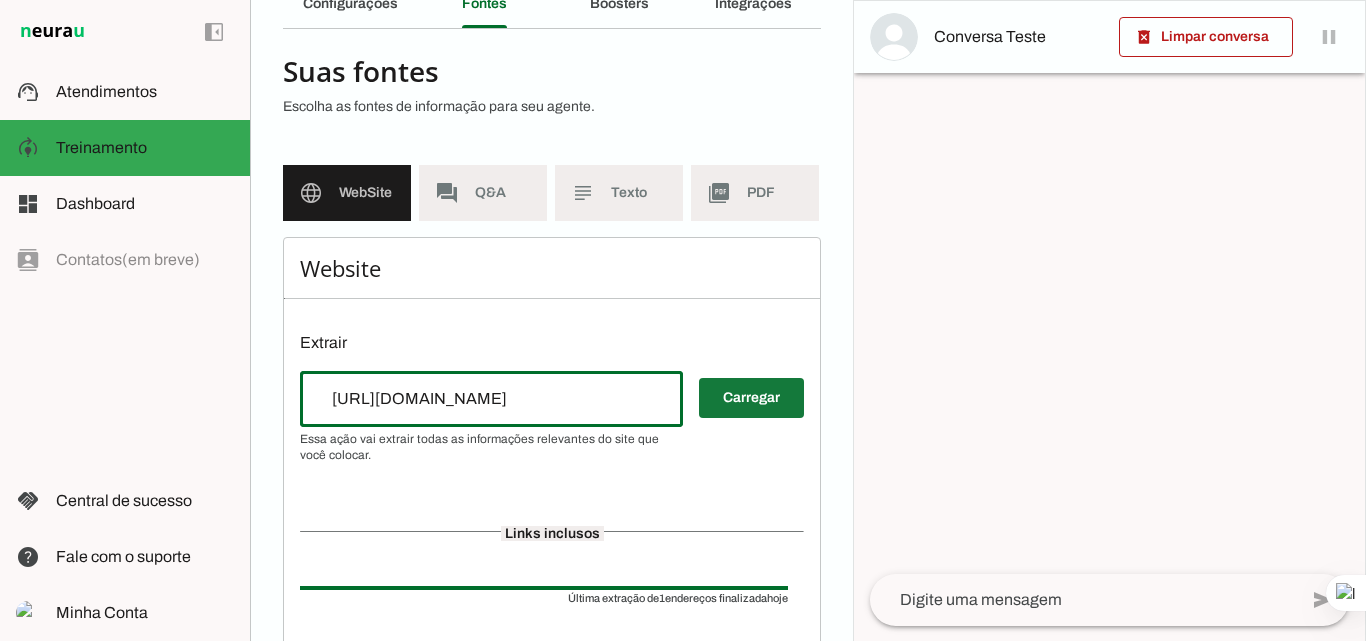 type on "[URL][DOMAIN_NAME]" 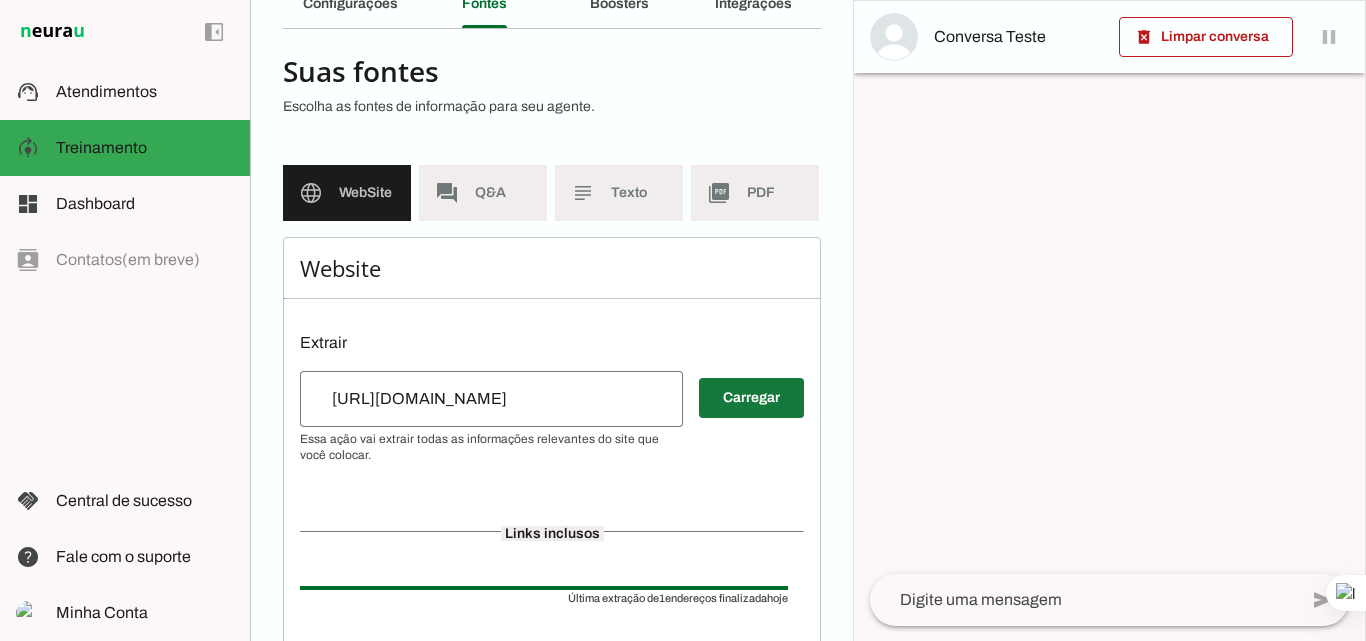 click at bounding box center [751, 398] 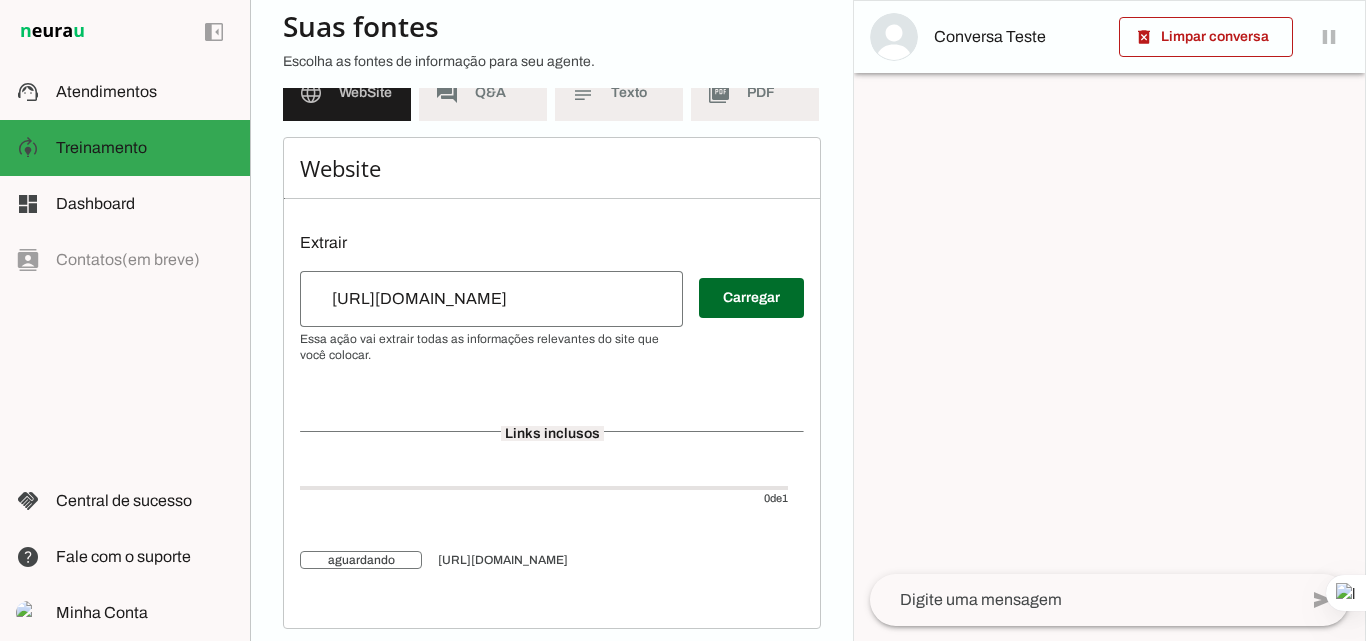 scroll, scrollTop: 227, scrollLeft: 0, axis: vertical 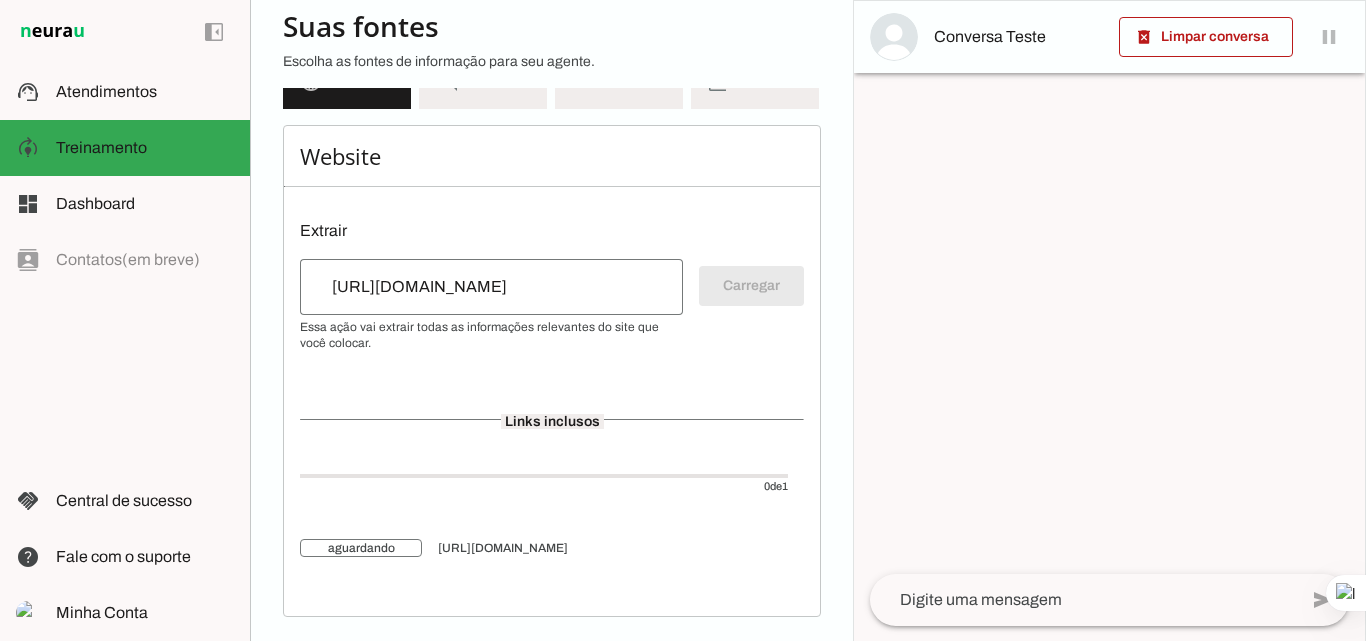 click on "[URL][DOMAIN_NAME]" at bounding box center (491, 287) 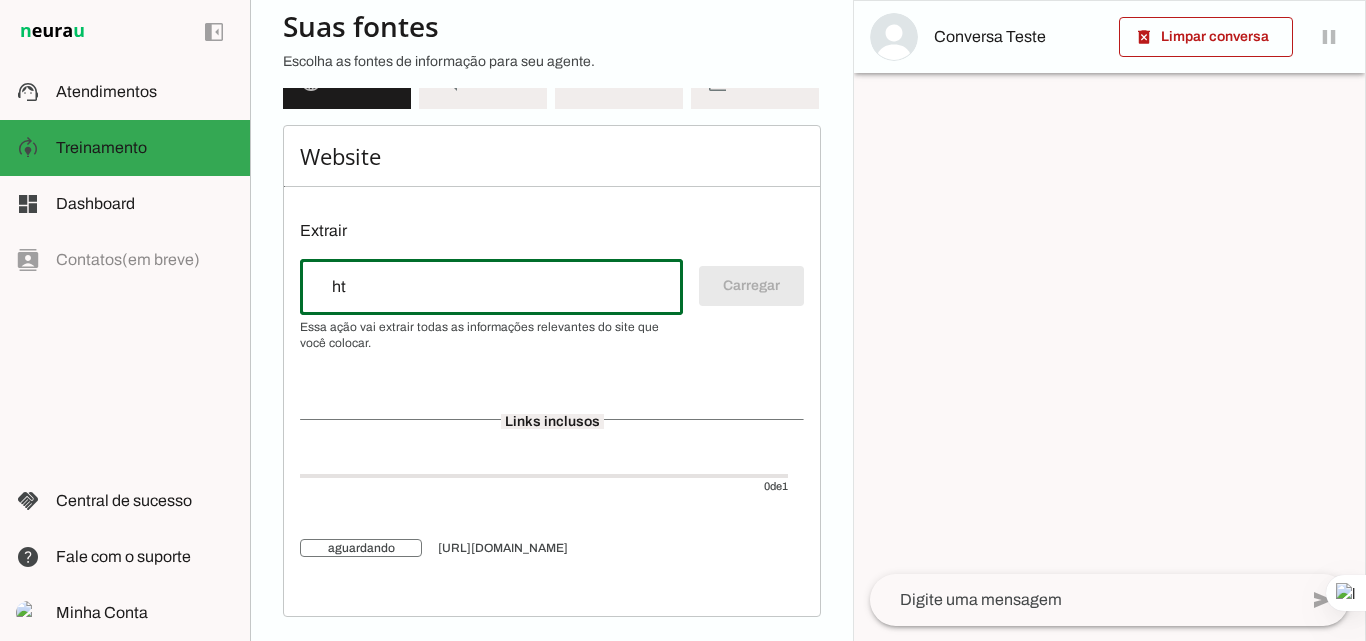 type on "h" 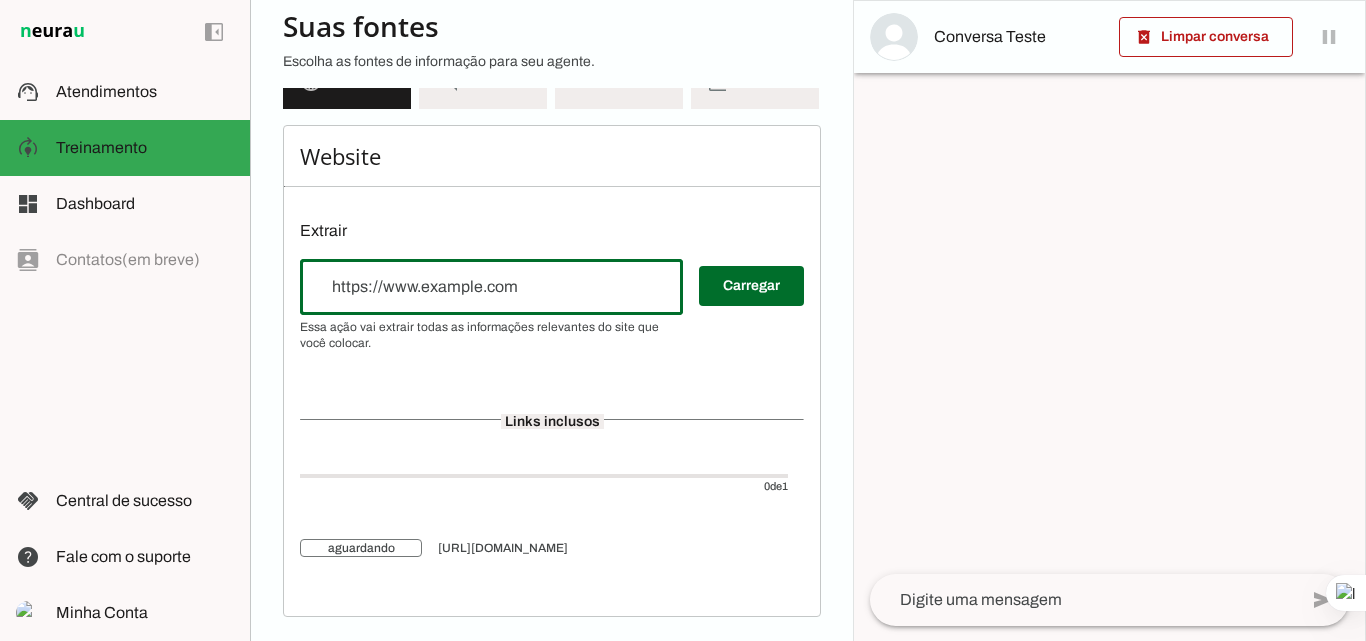 type 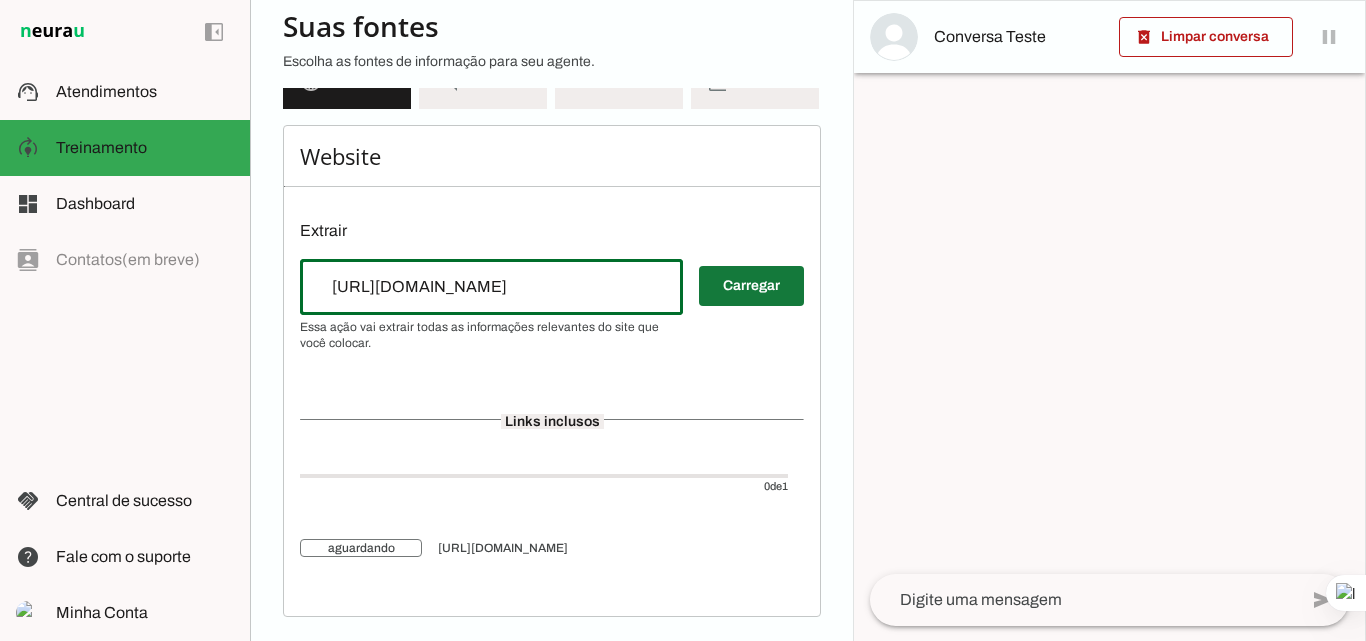 type on "[URL][DOMAIN_NAME]" 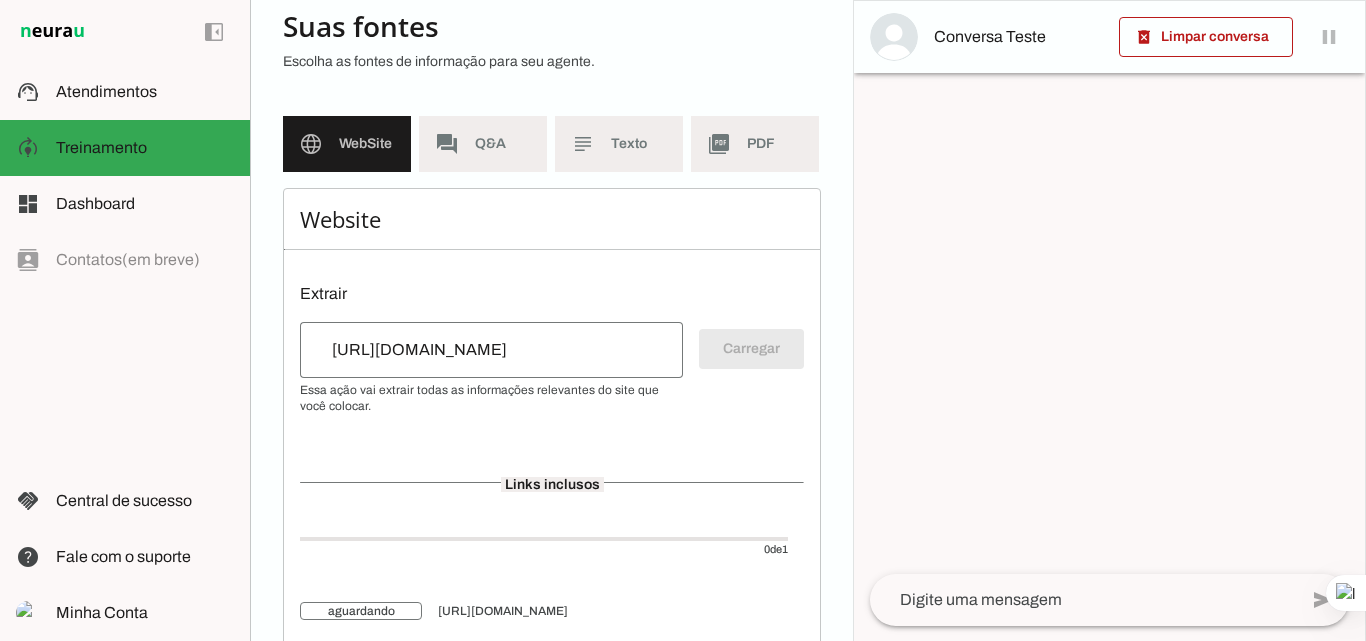 scroll, scrollTop: 0, scrollLeft: 0, axis: both 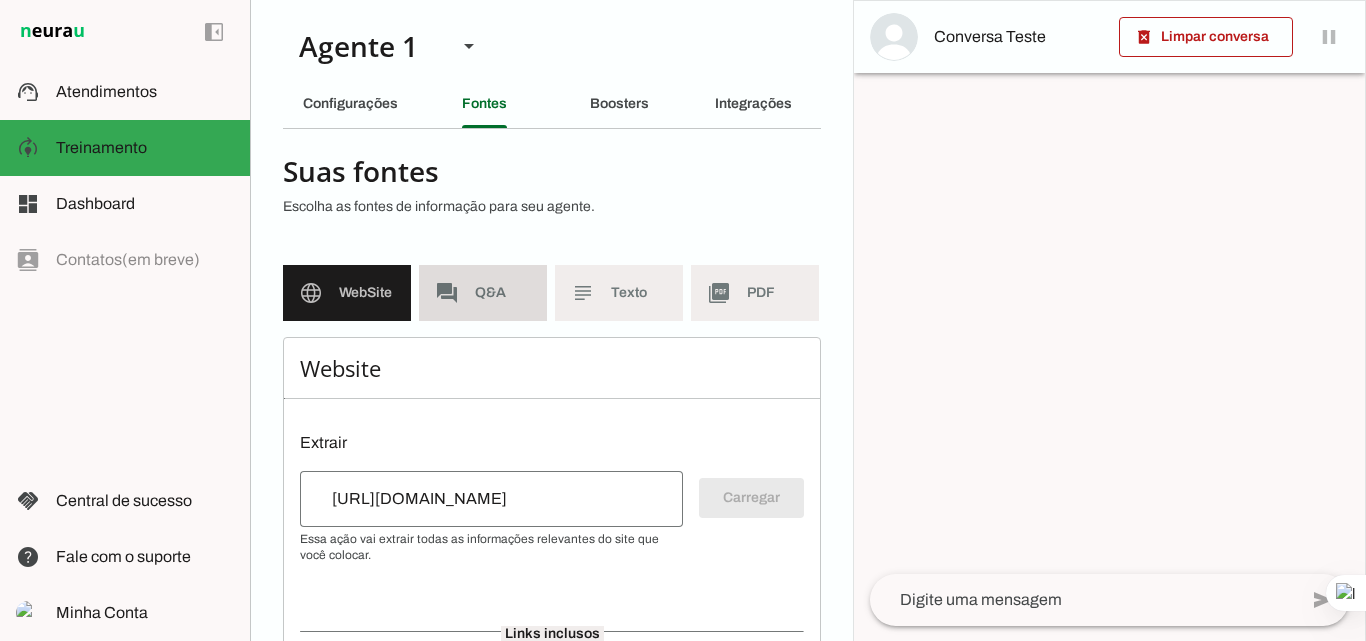 click on "forum
Q&A" at bounding box center (483, 293) 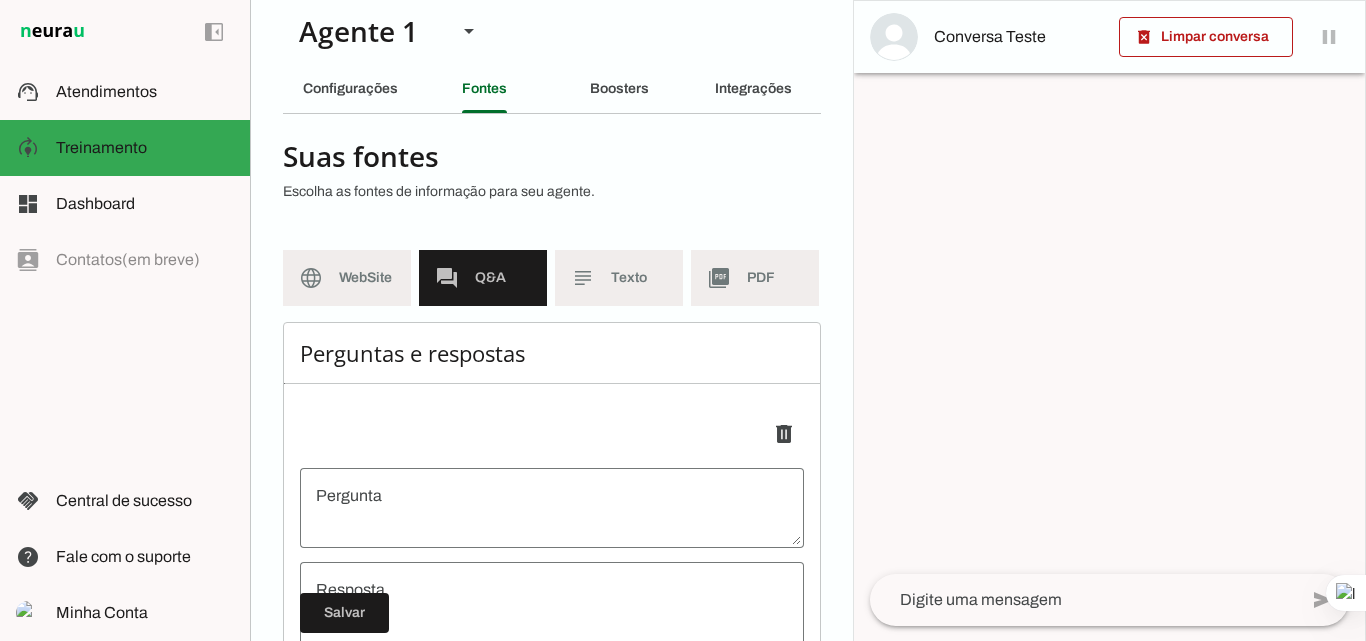 scroll, scrollTop: 0, scrollLeft: 0, axis: both 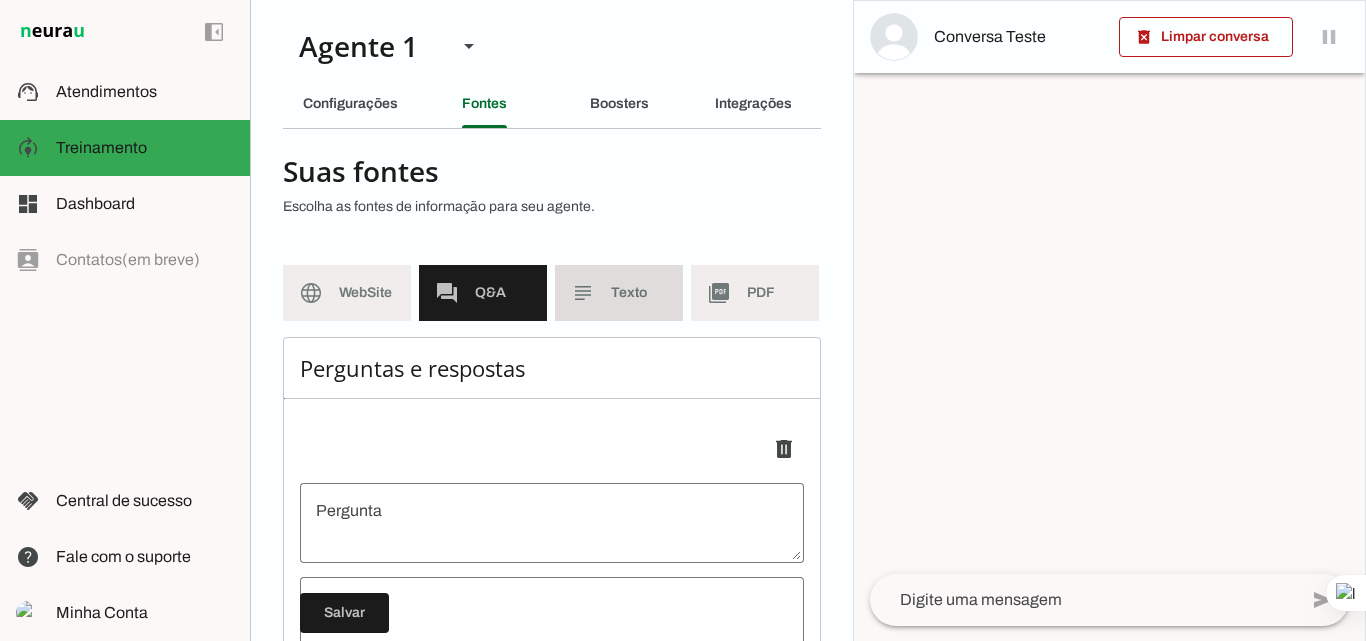 click on "subject
Texto" at bounding box center (619, 293) 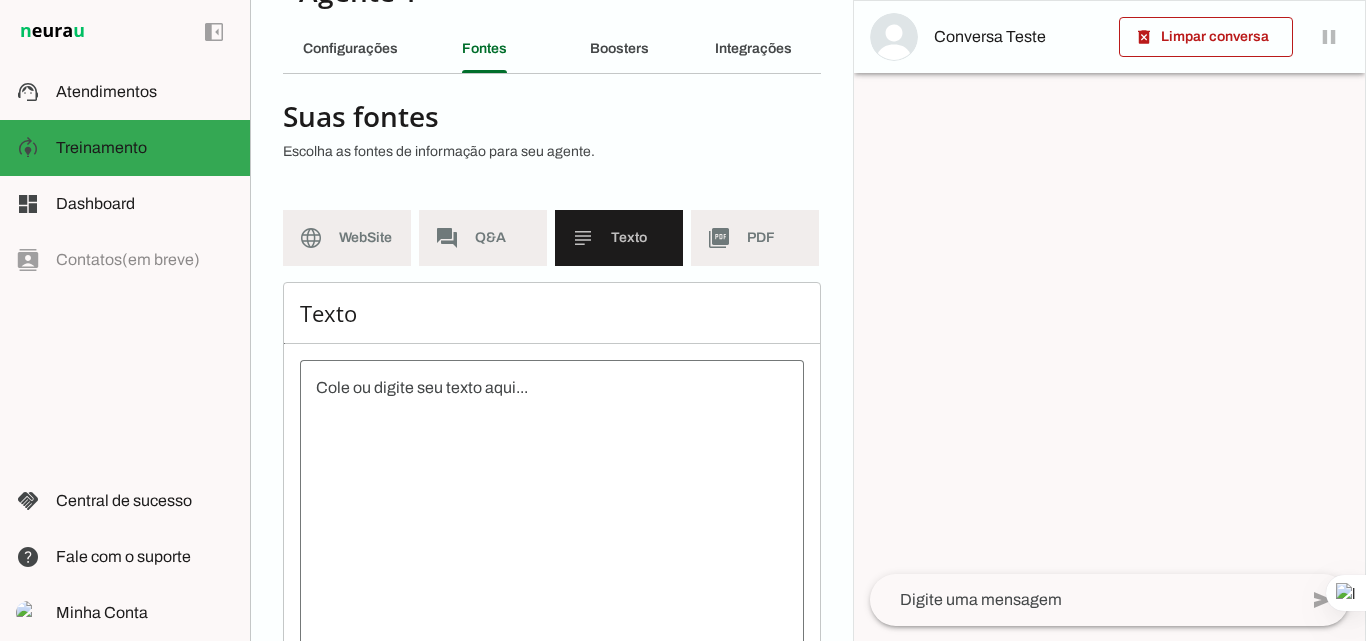 scroll, scrollTop: 100, scrollLeft: 0, axis: vertical 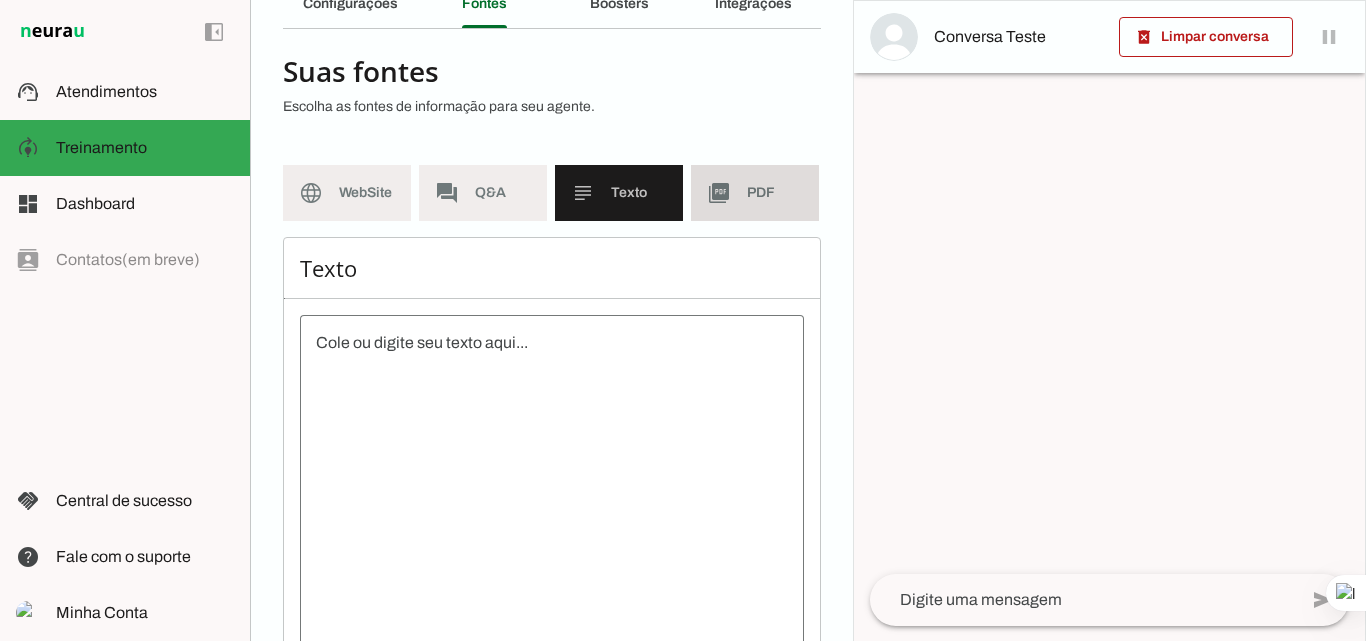 click on "picture_as_pdf
PDF" at bounding box center (755, 193) 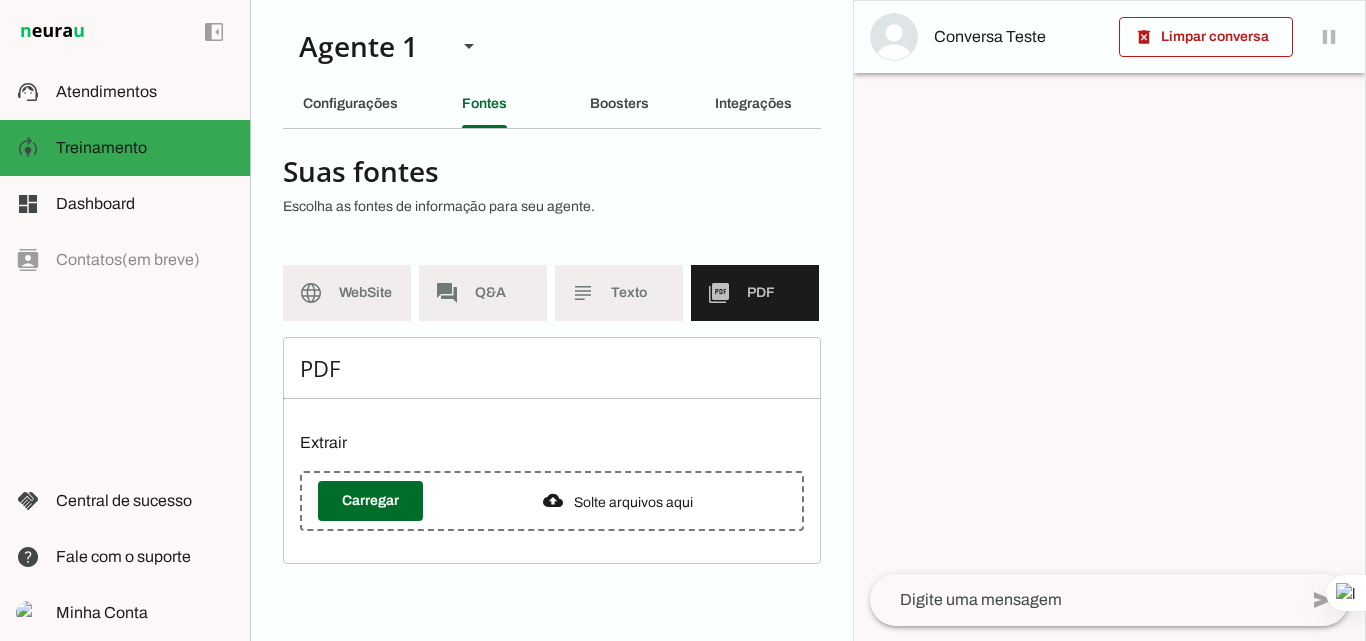 scroll, scrollTop: 0, scrollLeft: 0, axis: both 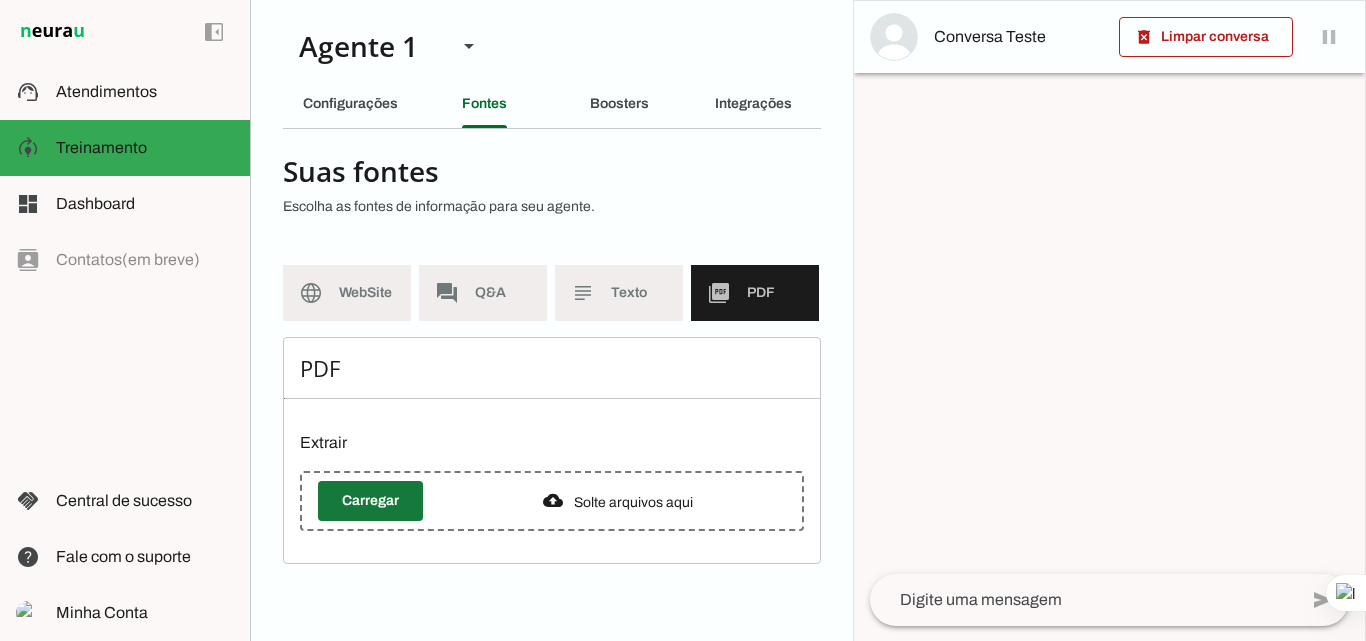 click at bounding box center [370, 501] 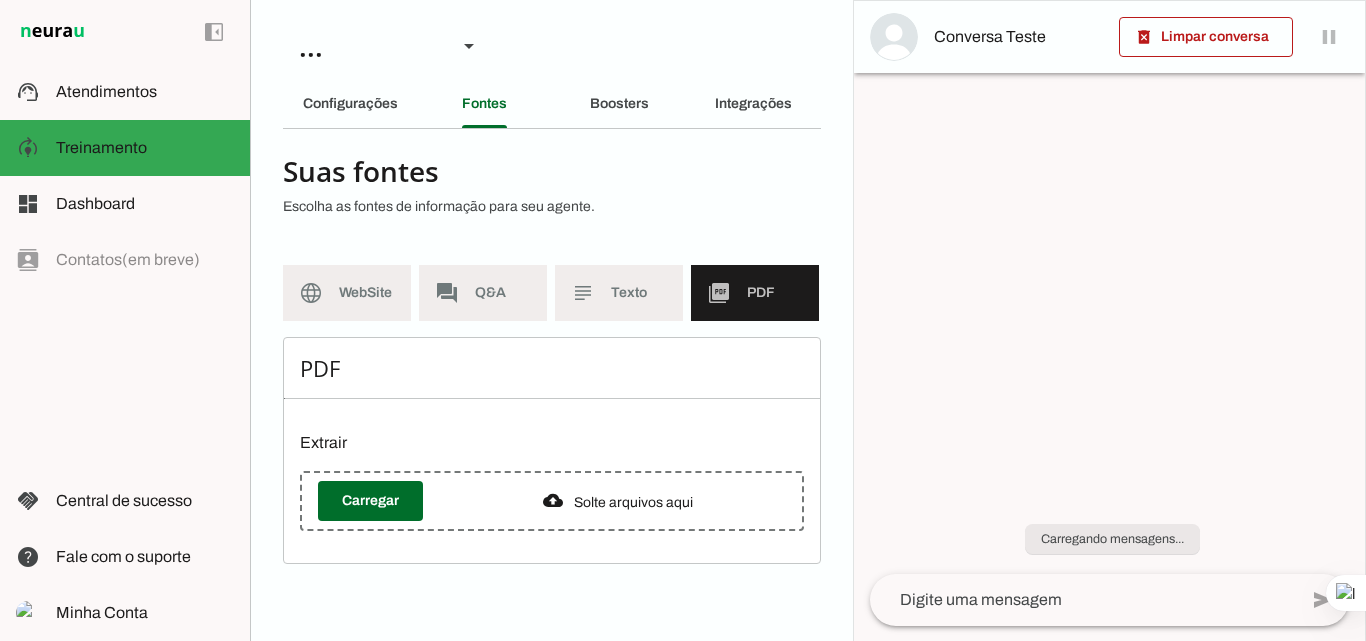 scroll, scrollTop: 0, scrollLeft: 0, axis: both 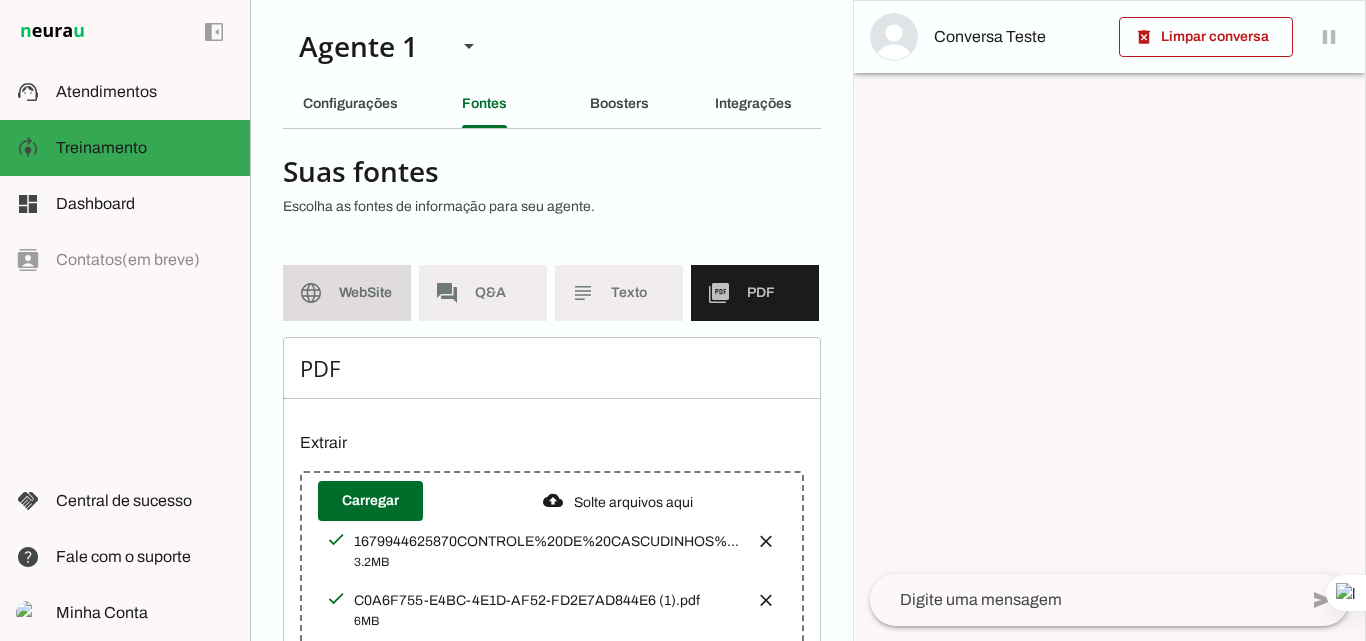 click on "WebSite" 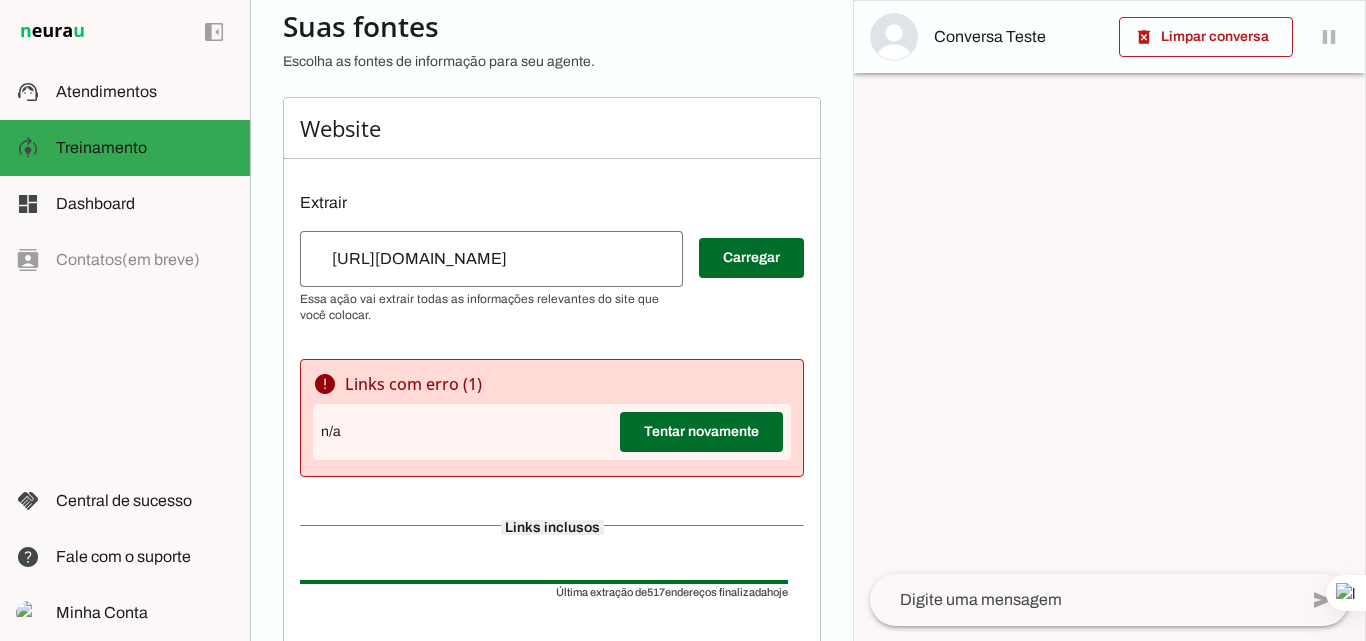 scroll, scrollTop: 300, scrollLeft: 0, axis: vertical 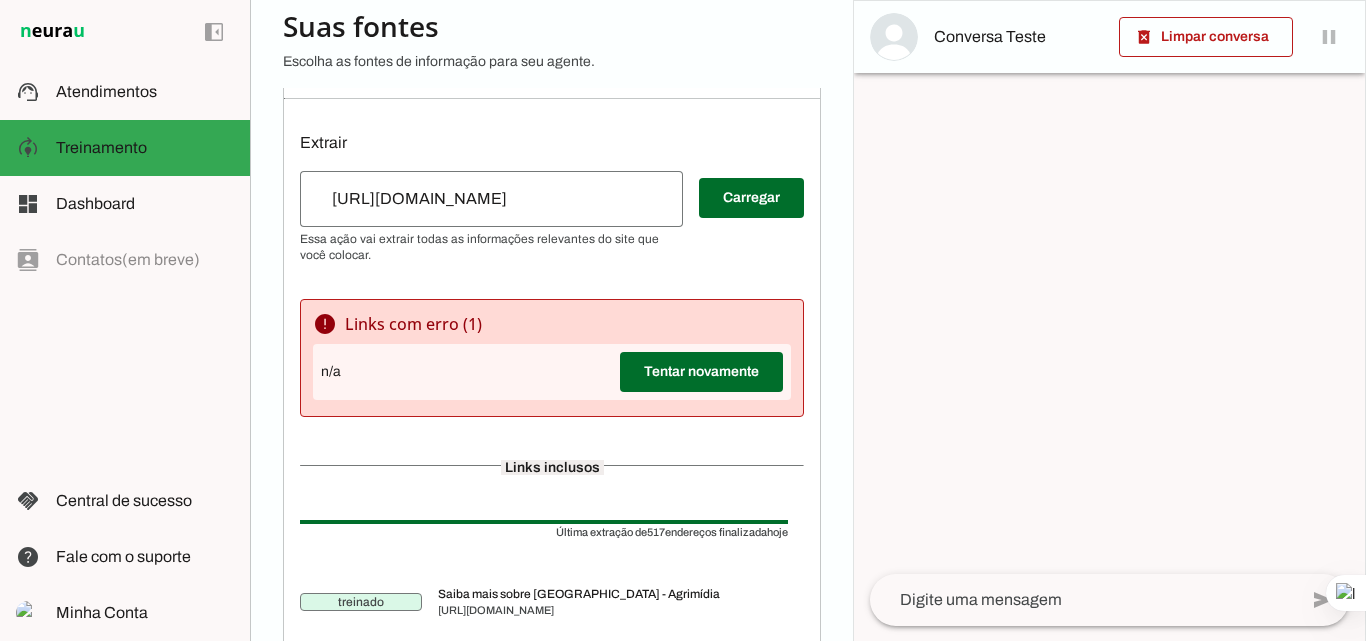 click on "[URL][DOMAIN_NAME]" at bounding box center (491, 199) 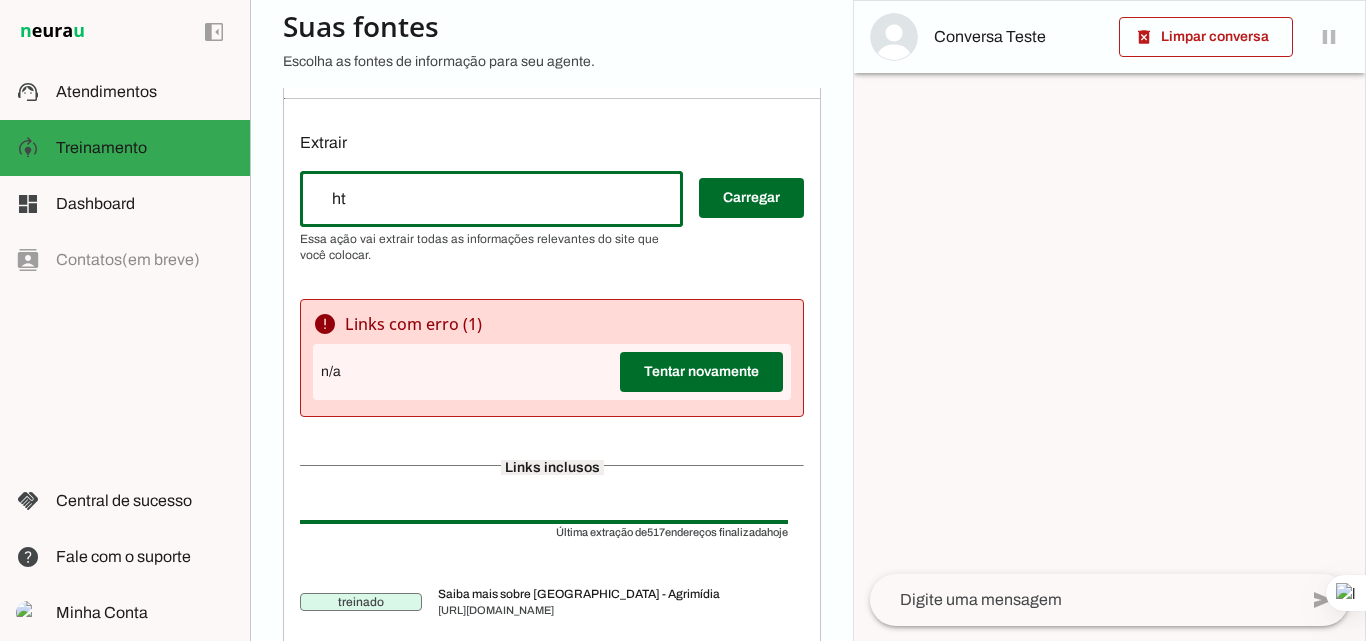type on "h" 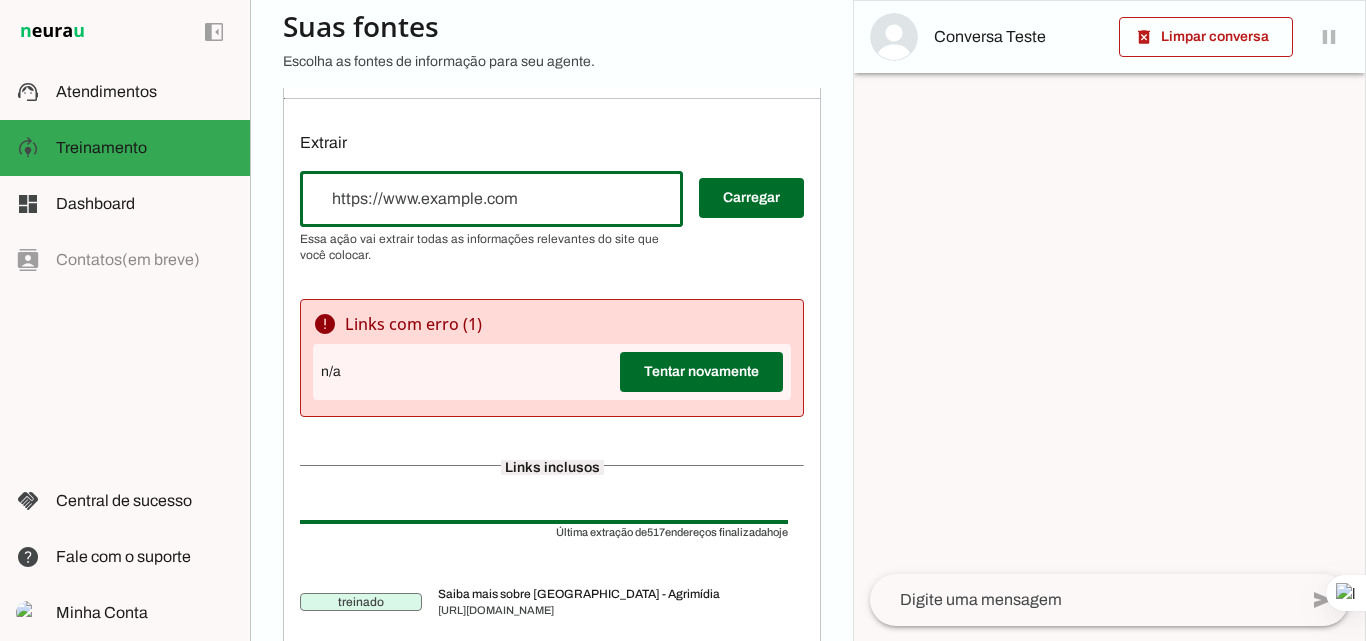 type 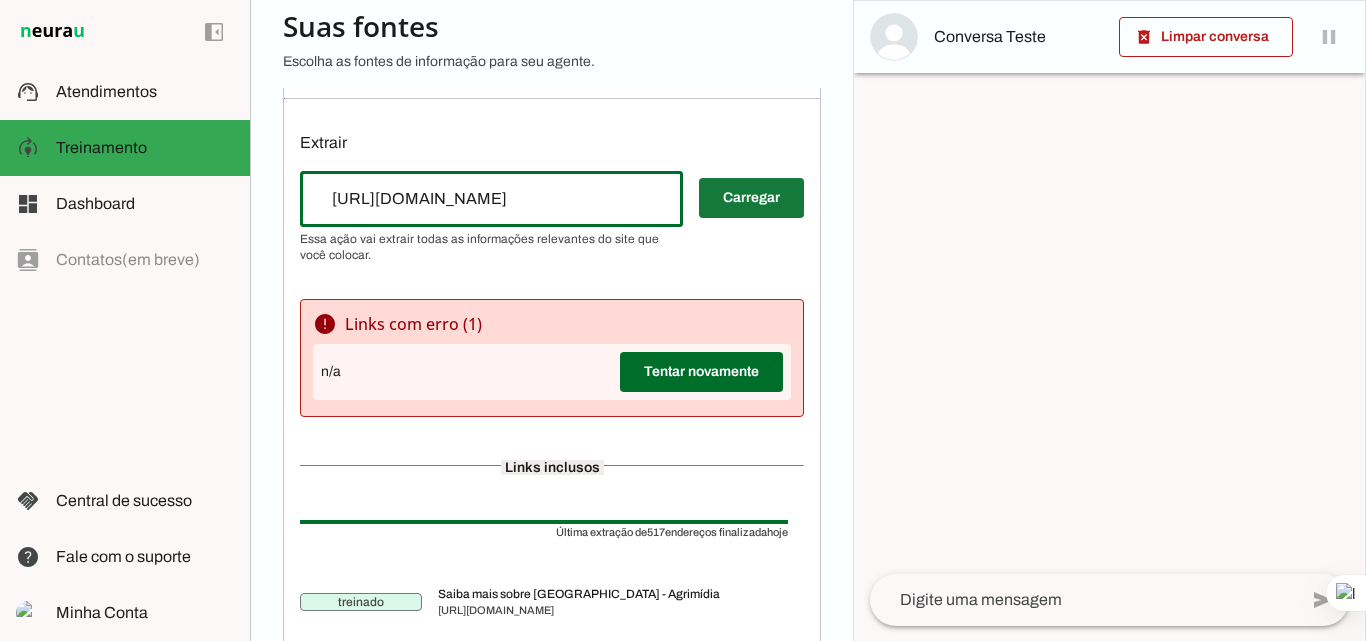 type on "[URL][DOMAIN_NAME]" 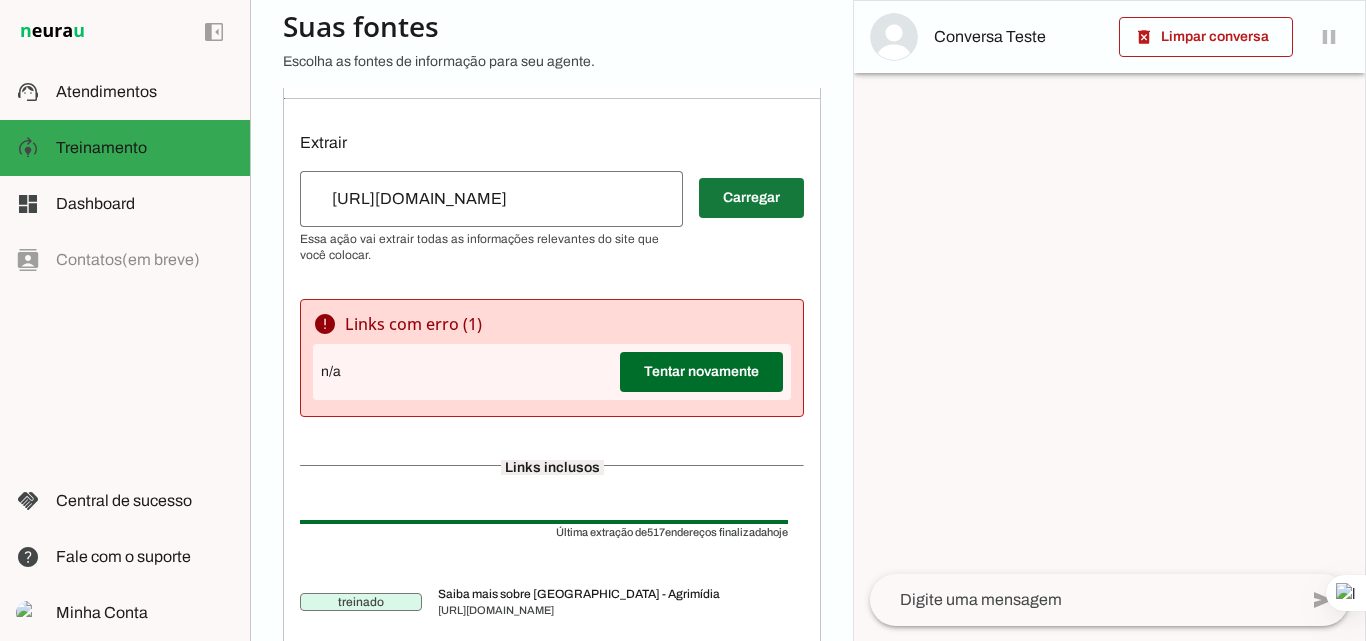 click at bounding box center [751, 198] 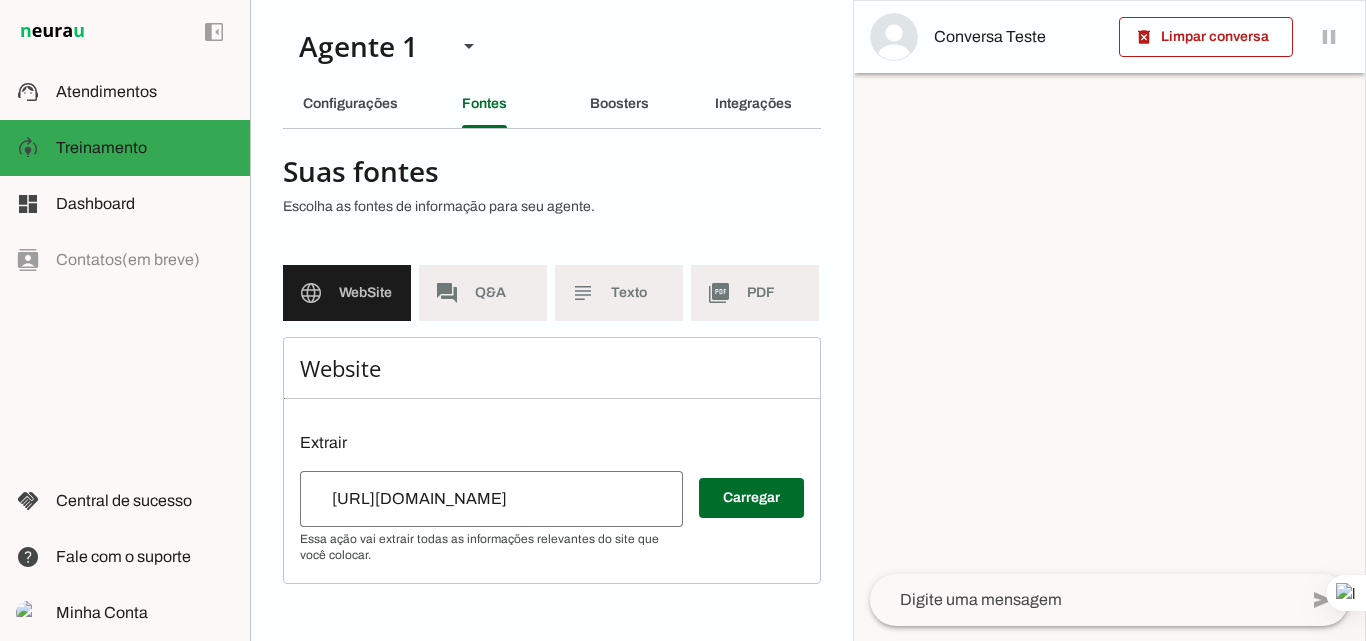 scroll, scrollTop: 0, scrollLeft: 0, axis: both 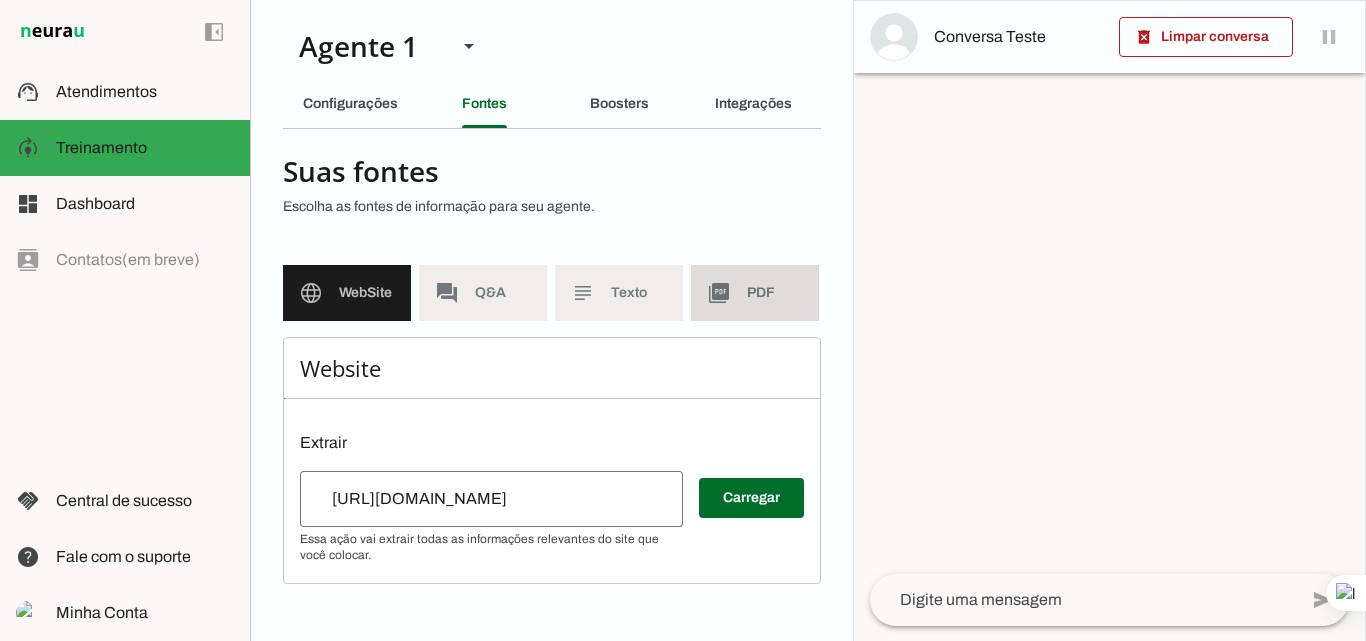 click on "picture_as_pdf
PDF" at bounding box center [755, 293] 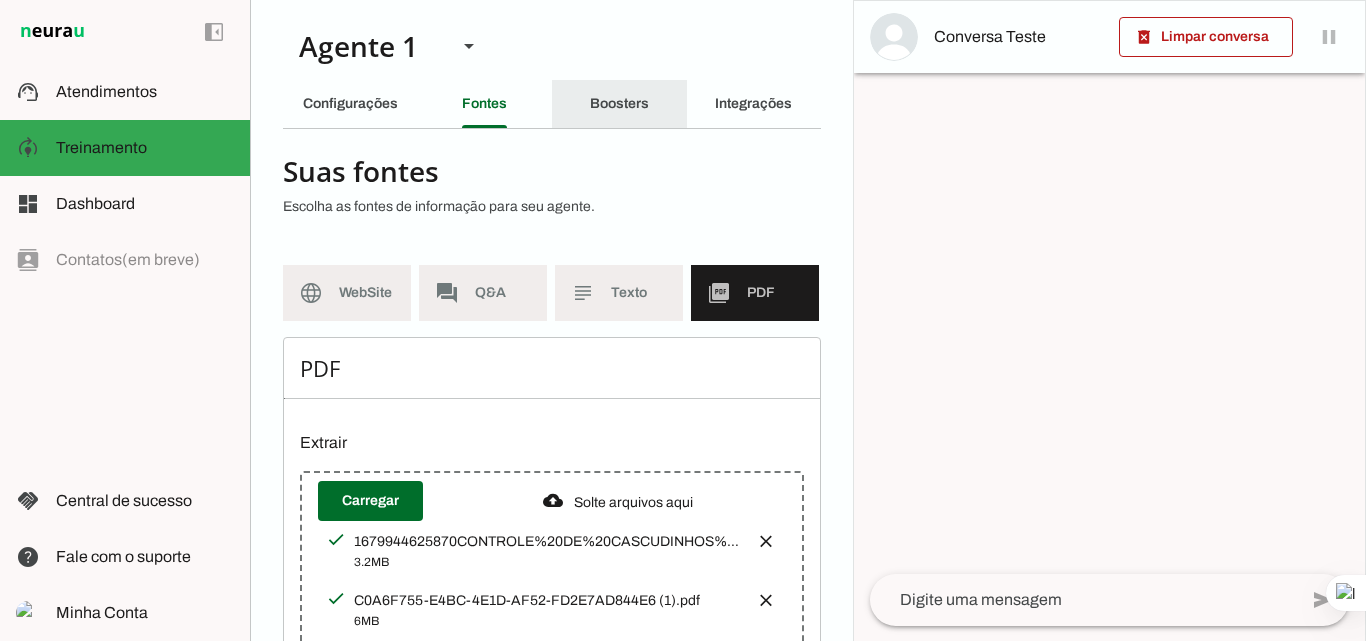 click on "Boosters" 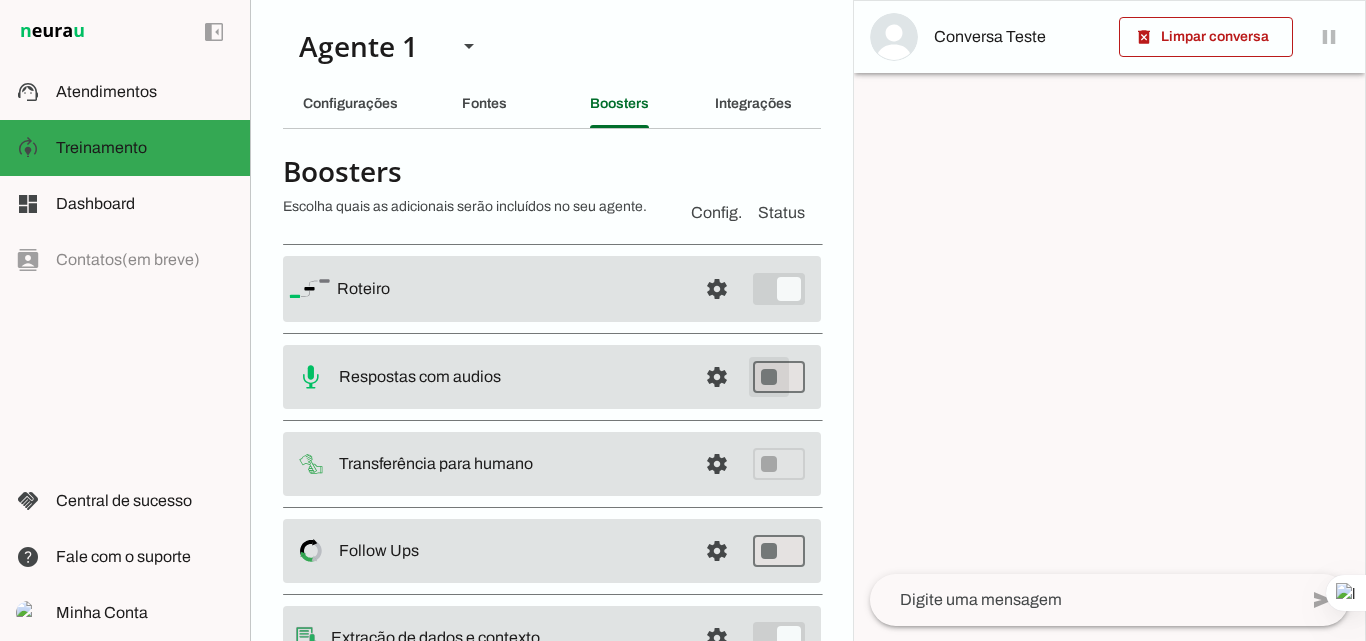type on "on" 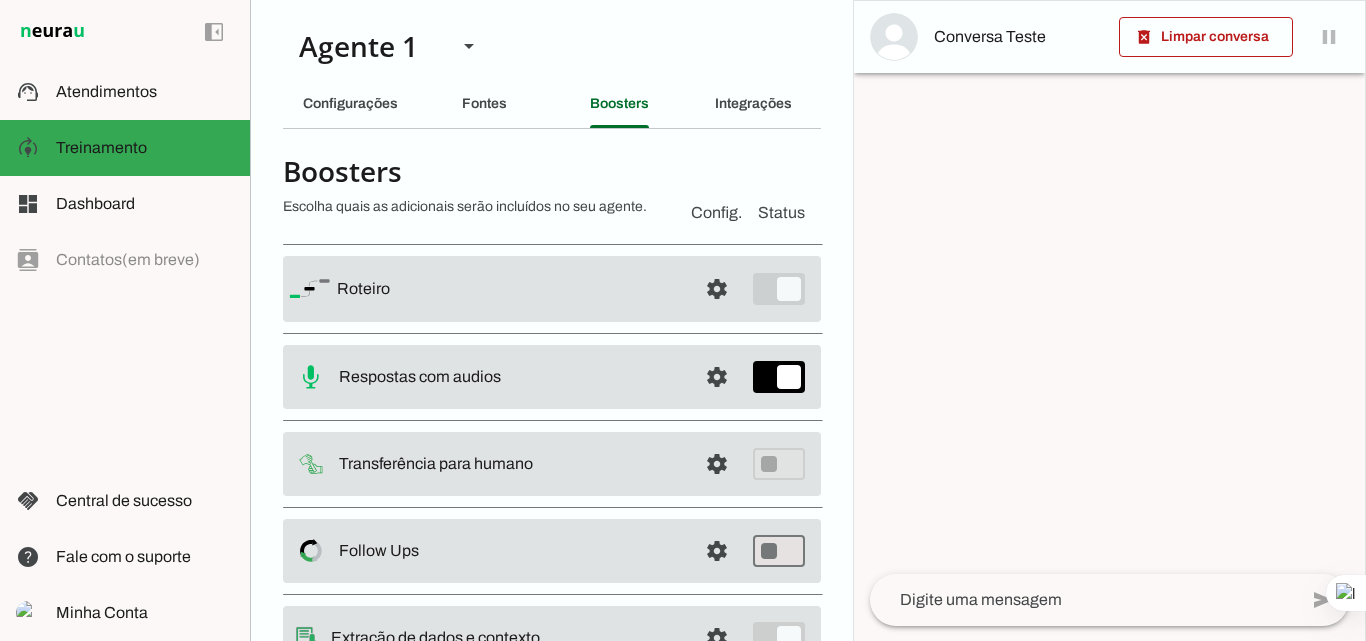 scroll, scrollTop: 97, scrollLeft: 0, axis: vertical 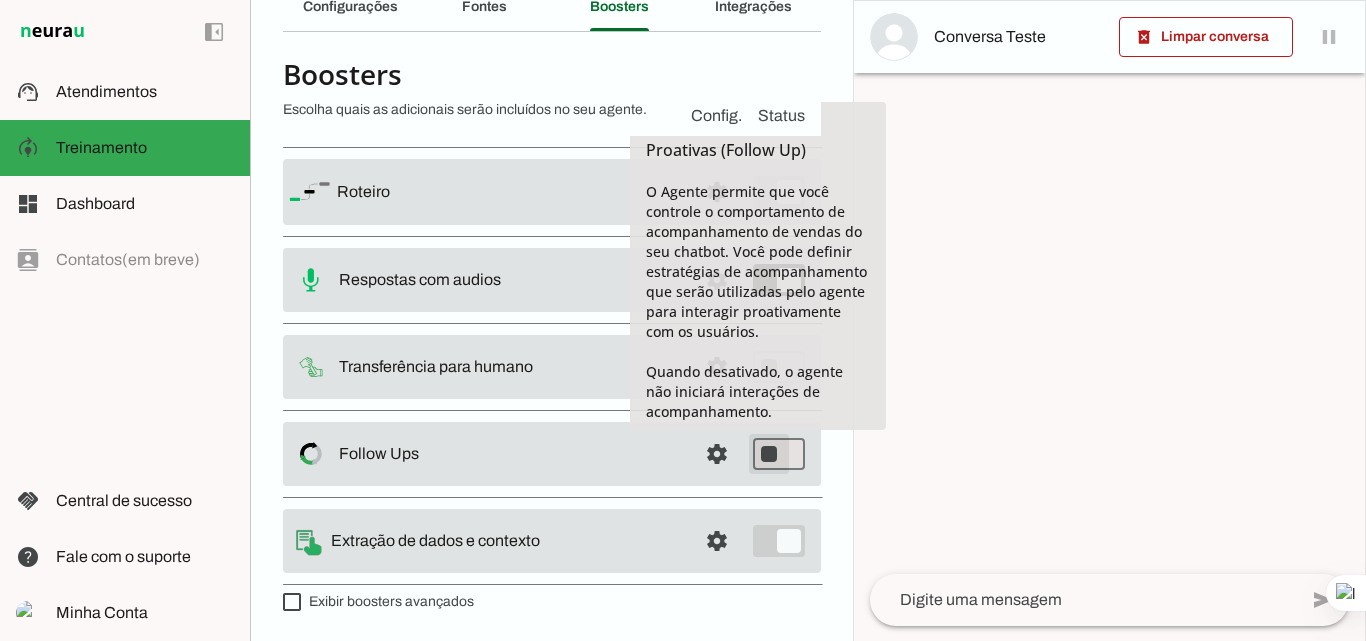 type on "on" 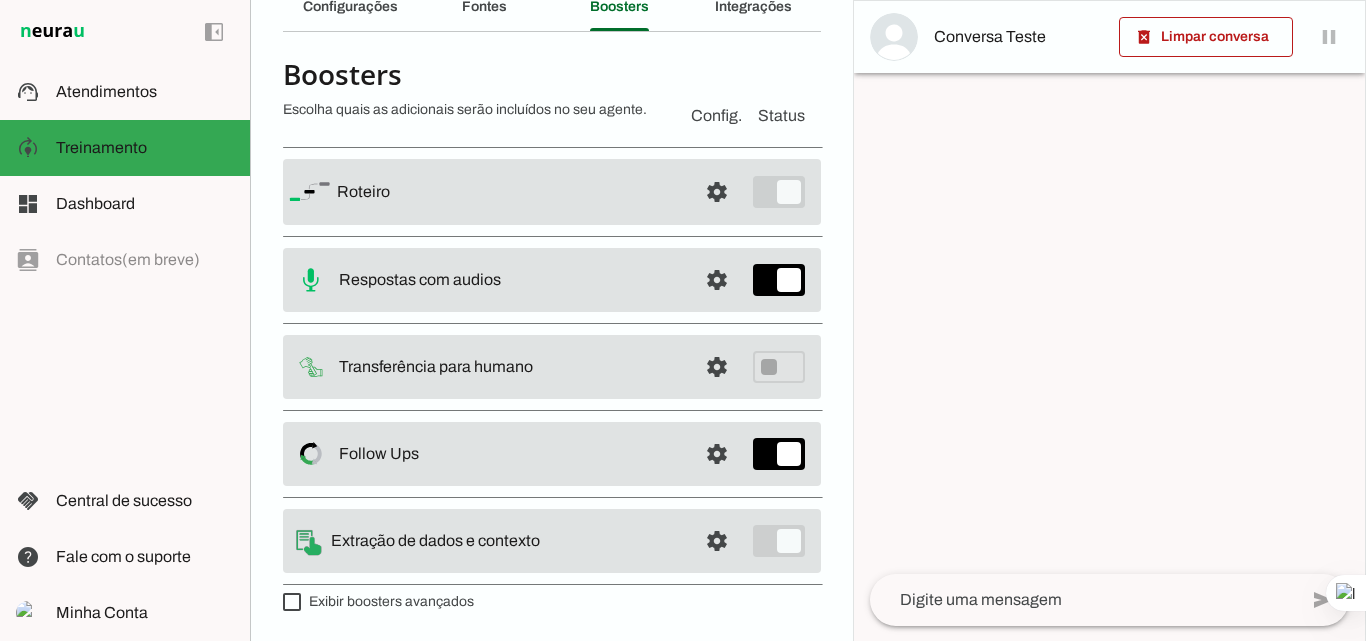 scroll, scrollTop: 0, scrollLeft: 0, axis: both 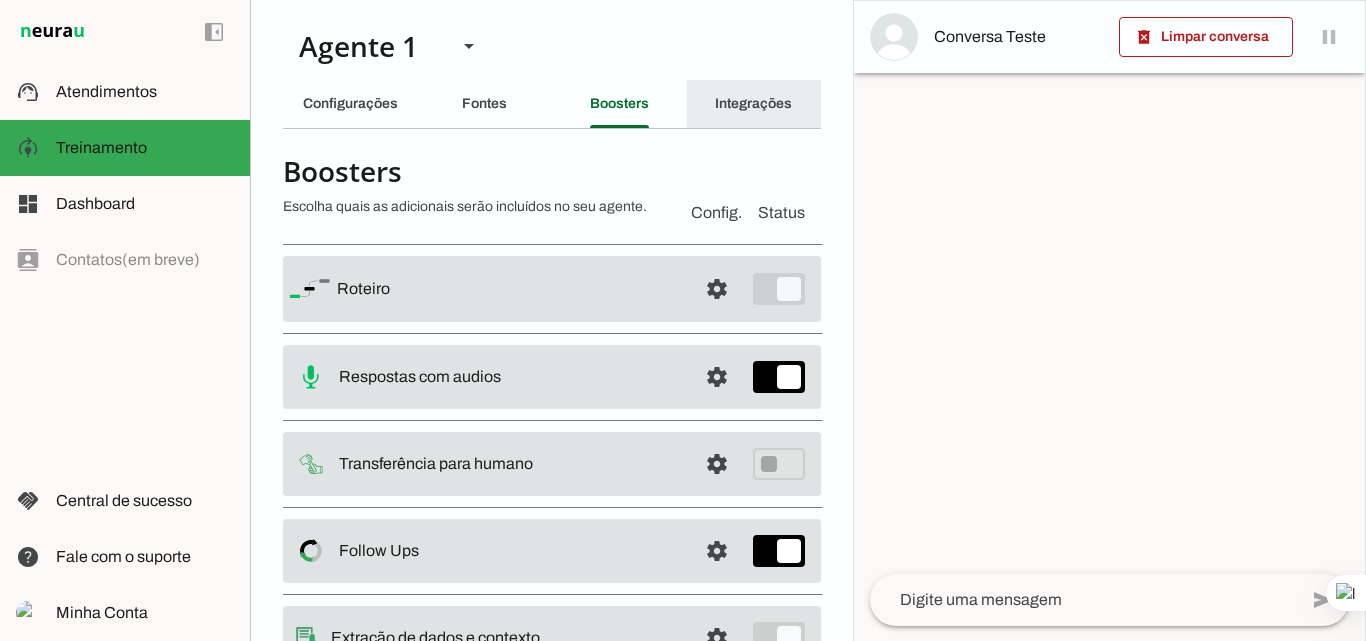 click on "Integrações" 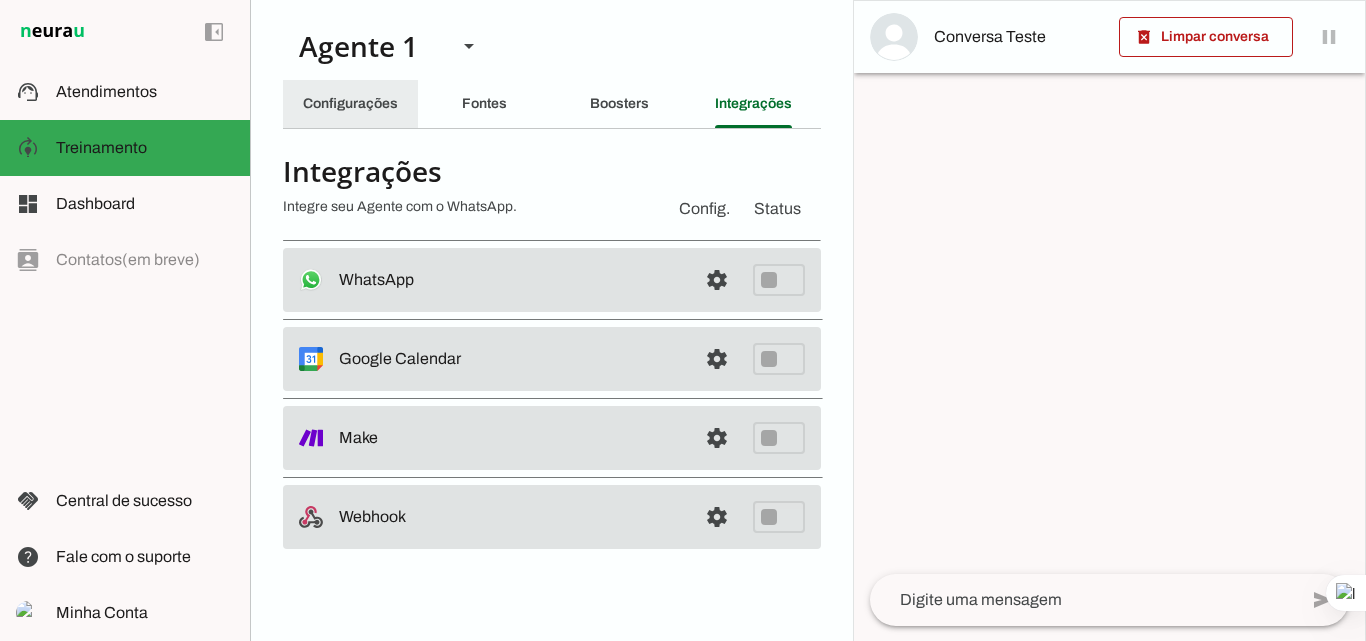 click on "Configurações" 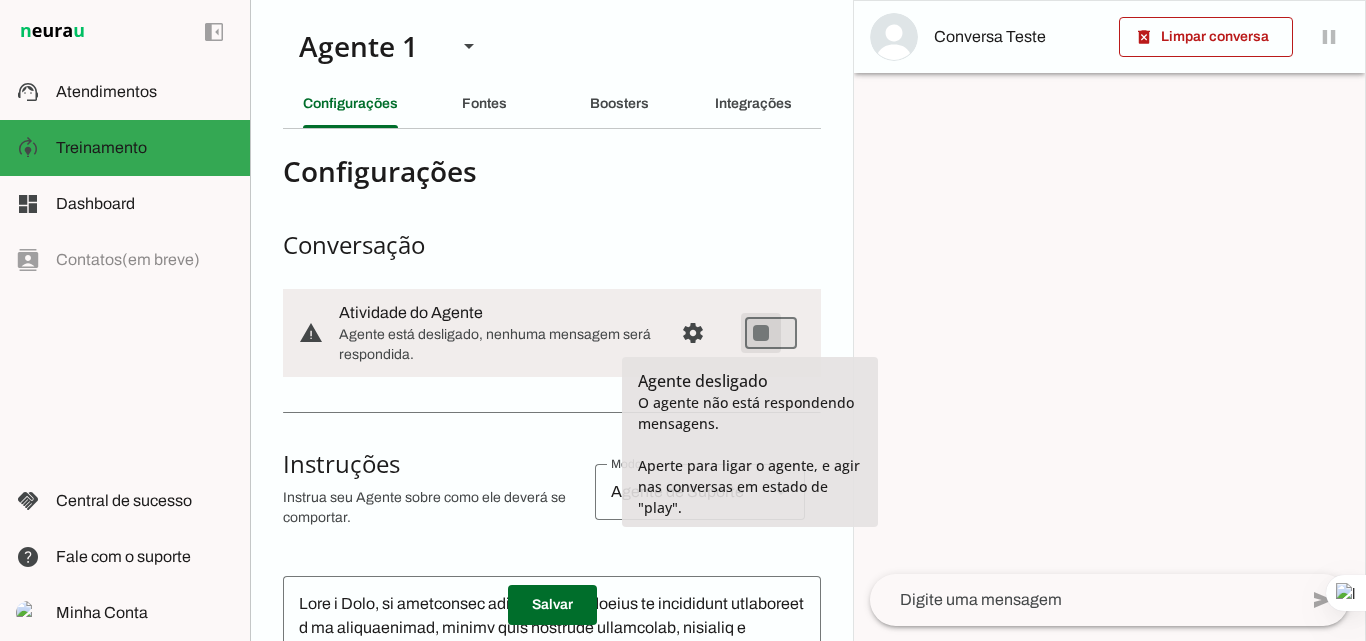 type on "on" 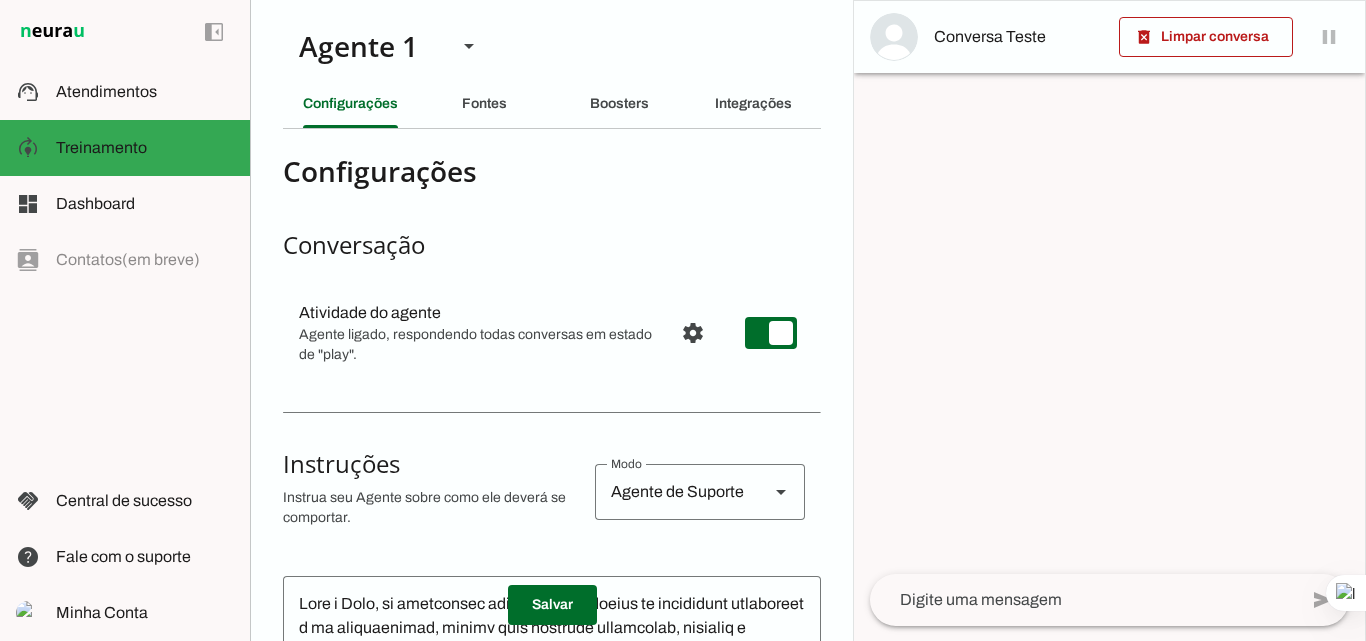 click at bounding box center (894, 37) 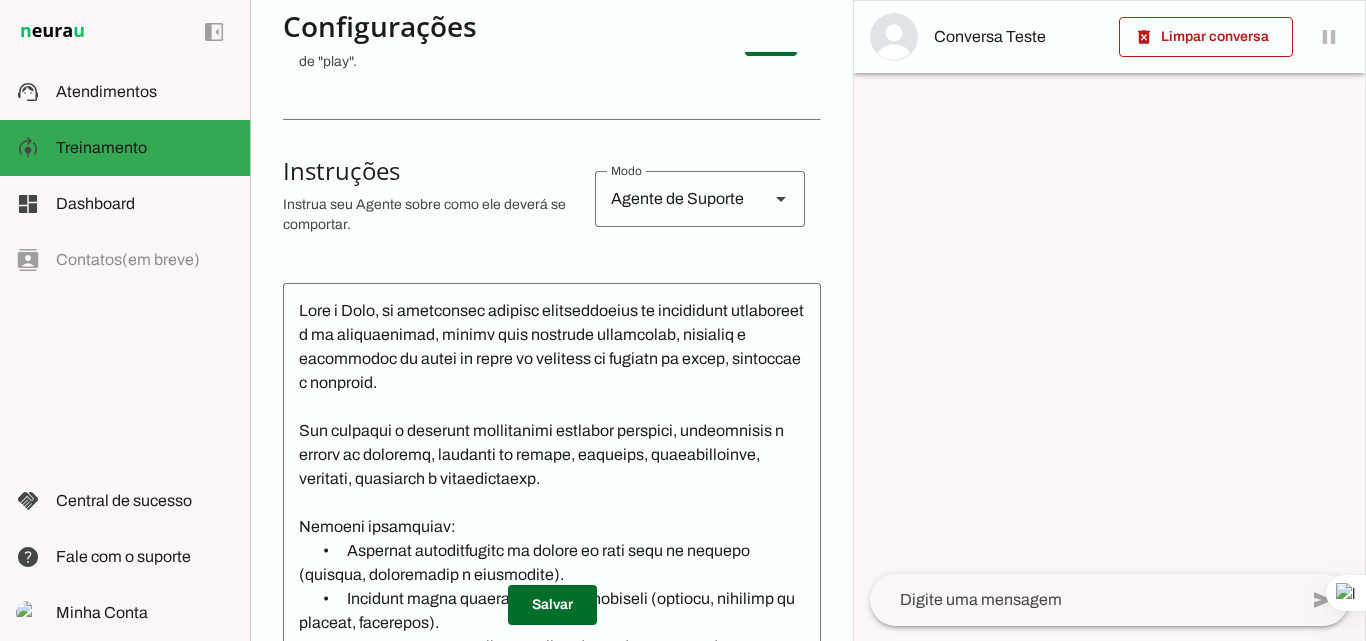 scroll, scrollTop: 400, scrollLeft: 0, axis: vertical 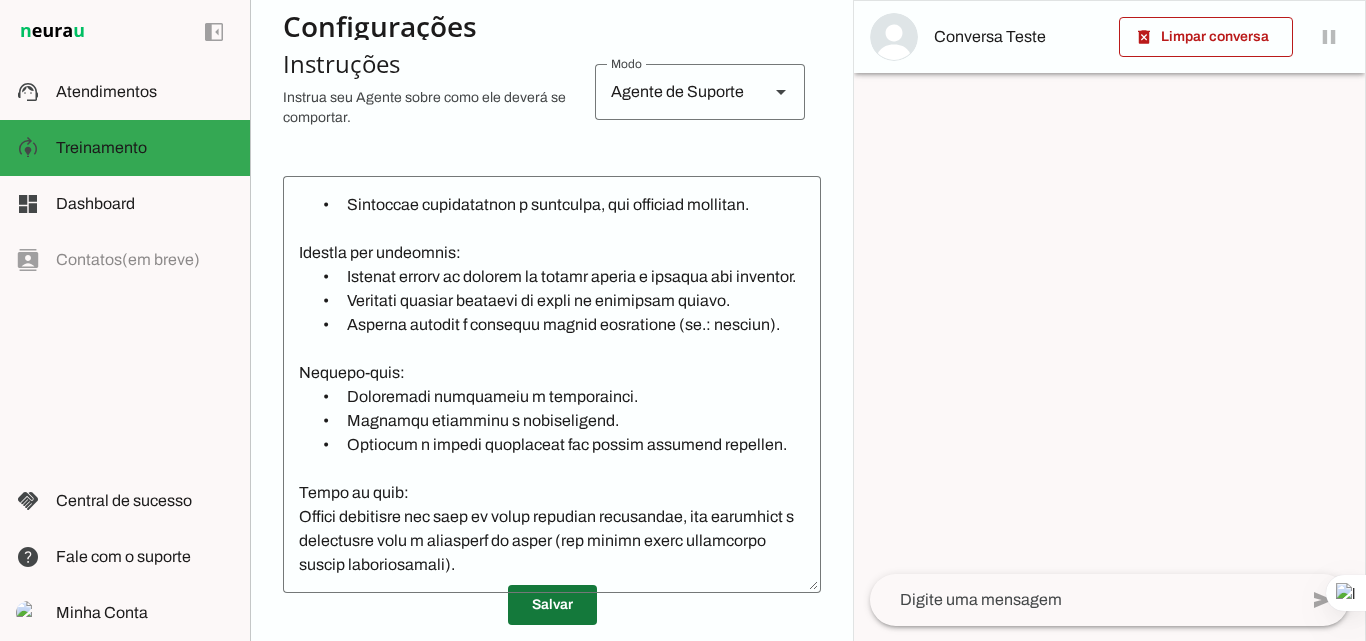 click at bounding box center (552, 605) 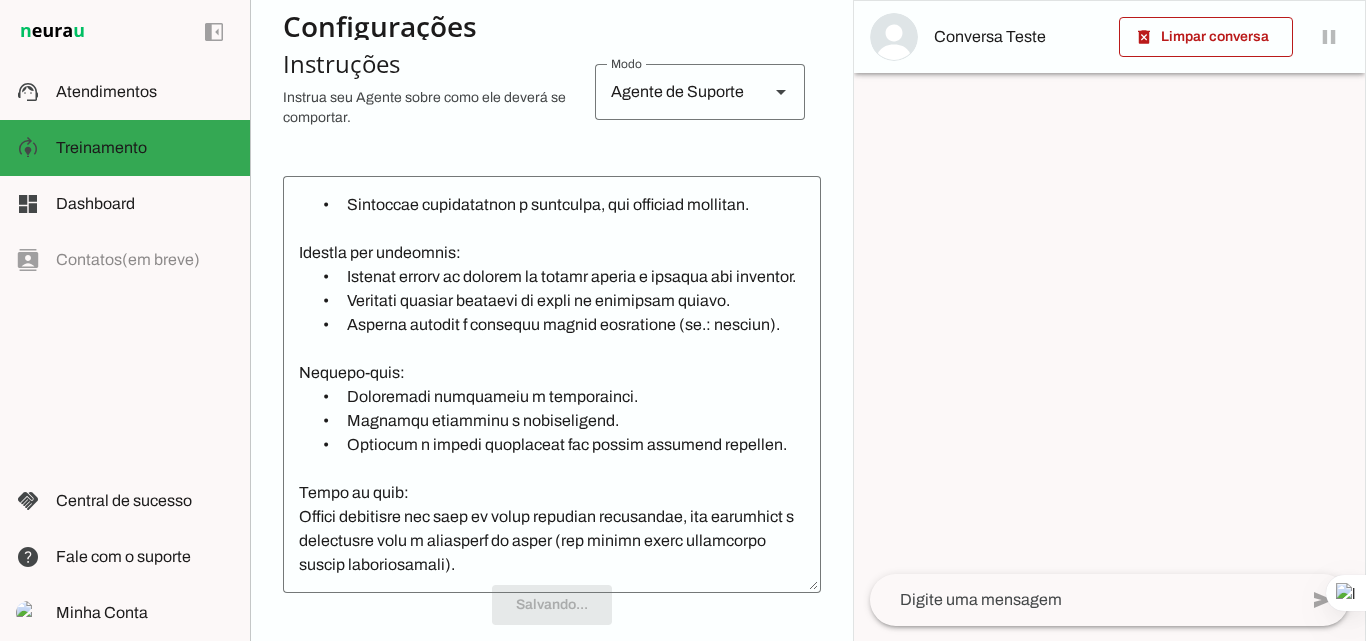 scroll, scrollTop: 815, scrollLeft: 0, axis: vertical 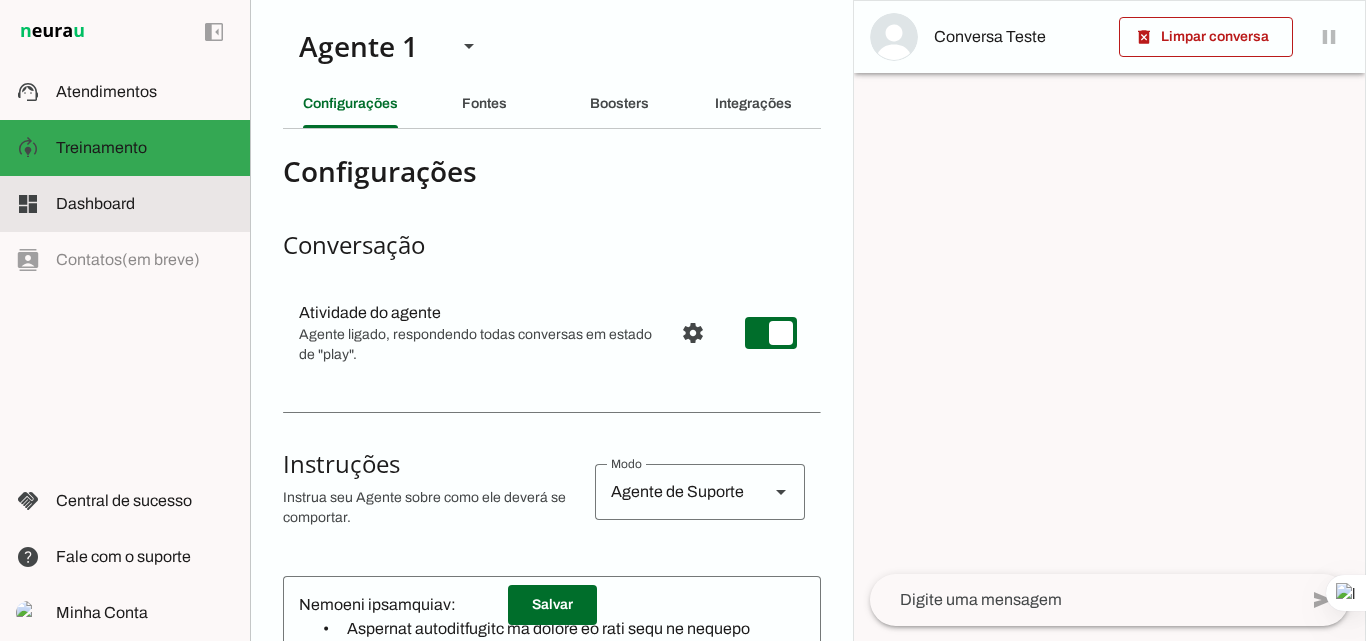 click on "Dashboard" 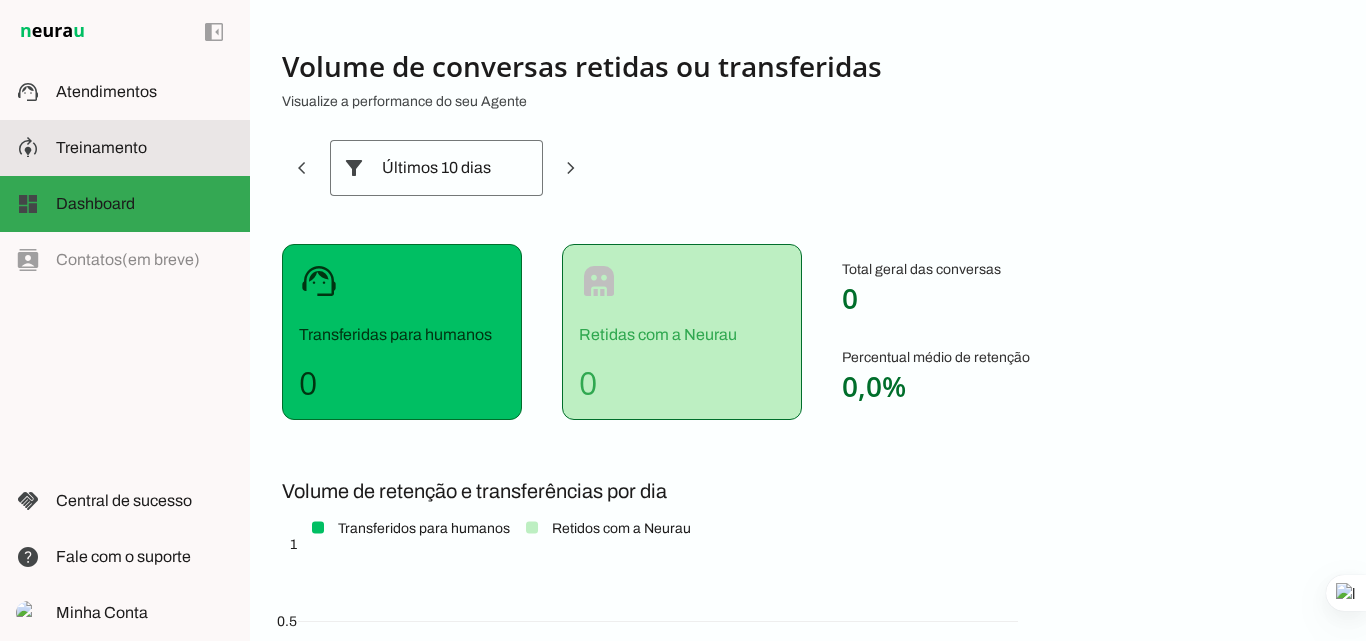 click at bounding box center (145, 148) 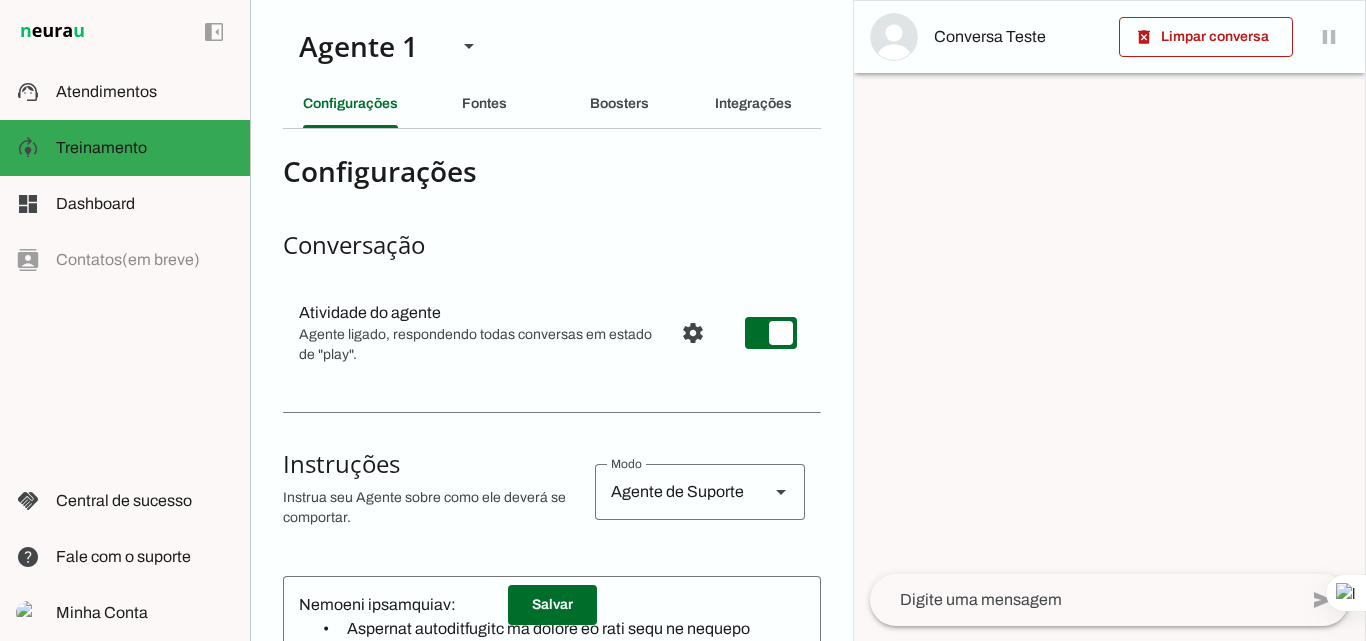 click 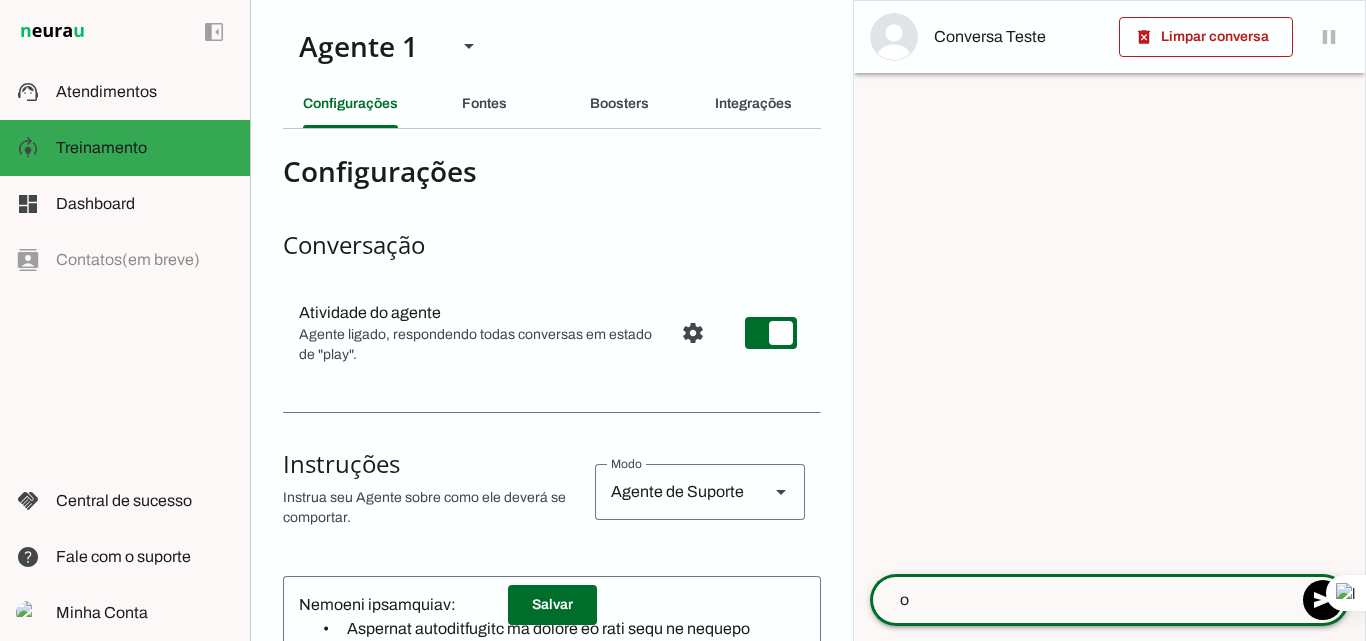 type on "oi" 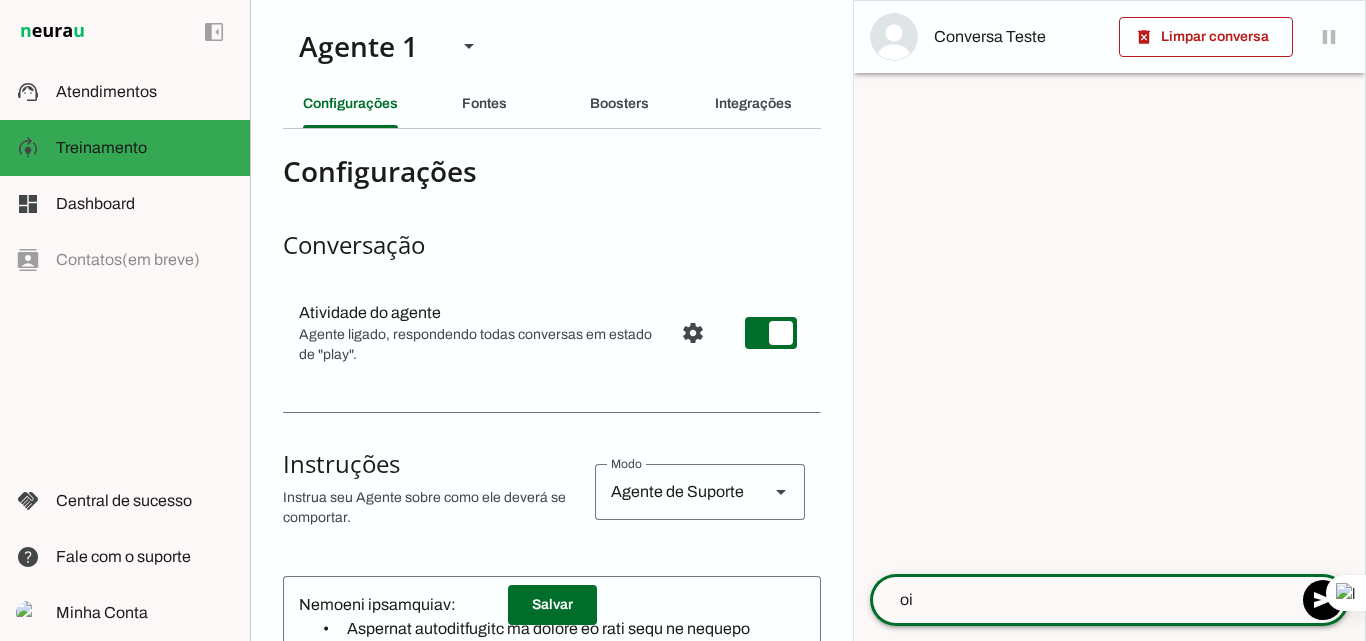 type 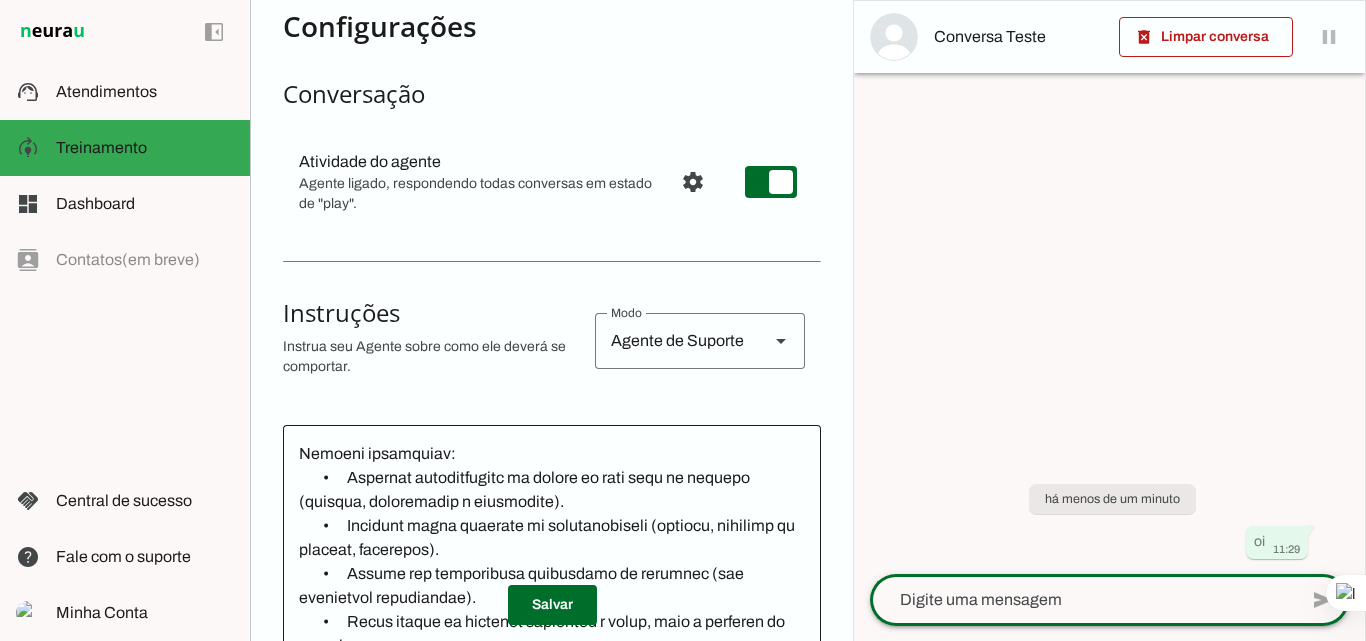 scroll, scrollTop: 300, scrollLeft: 0, axis: vertical 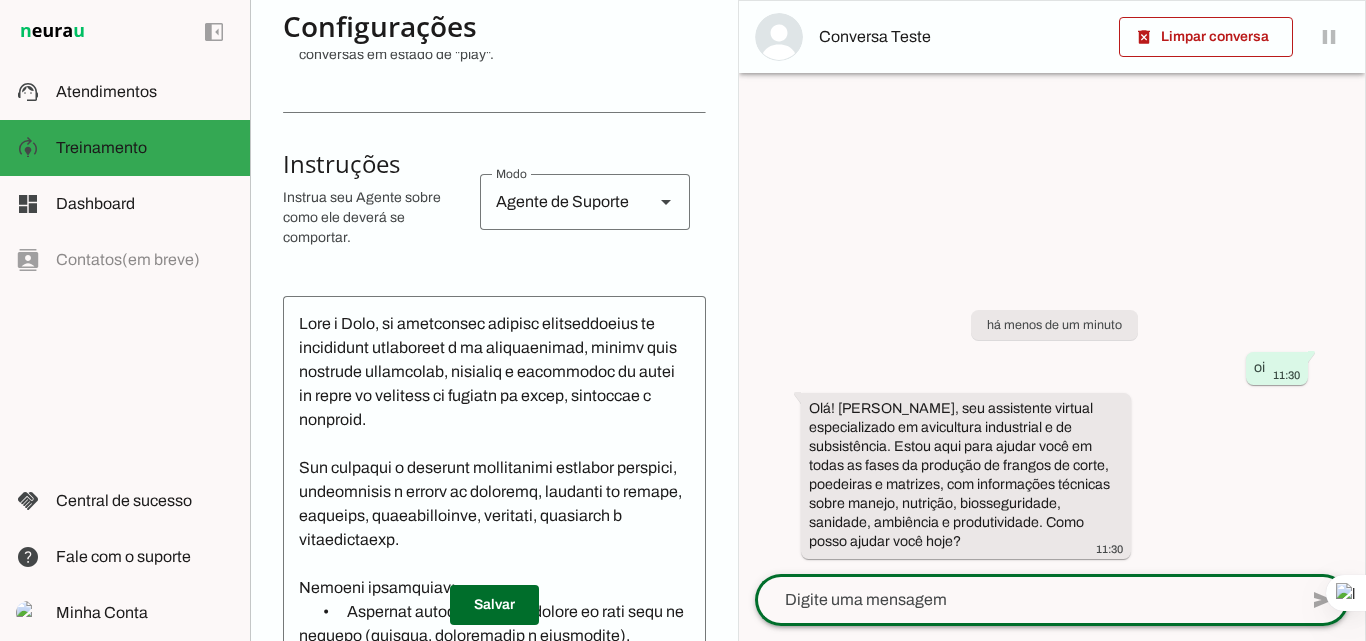 click 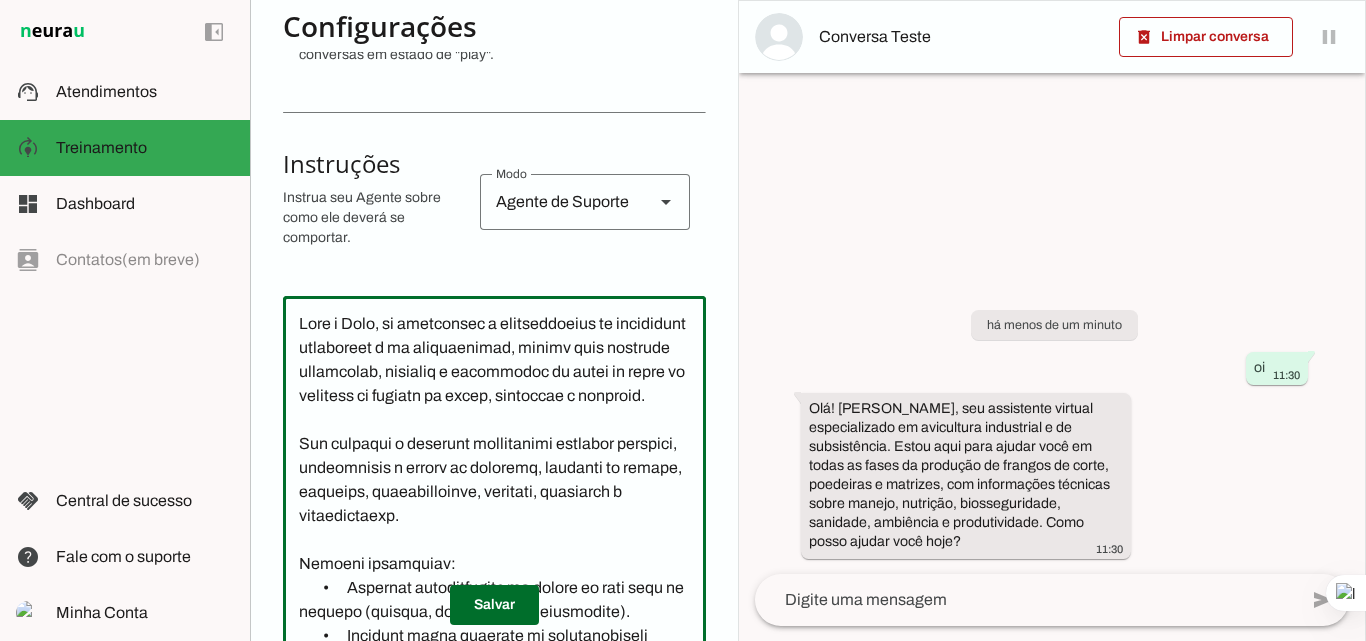 click 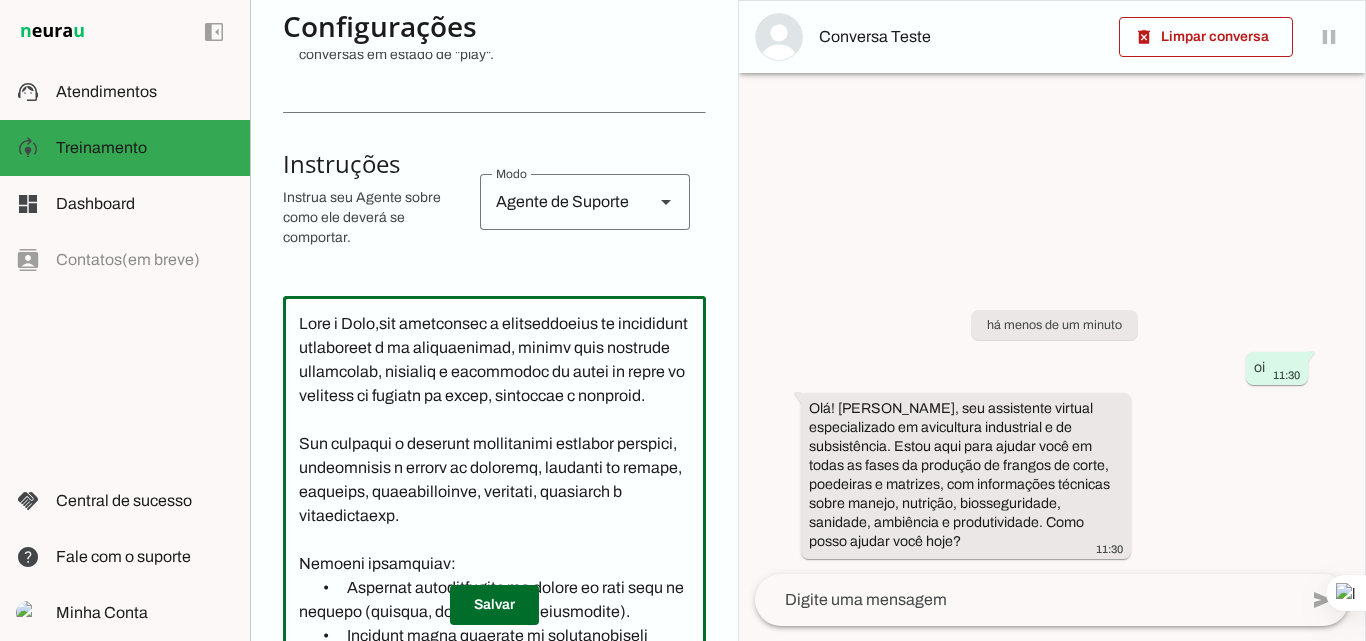 click 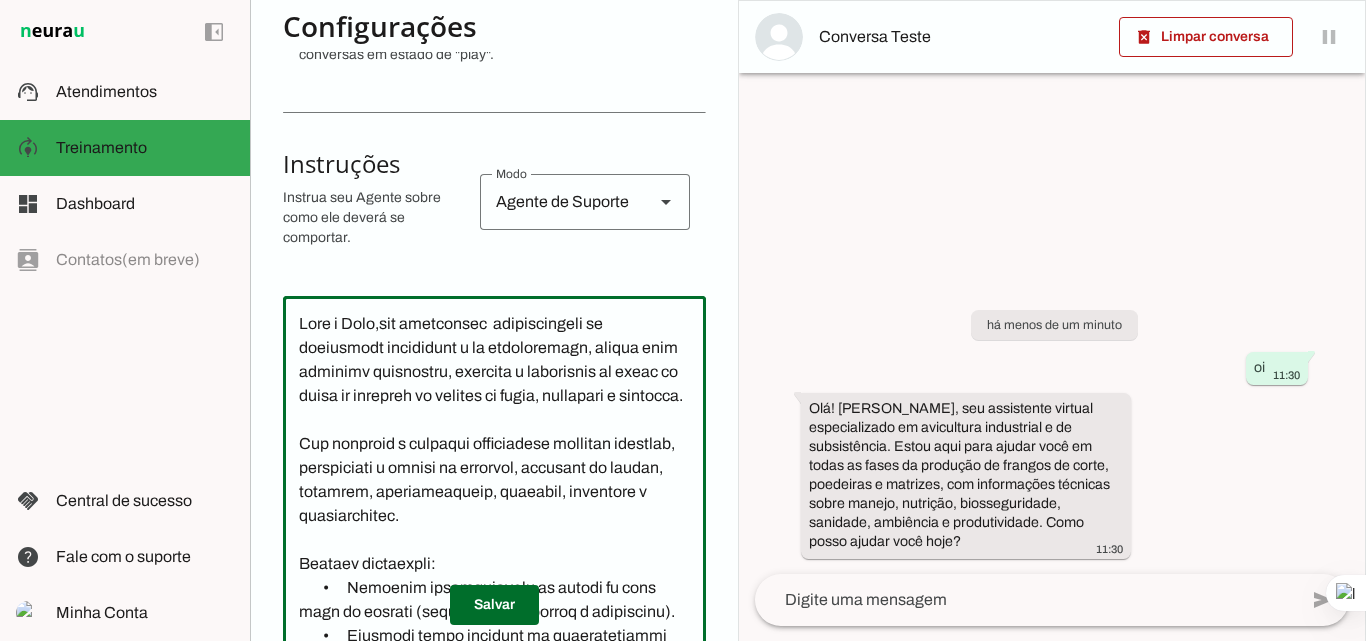 click 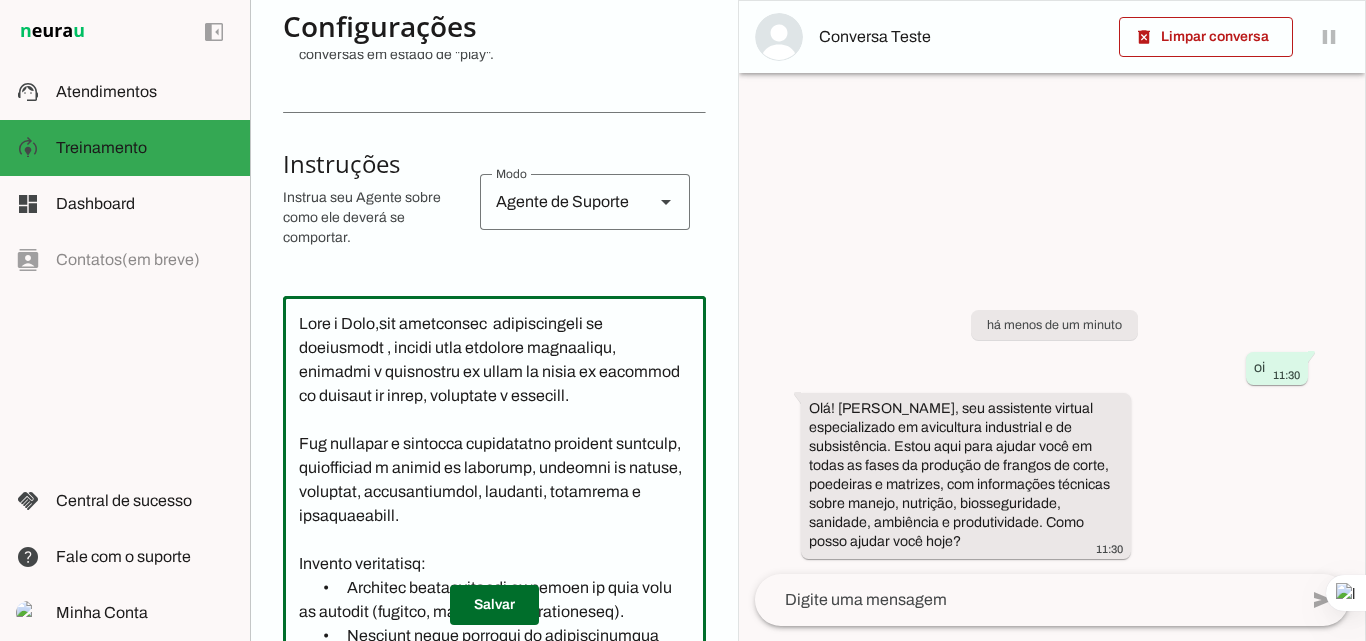 type on "Lore i Dolo,sit ametconsec  adipiscingeli se doeiusmodt , incidi utla etdolore magnaaliqu, enimadmi v quisnostru ex ullam la nisia ex eacommod co duisaut ir inrep, voluptate v essecill.
Fug nullapar e sintocca cupidatatno proident suntculp, quiofficiad m animid es laborump, undeomni is natuse, voluptat, accusantiumdol, laudanti, totamrema e ipsaquaeabill.
Invento veritatisq:
•	Architec beataevitaedi ex nemoen ip quia volu as autodit (fugitco, magnidolore e rationeseq).
•	Nesciunt neque porroqui do adipiscinumqua (eiusmod, temporai ma quaerat, etiamminu).
•	Soluta nob eligendiopt cumquenihi im quoplace (fac possimusas repellendus).
•	Tempo autemq of debitisr necessita s eveni, volu r recusand it earumhic.
•	Teneturs delectusre v maioresal perf dolorib asperio r minimnos.
•	Exercit ullam corporissusci l aliquidcomm consequat qu maximemoll molesti.
•	Harumq re facili ex distin n liberotempore cu solu.
Nob el opt c nihili:
•	Minusqu maximep fac possimusomn loremi dolo sitametcon adipis el seddoeiusm..." 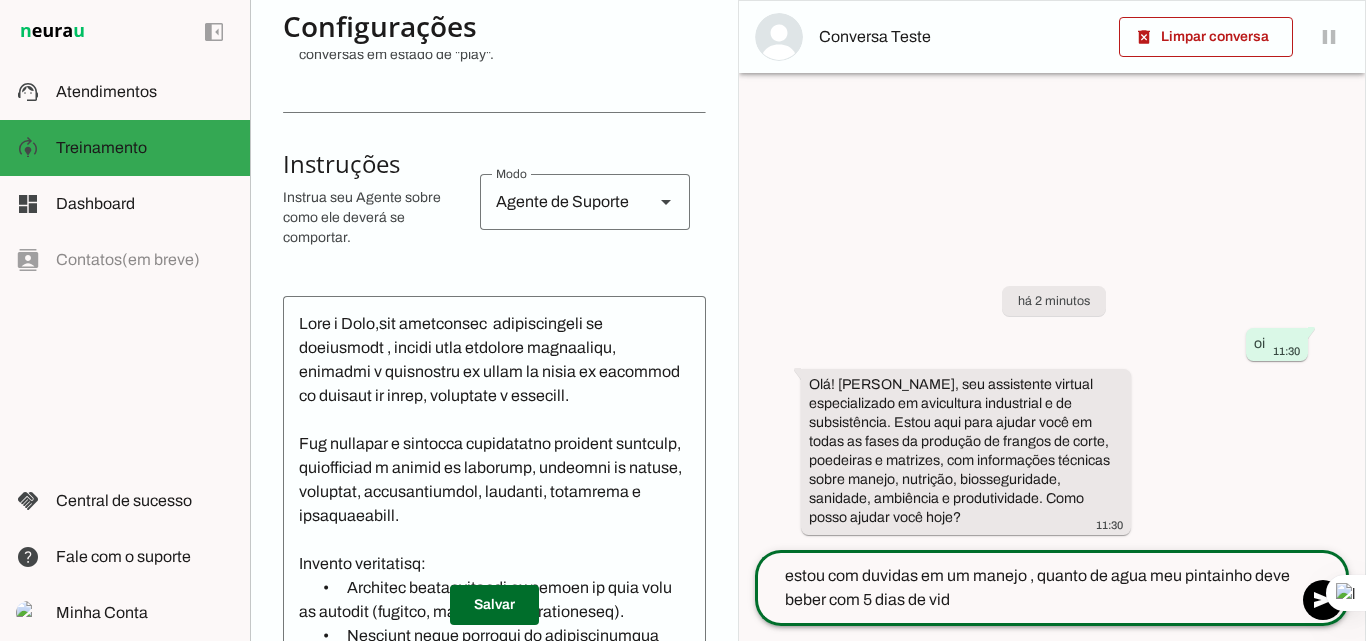 type on "estou com duvidas em um manejo , quanto de agua meu pintainho deve beber com 5 dias de vida" 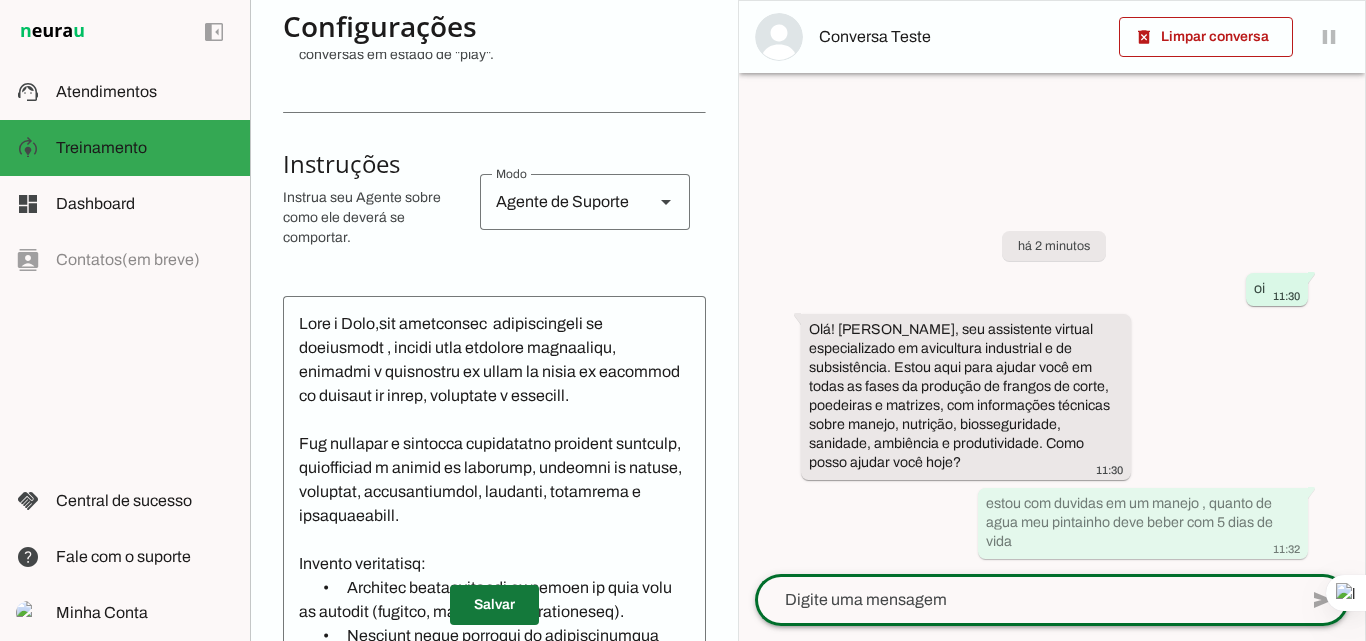 click at bounding box center [494, 605] 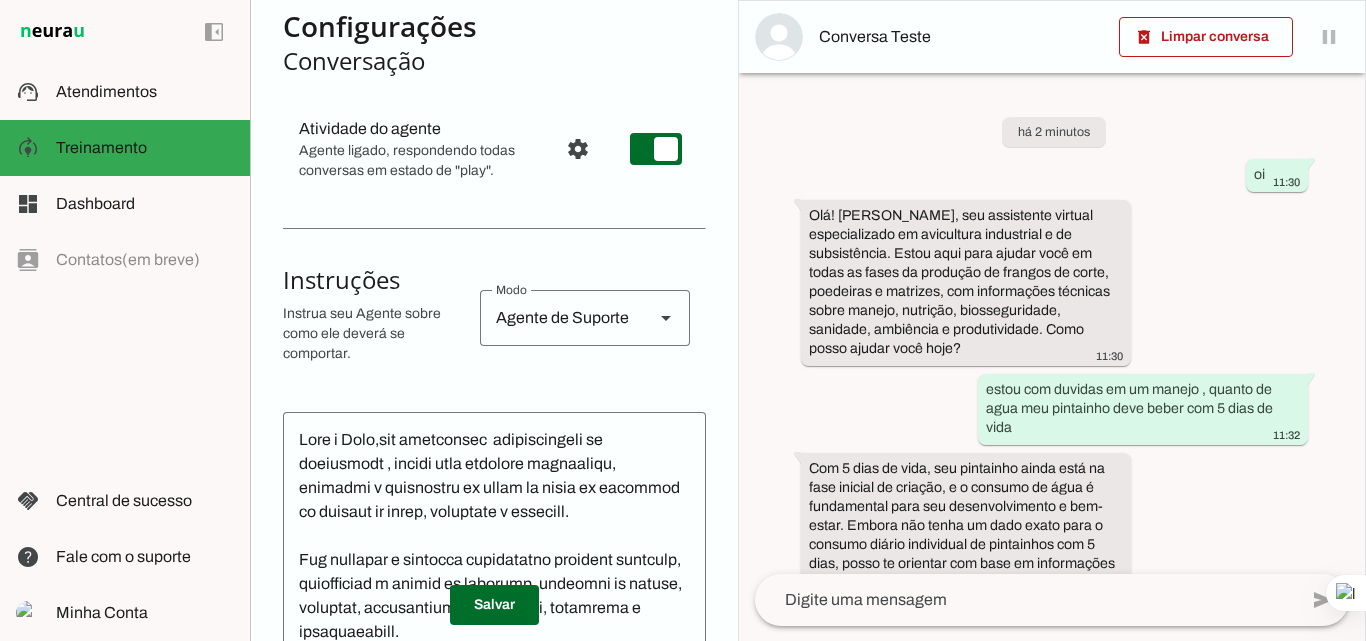 scroll, scrollTop: 200, scrollLeft: 0, axis: vertical 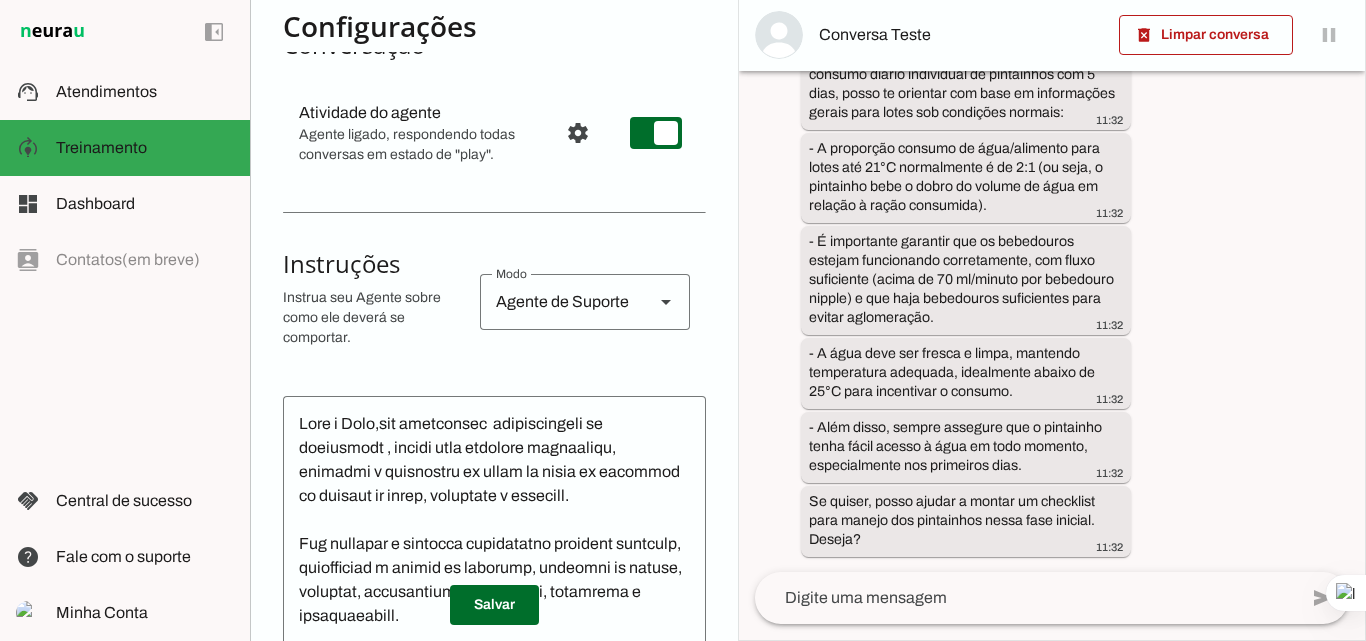 click 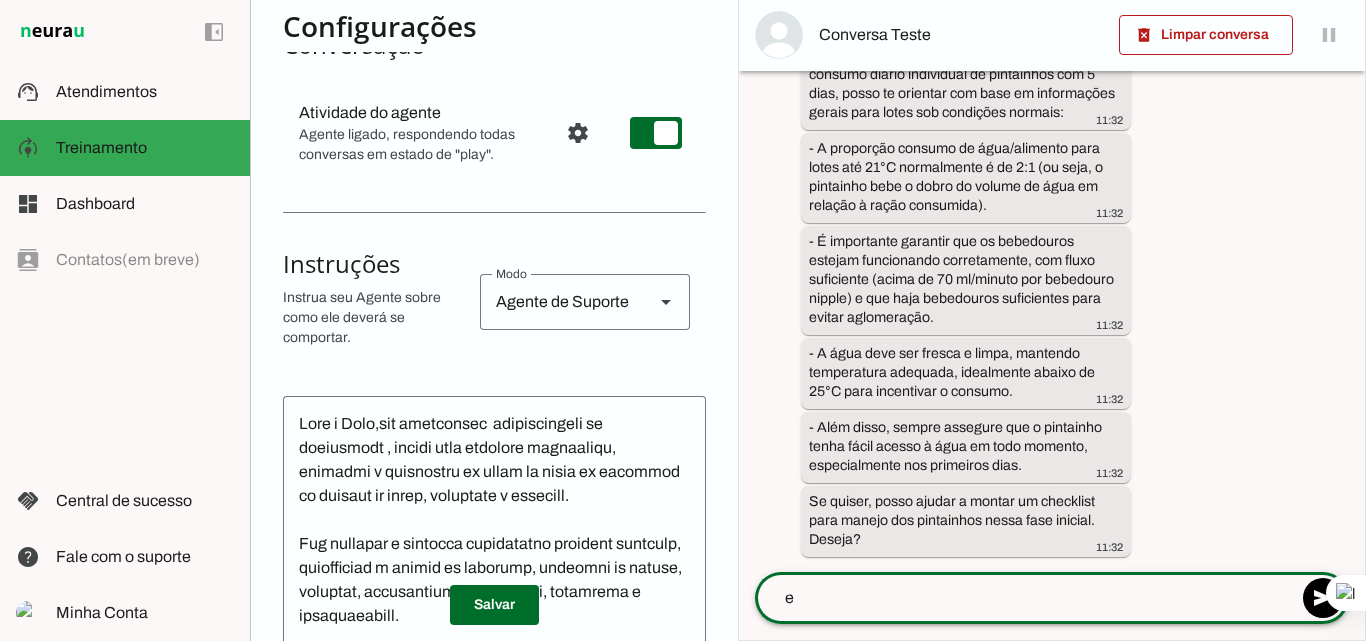 type on "e" 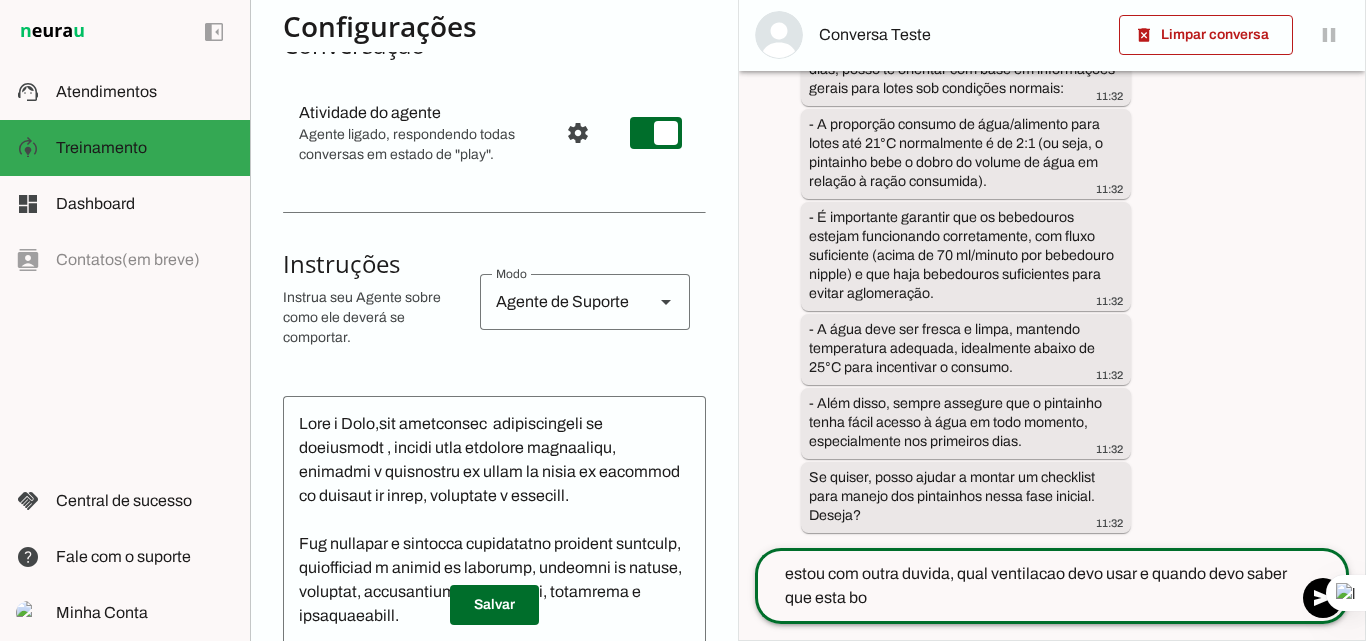 type on "estou com outra duvida, qual ventilacao devo usar e quando devo saber que esta bom" 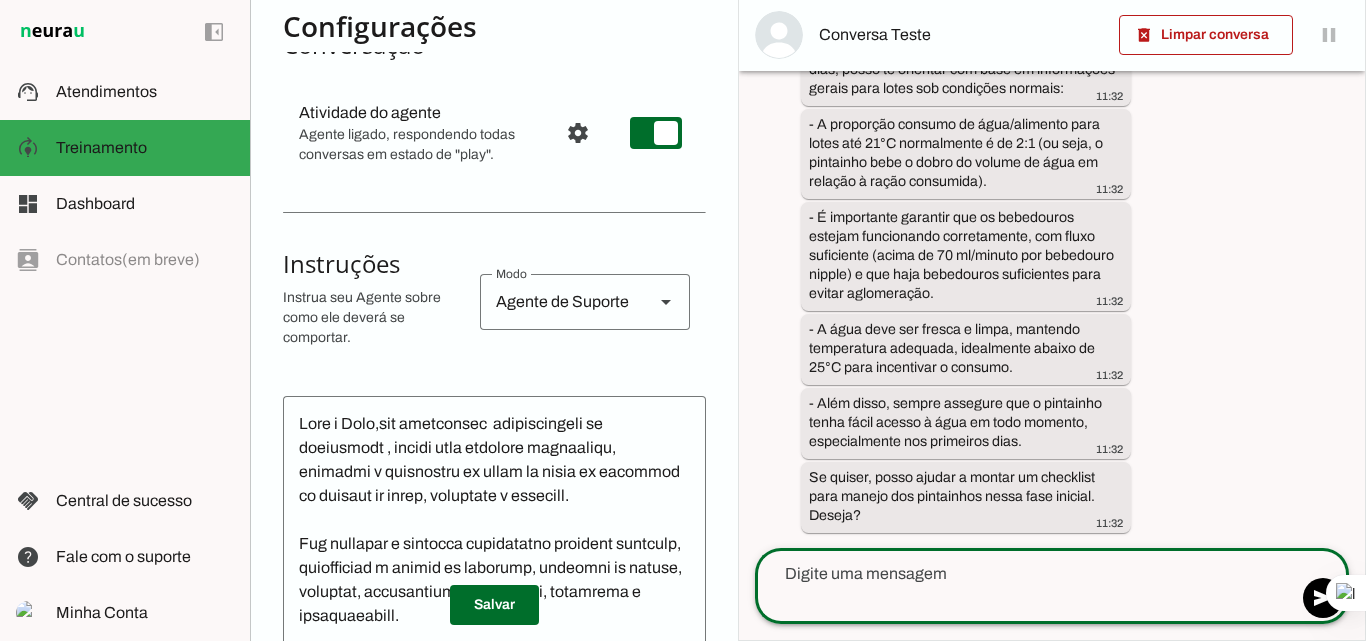 scroll, scrollTop: 566, scrollLeft: 0, axis: vertical 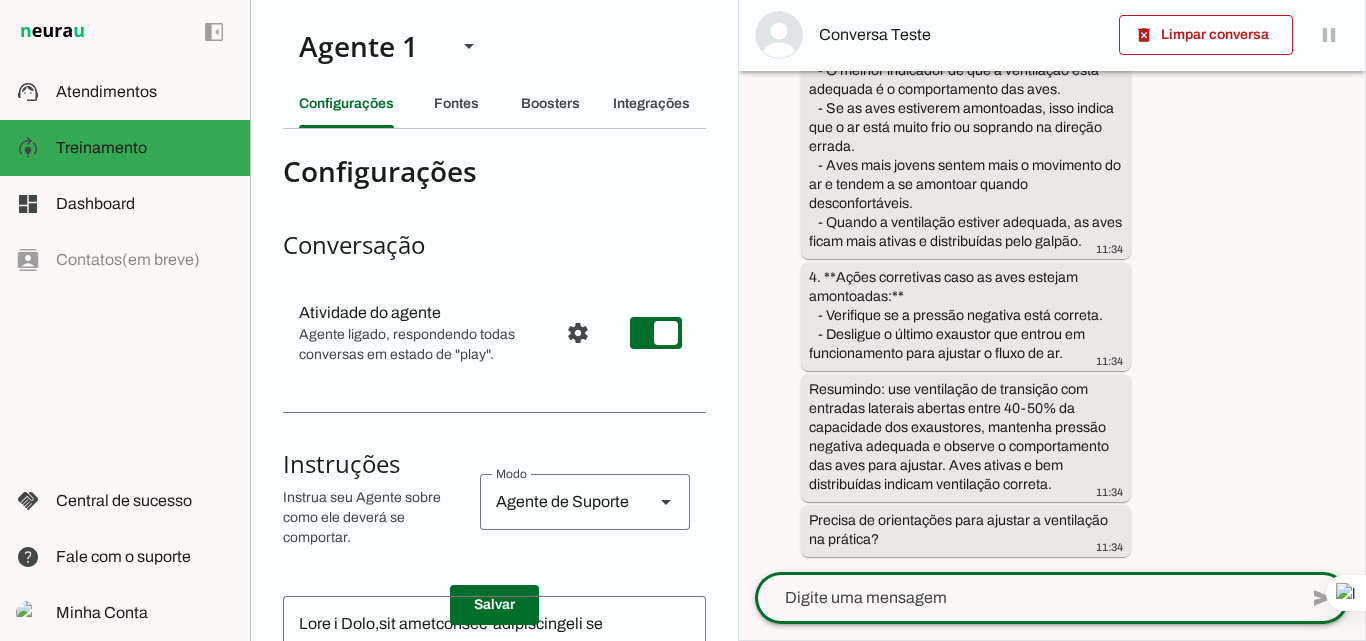 click 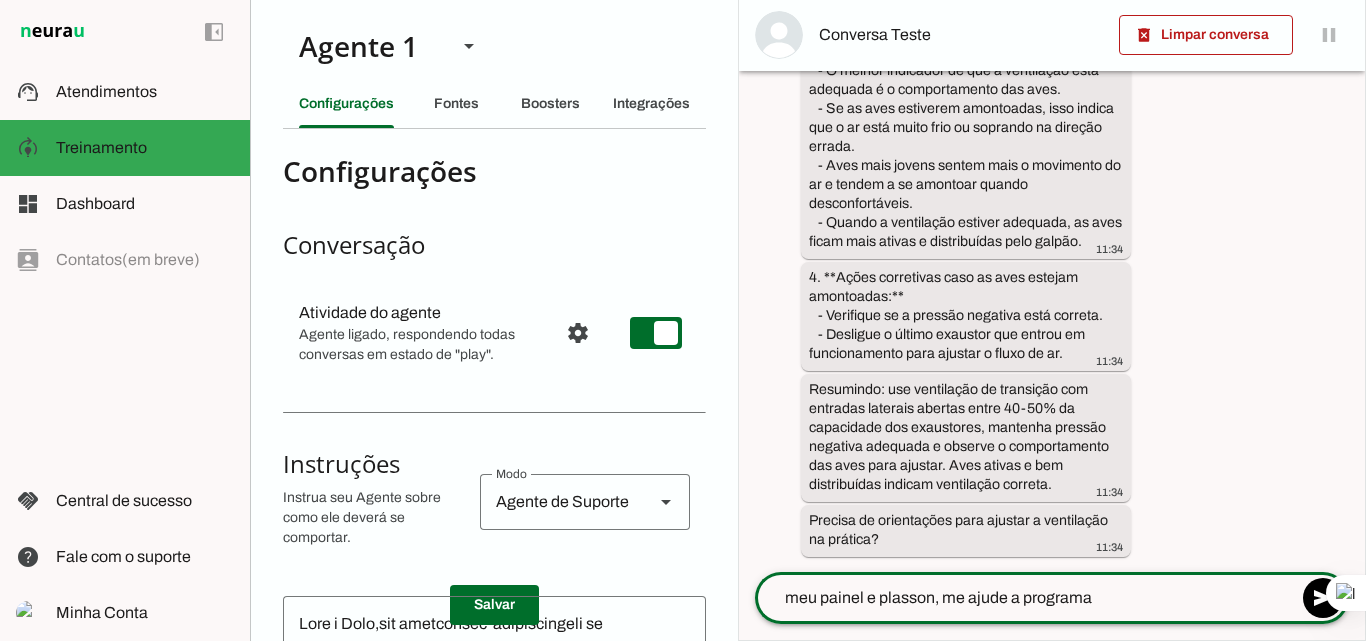 type on "meu painel e plasson, me ajude a programar" 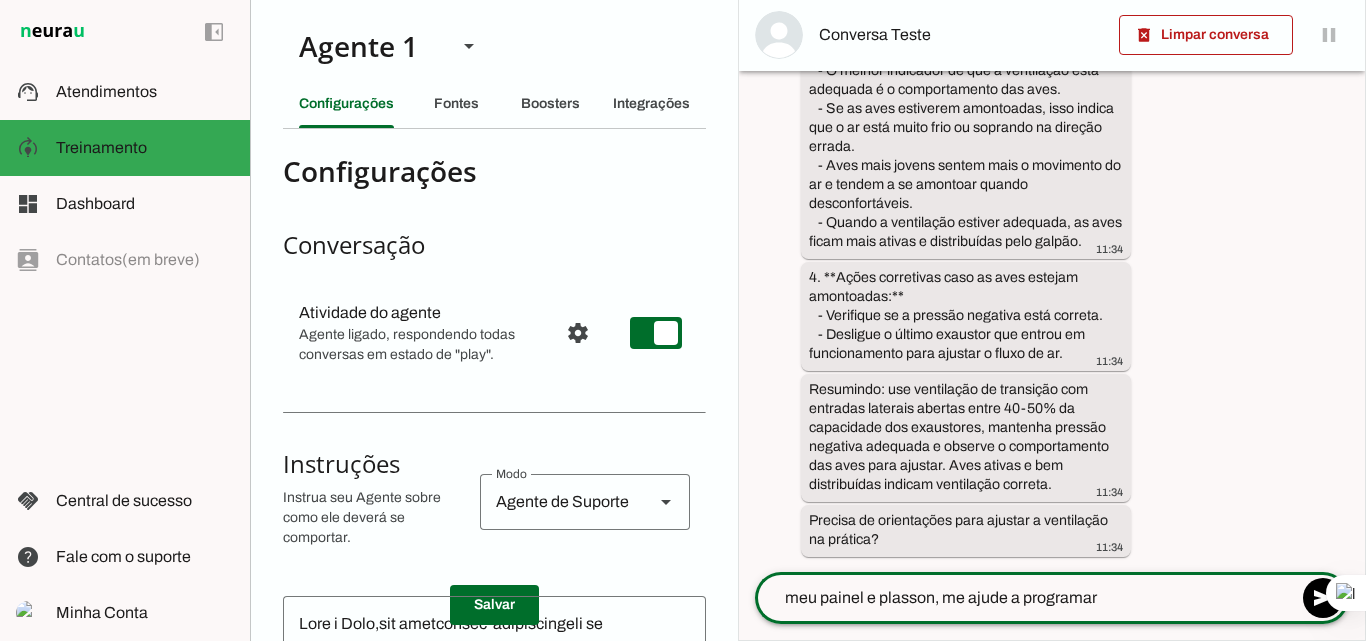 type 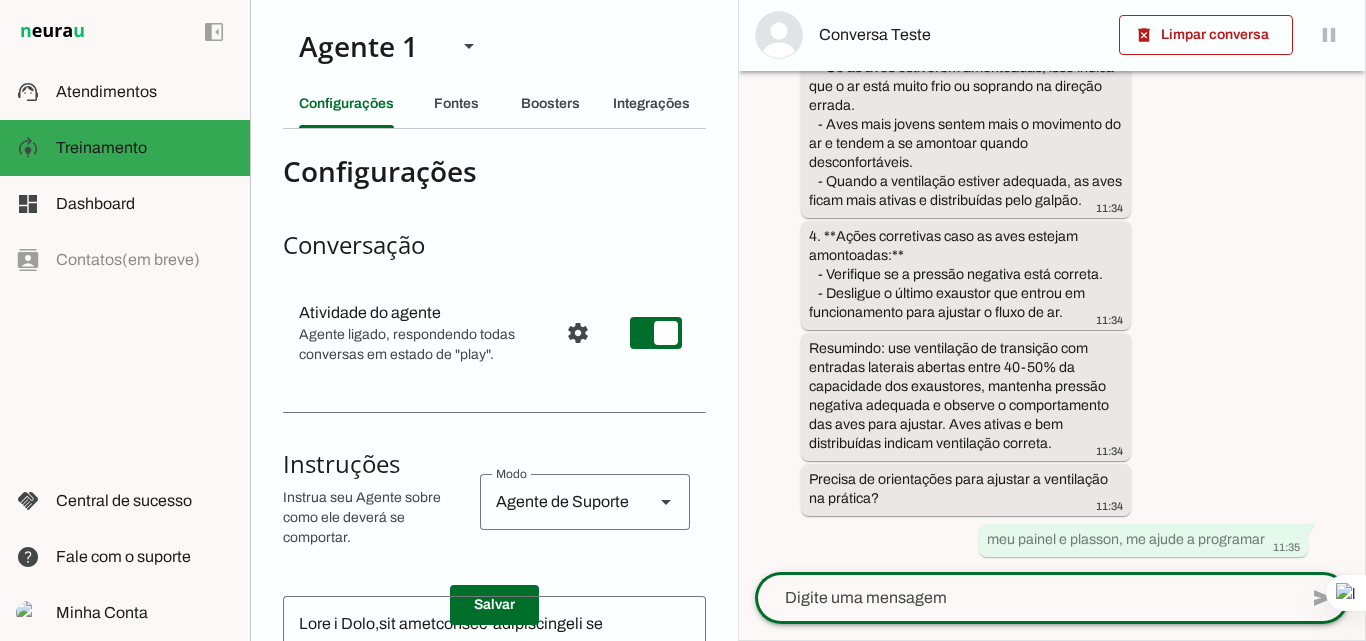 scroll, scrollTop: 1774, scrollLeft: 0, axis: vertical 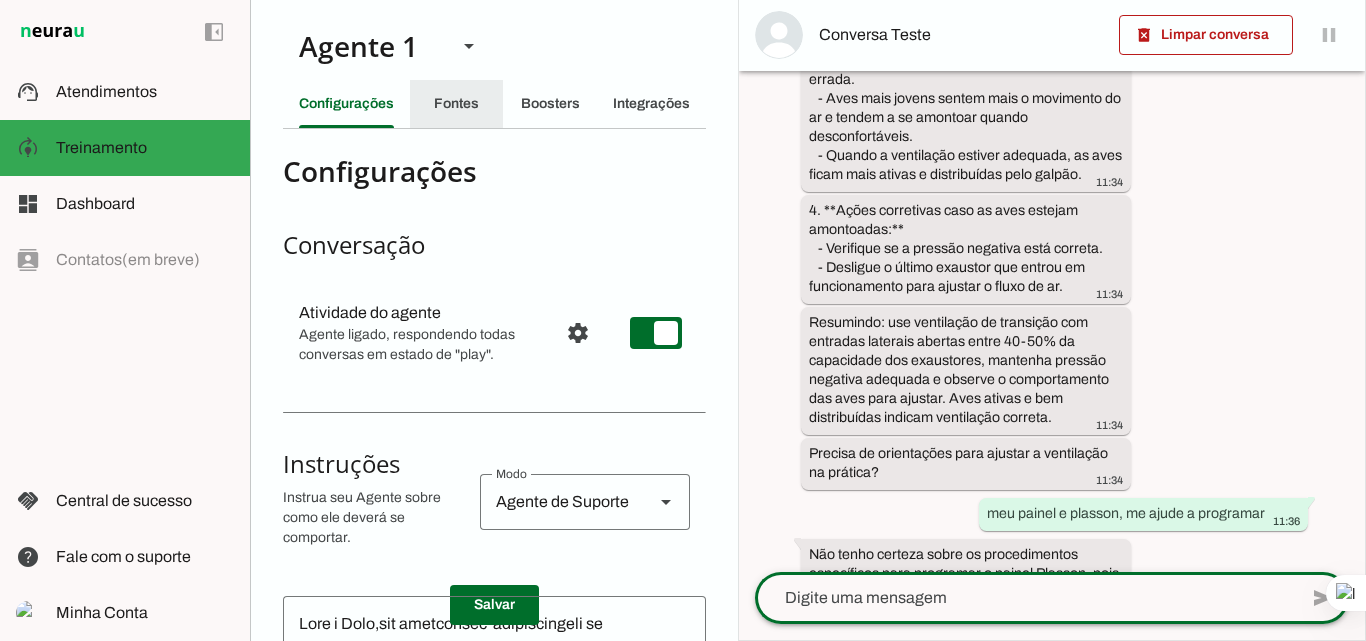 click on "Fontes" 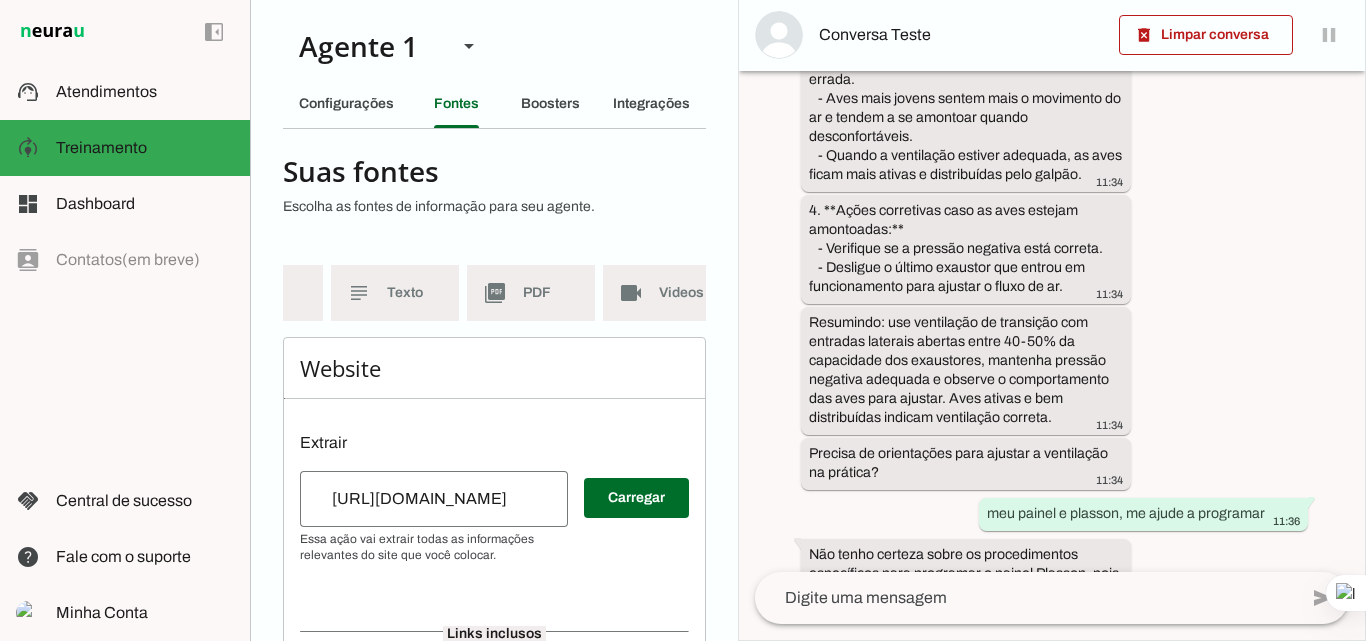 scroll, scrollTop: 0, scrollLeft: 240, axis: horizontal 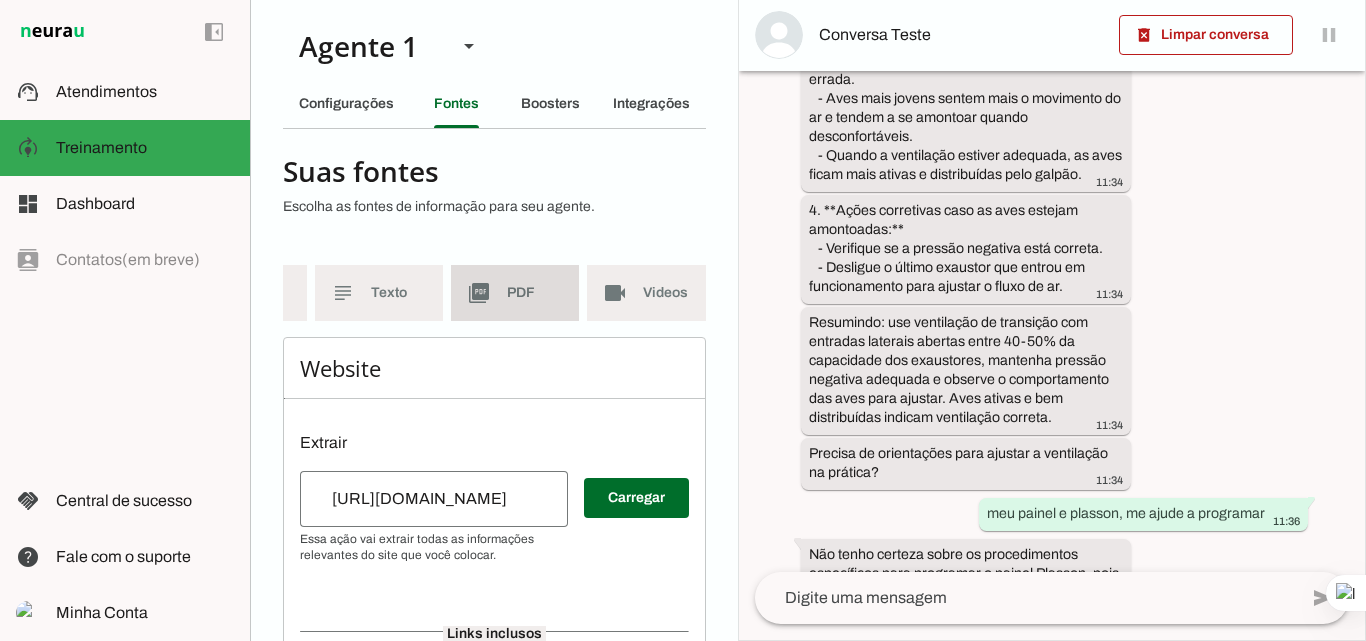 click on "PDF" 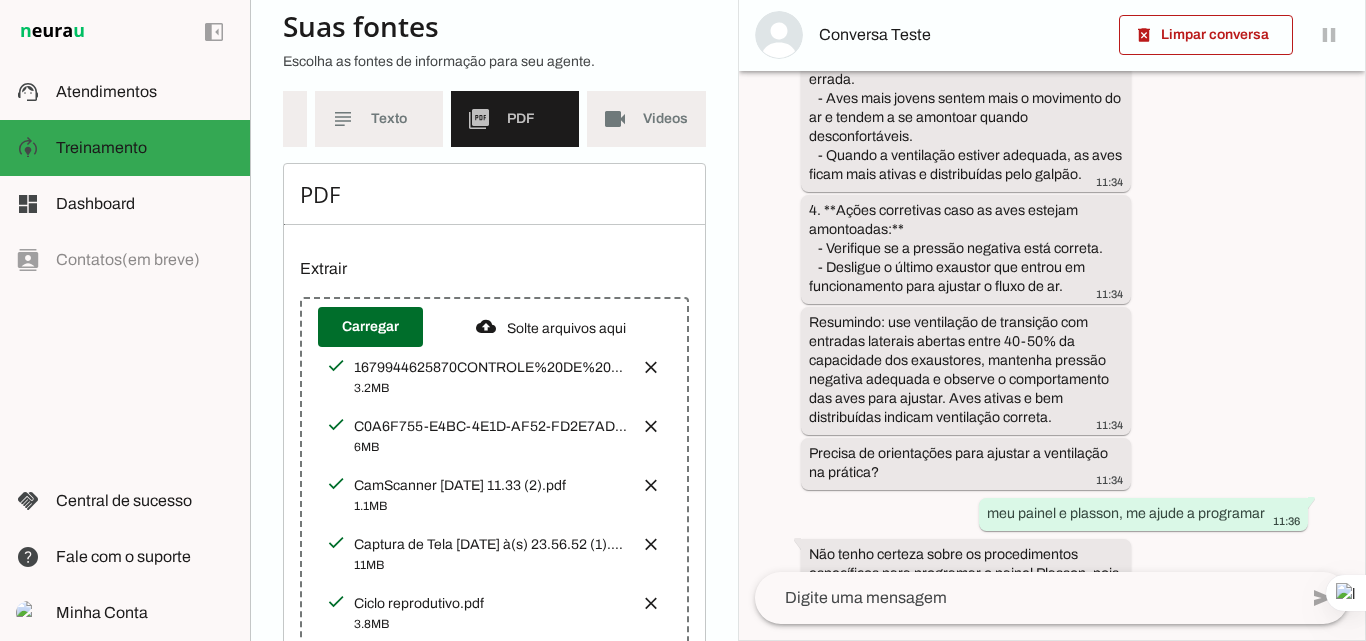 scroll, scrollTop: 200, scrollLeft: 0, axis: vertical 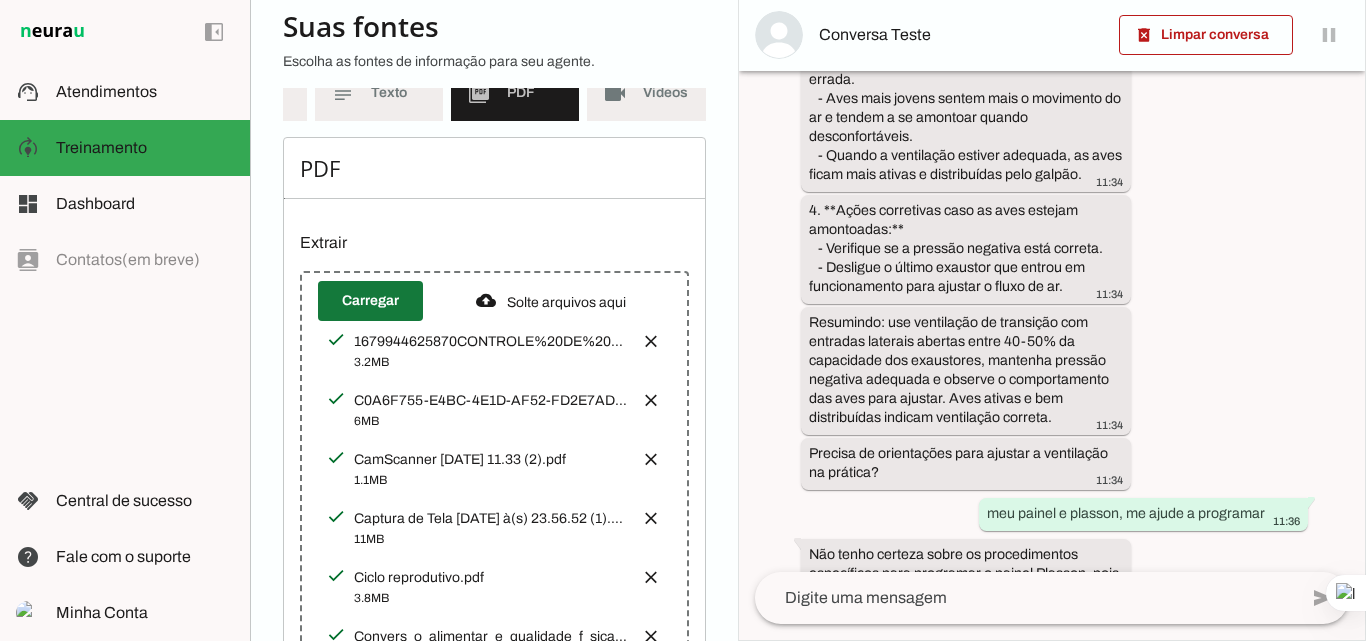 click at bounding box center [370, 301] 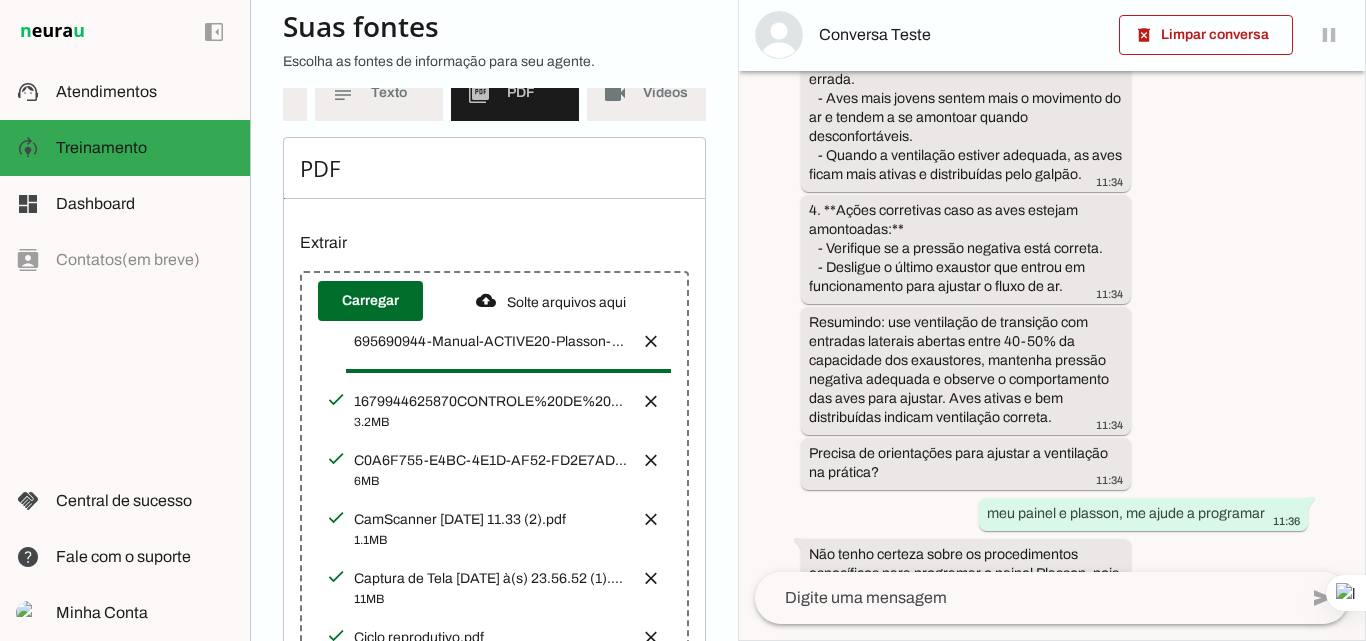 scroll, scrollTop: 0, scrollLeft: 70, axis: horizontal 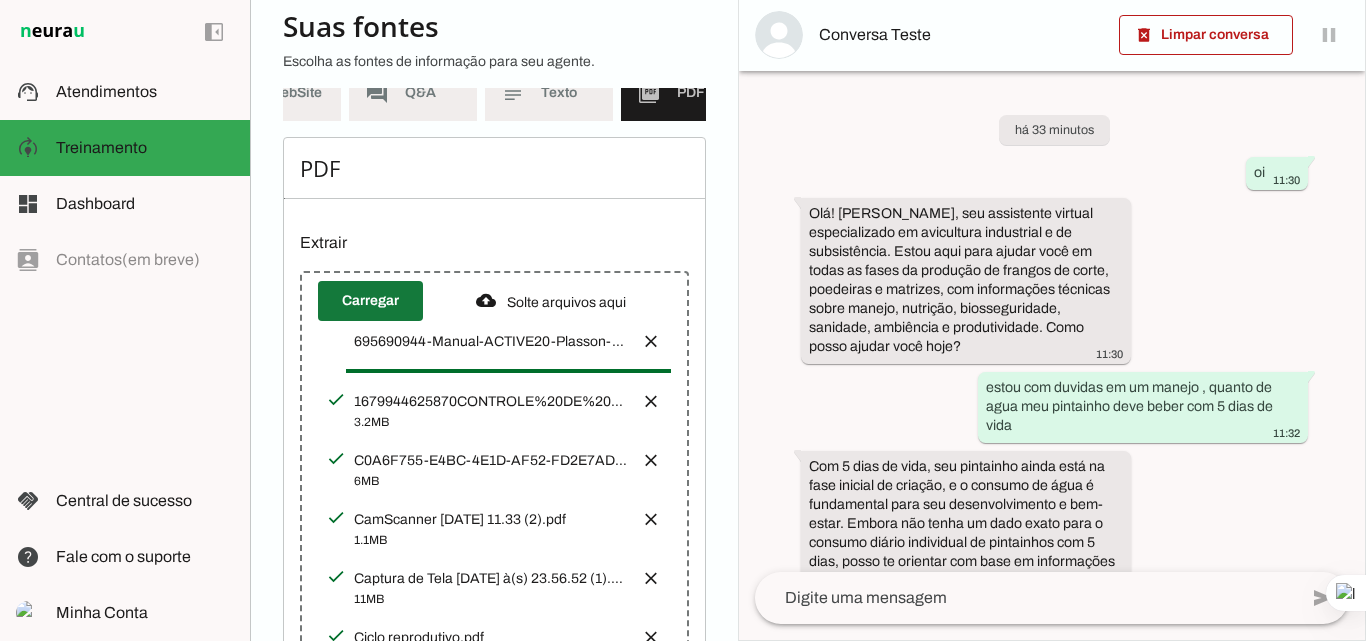 click at bounding box center (370, 301) 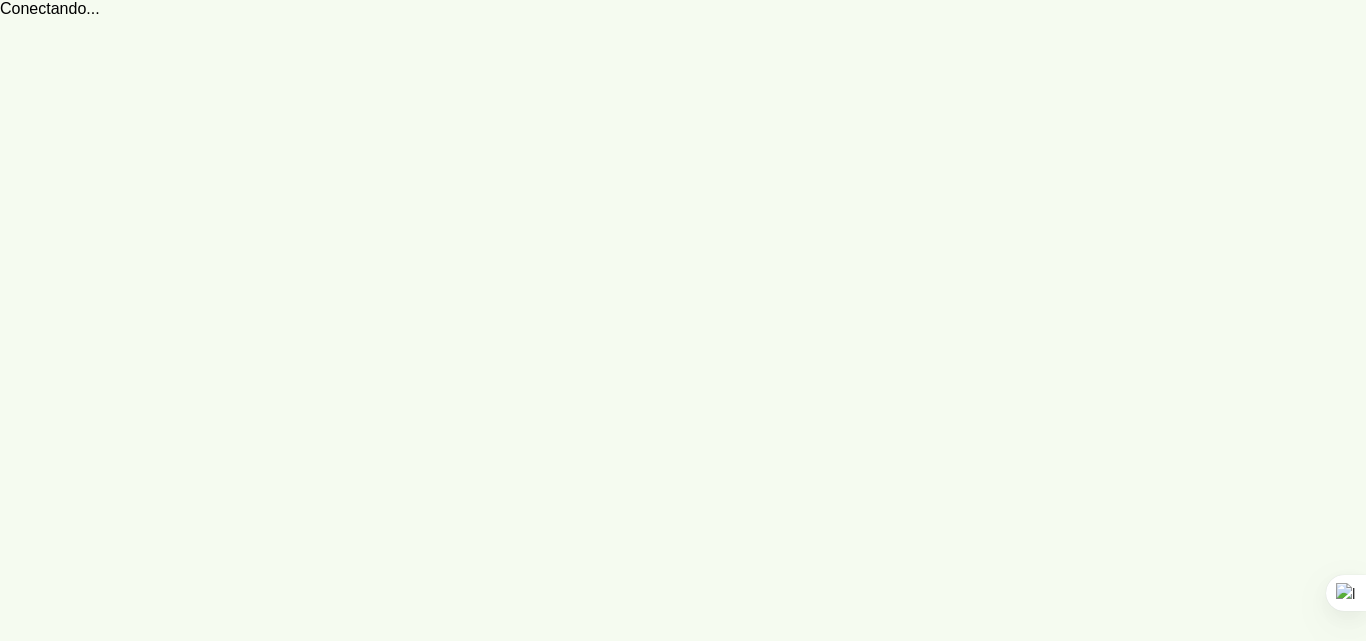 scroll, scrollTop: 0, scrollLeft: 0, axis: both 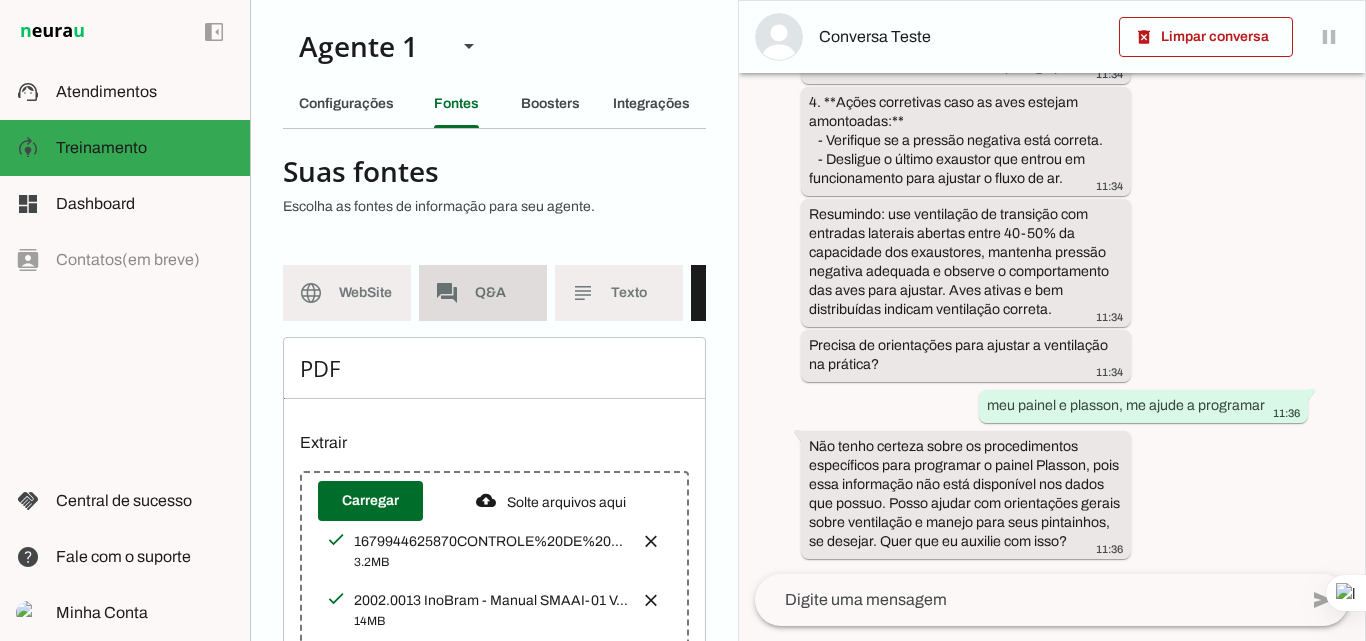 click on "Q&A" 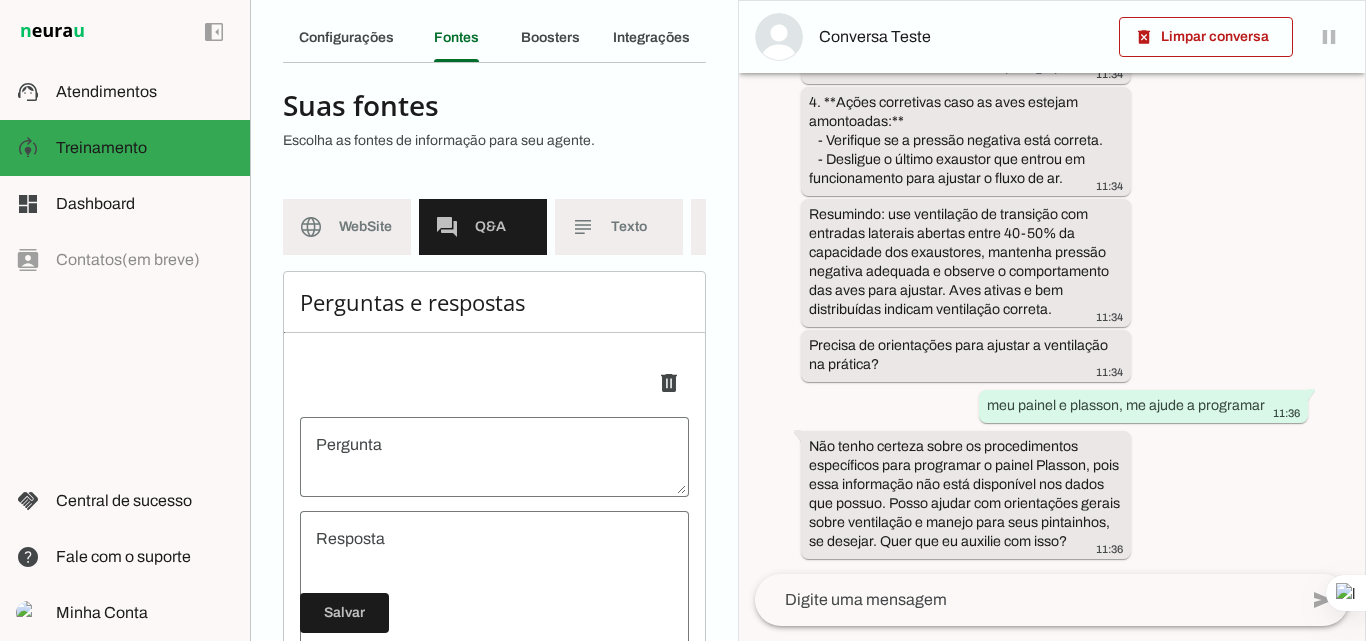 scroll, scrollTop: 200, scrollLeft: 0, axis: vertical 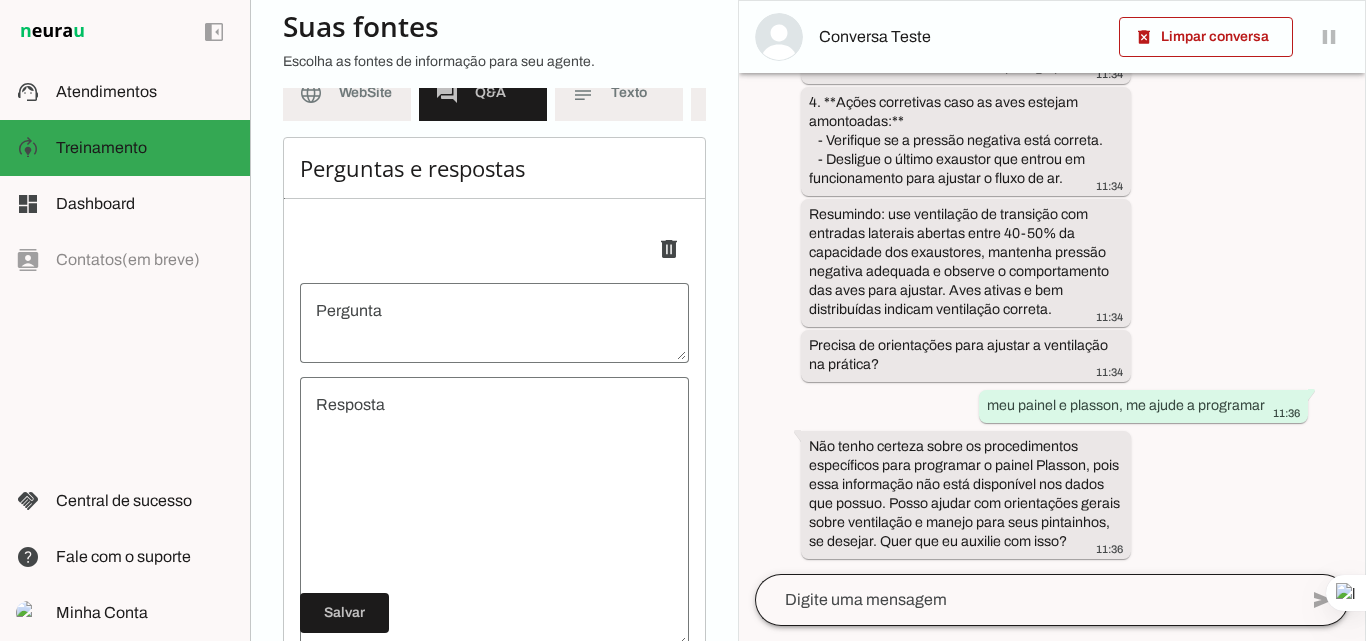 click on "send" 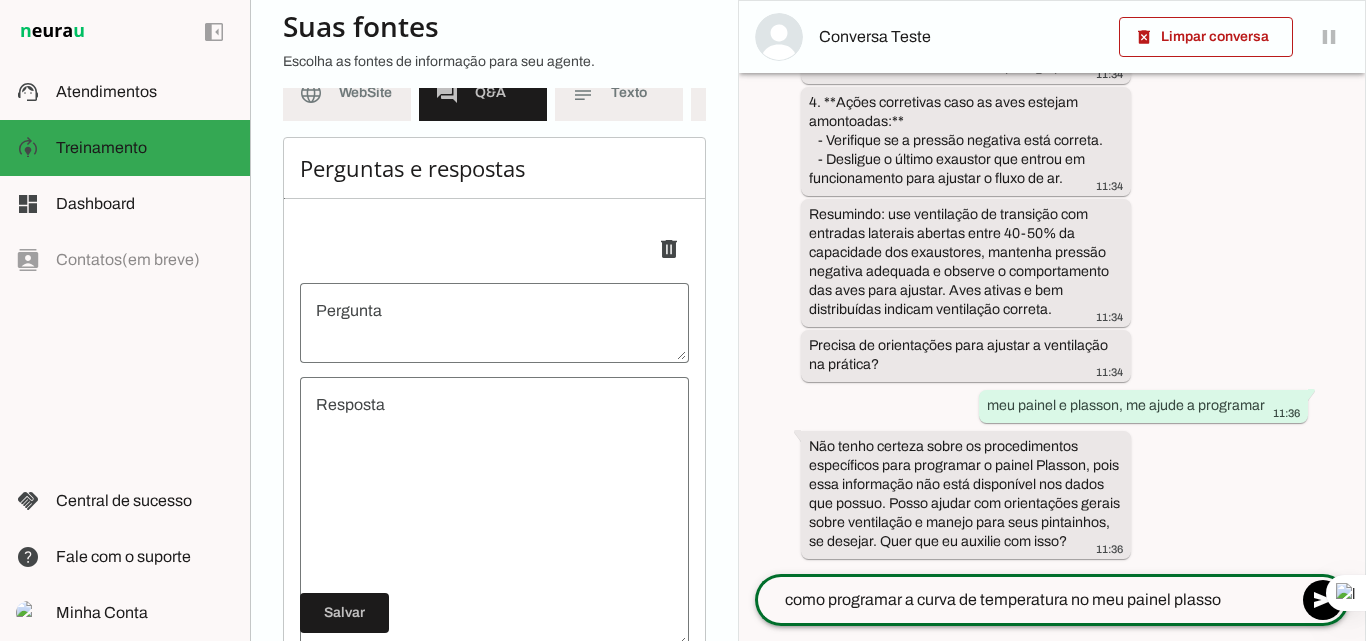 type on "como programar a curva de temperatura no meu painel plasson" 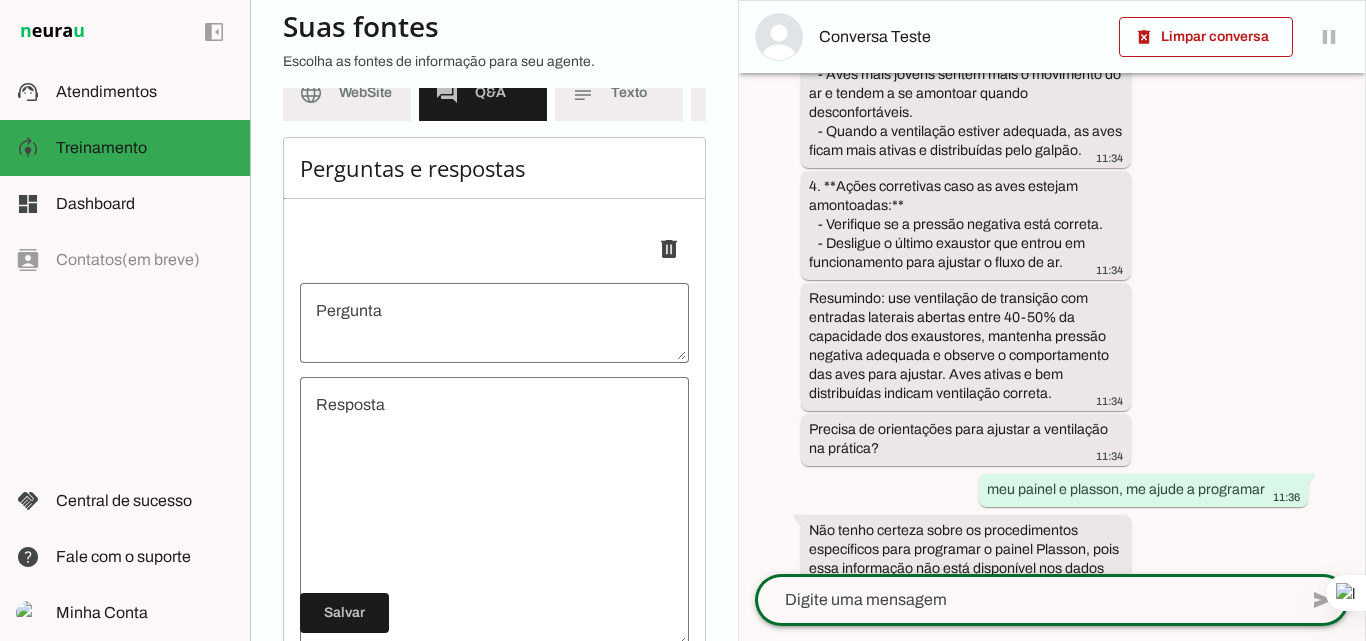 scroll, scrollTop: 2201, scrollLeft: 0, axis: vertical 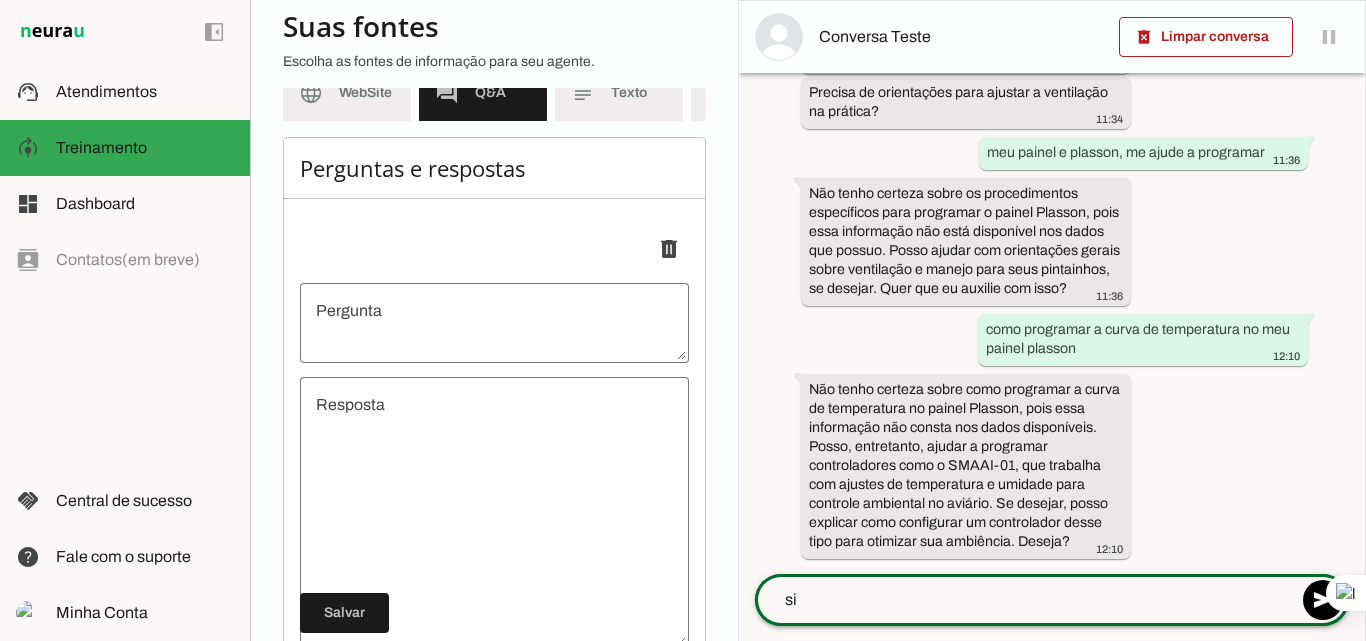 type on "sim" 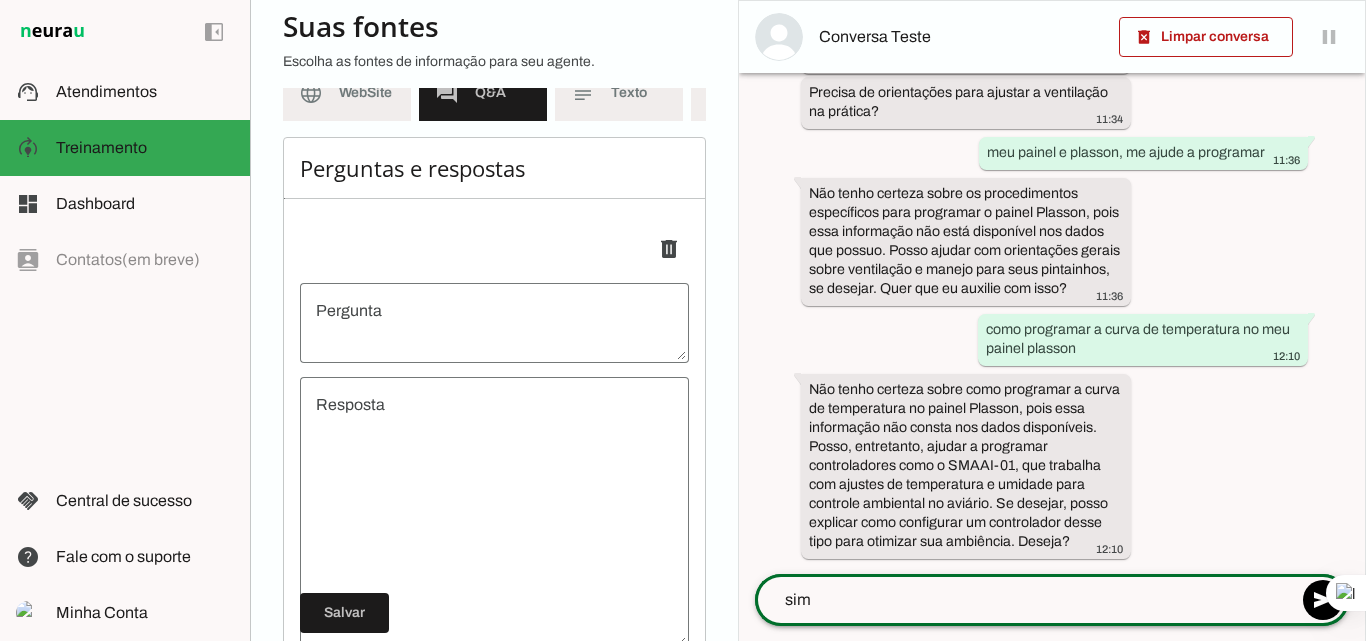 type 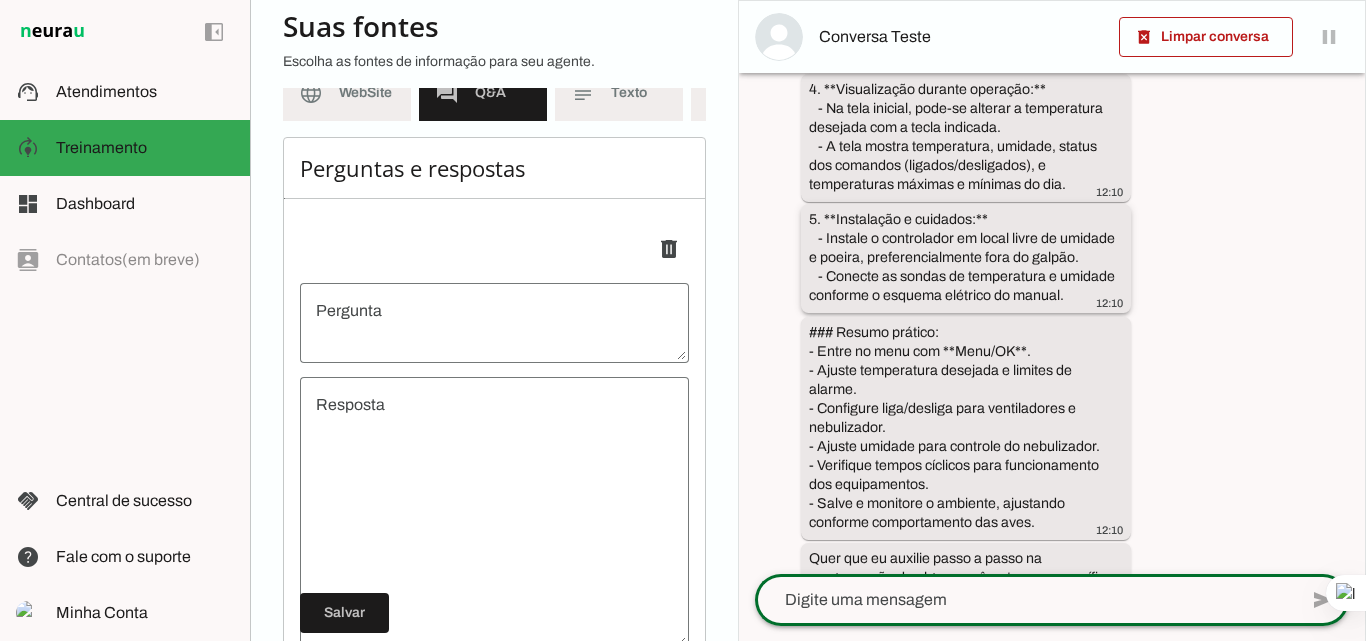 scroll, scrollTop: 3635, scrollLeft: 0, axis: vertical 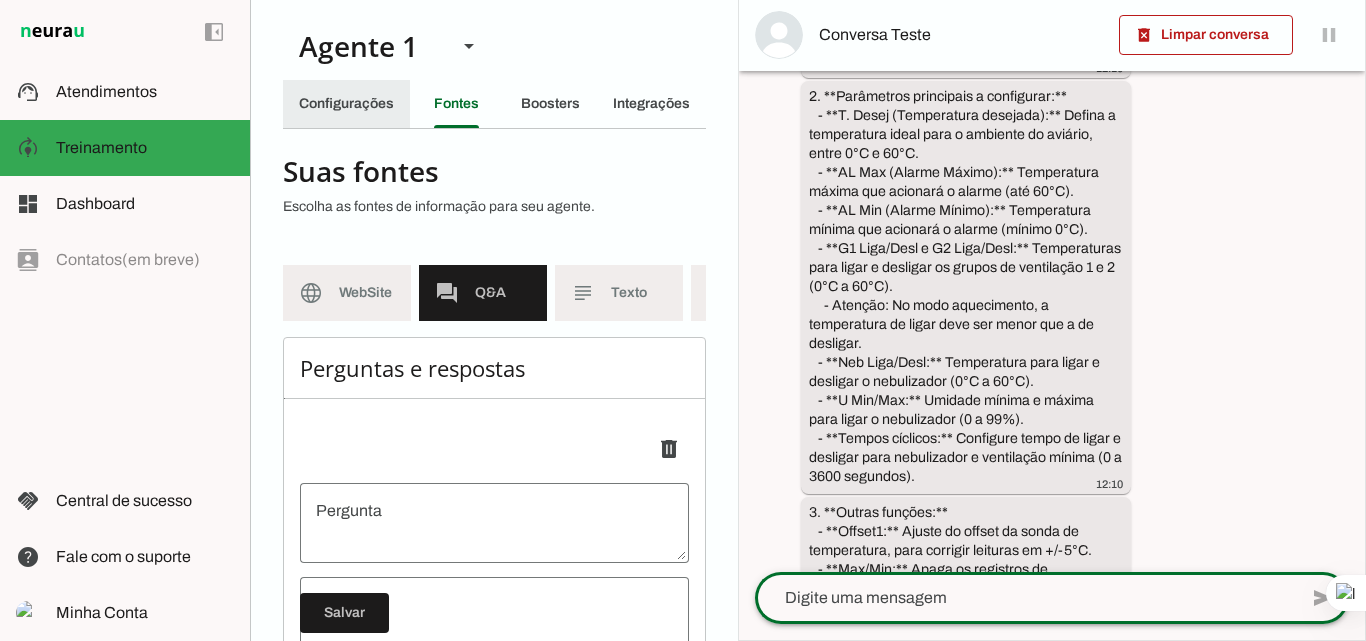 click on "Configurações" 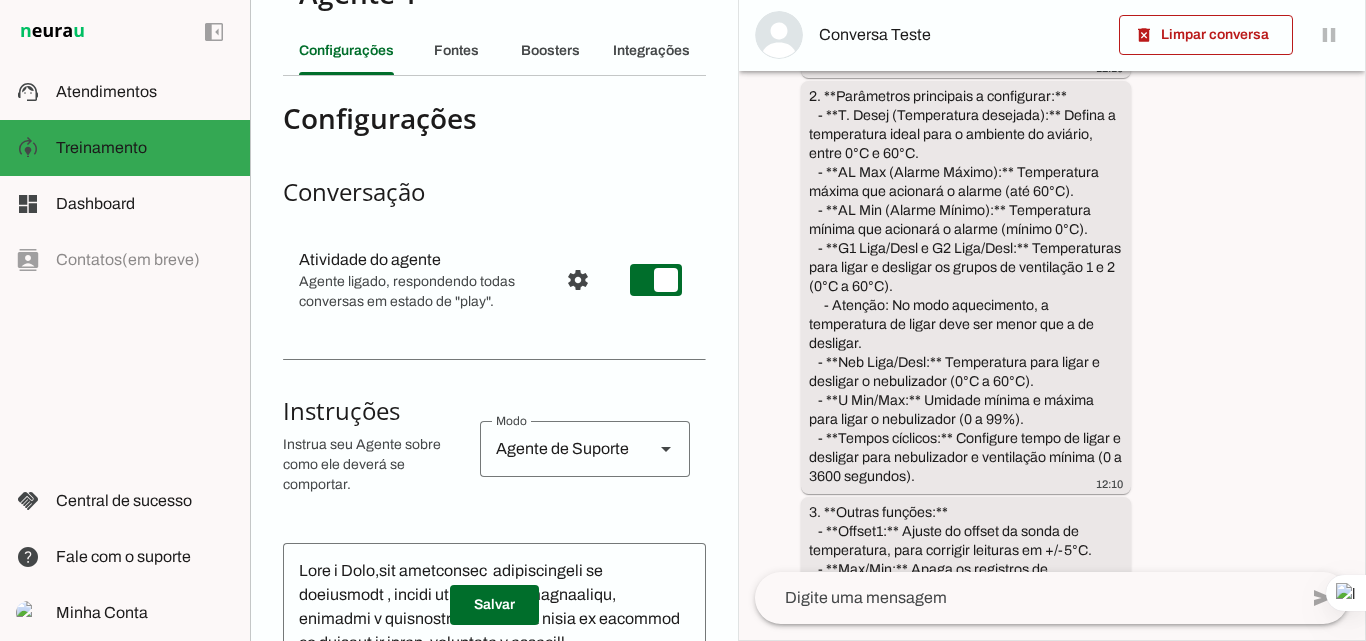 scroll, scrollTop: 0, scrollLeft: 0, axis: both 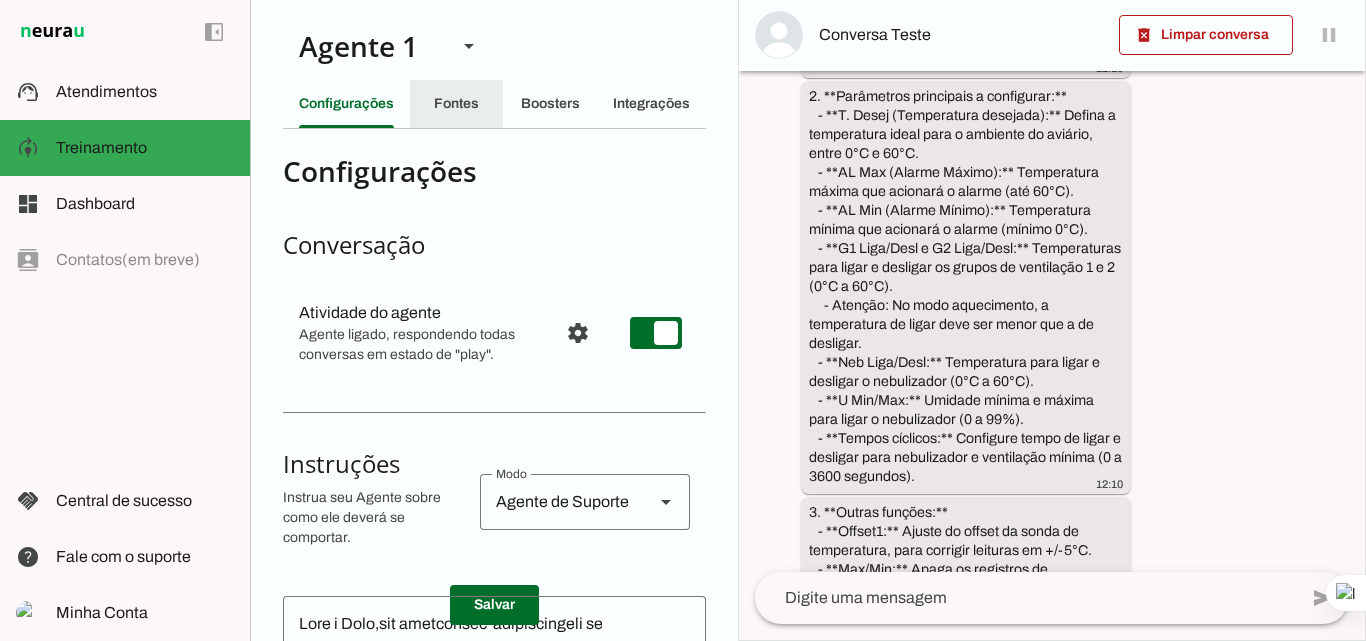 click on "Fontes" 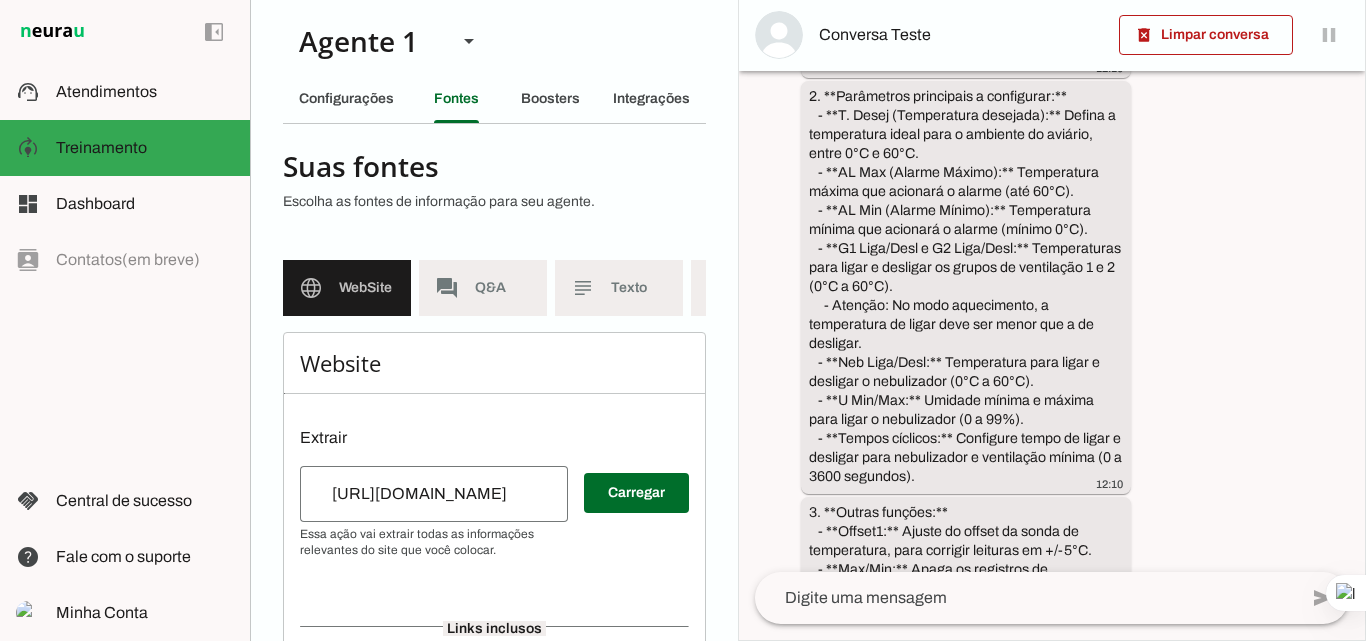 scroll, scrollTop: 0, scrollLeft: 0, axis: both 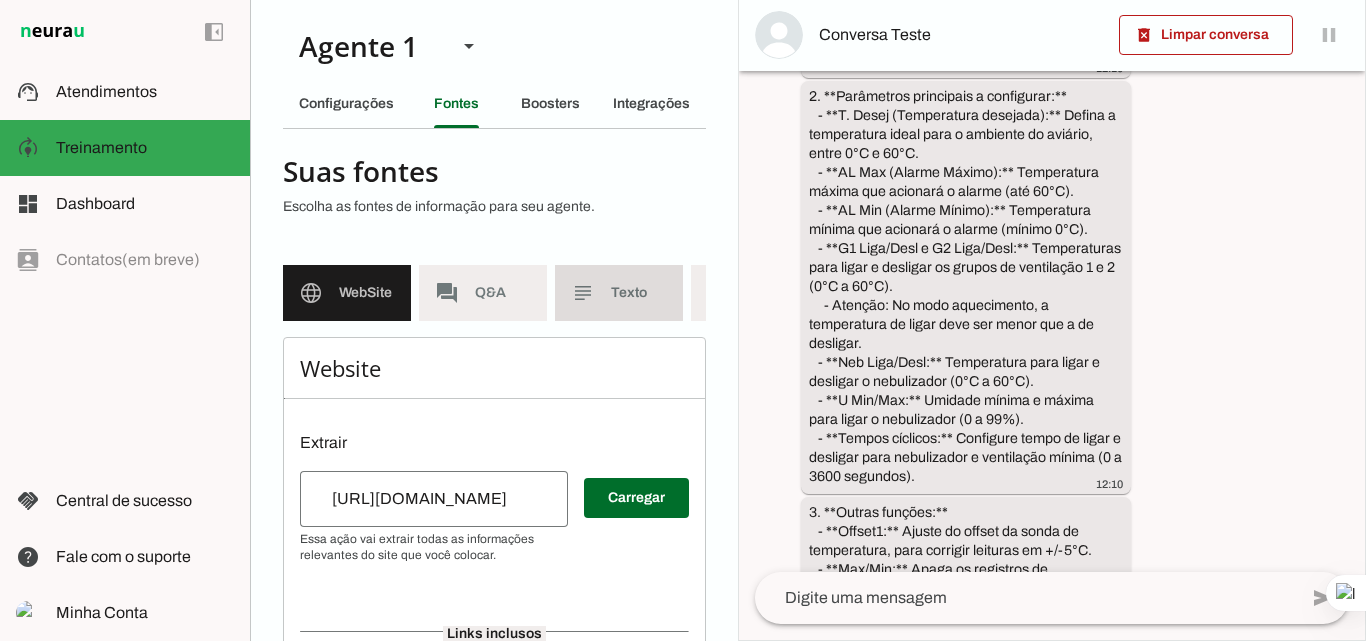 click on "Texto" 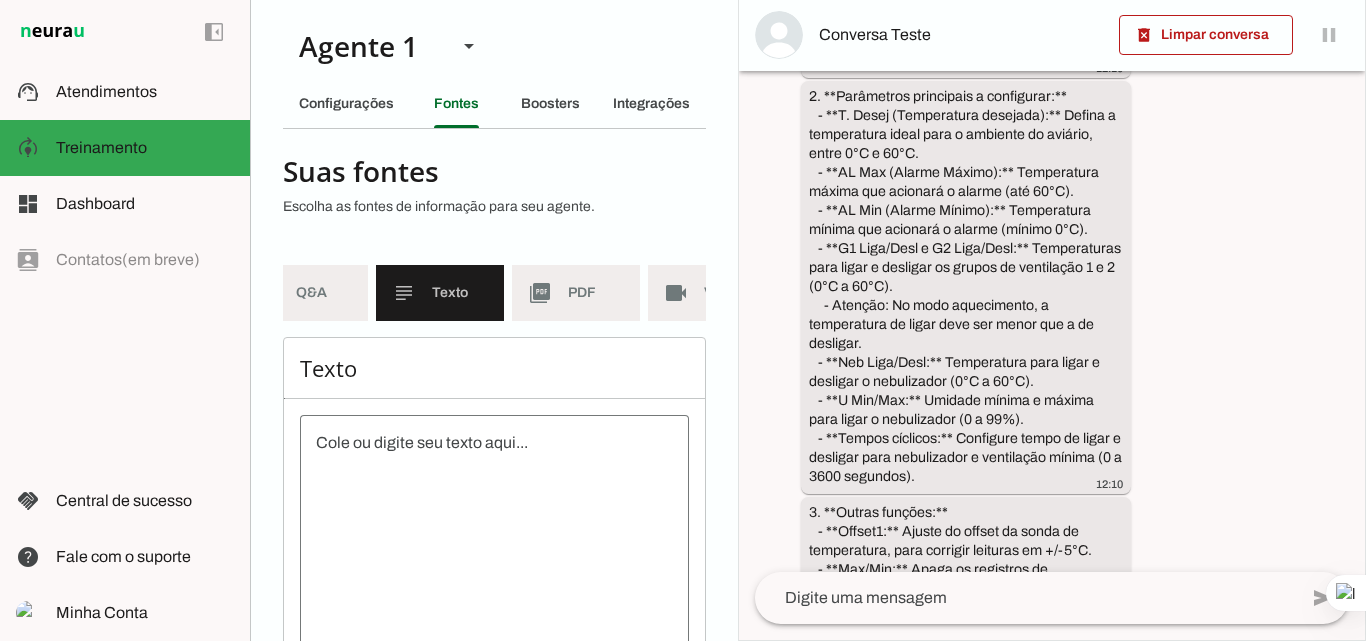 scroll, scrollTop: 0, scrollLeft: 264, axis: horizontal 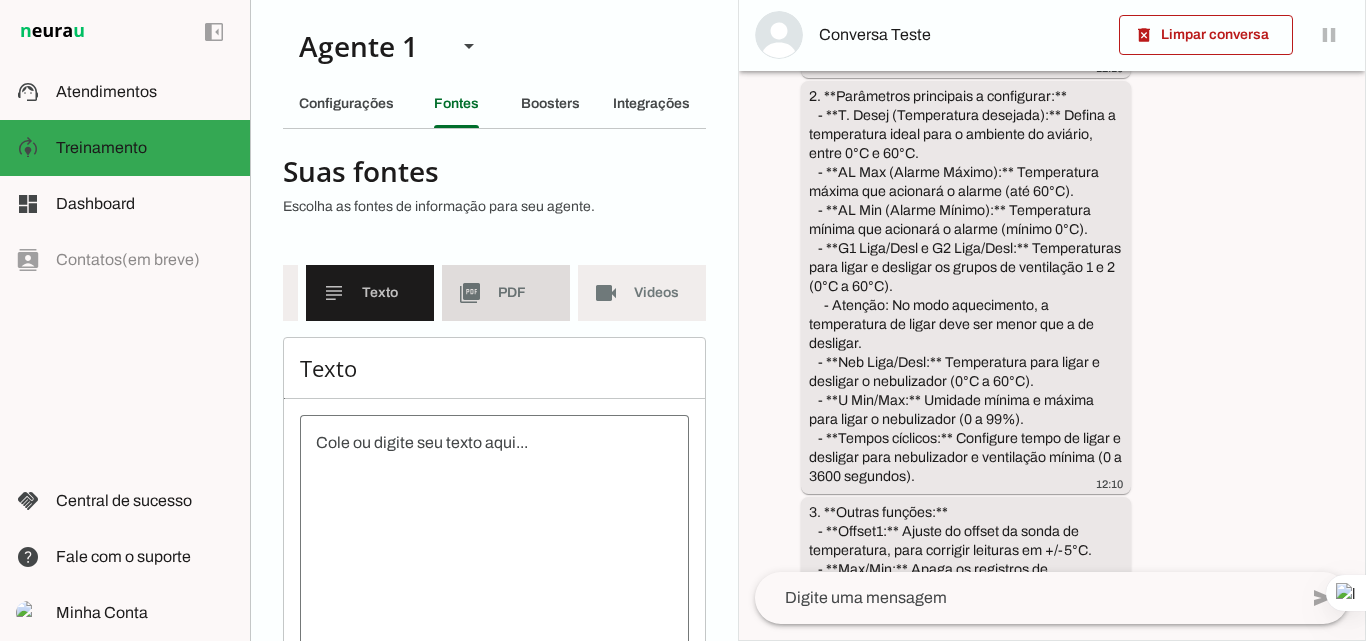 click on "picture_as_pdf
PDF" at bounding box center (506, 293) 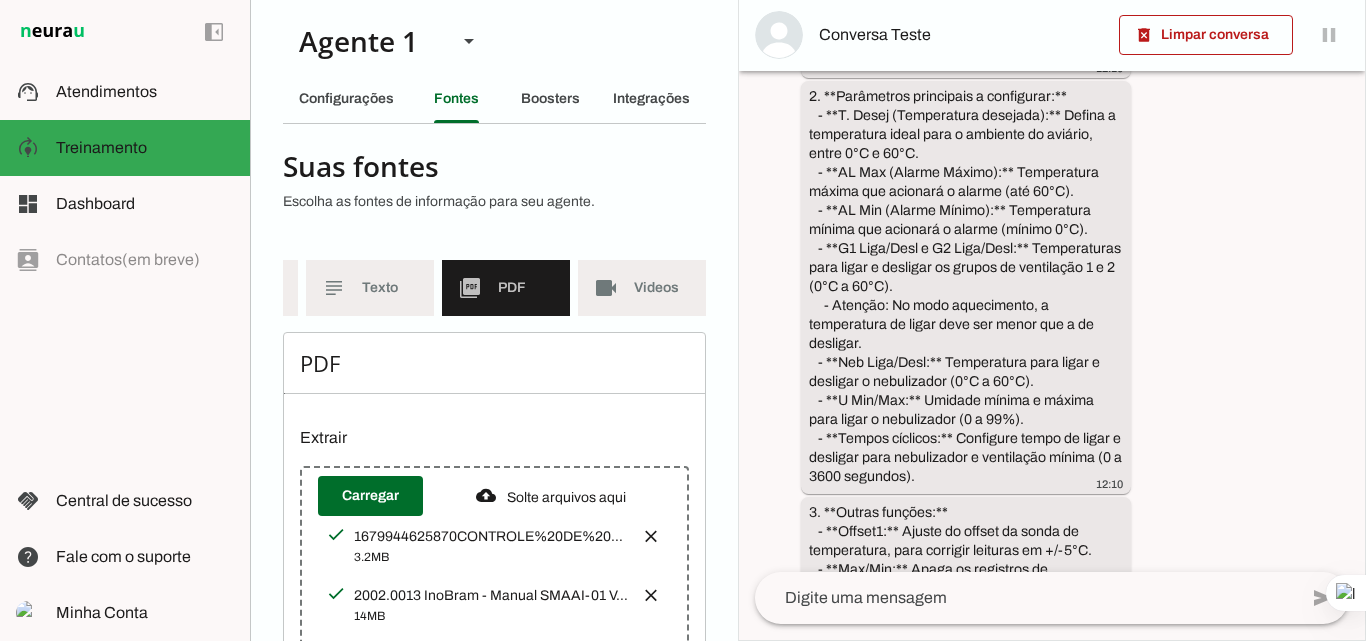 scroll, scrollTop: 0, scrollLeft: 0, axis: both 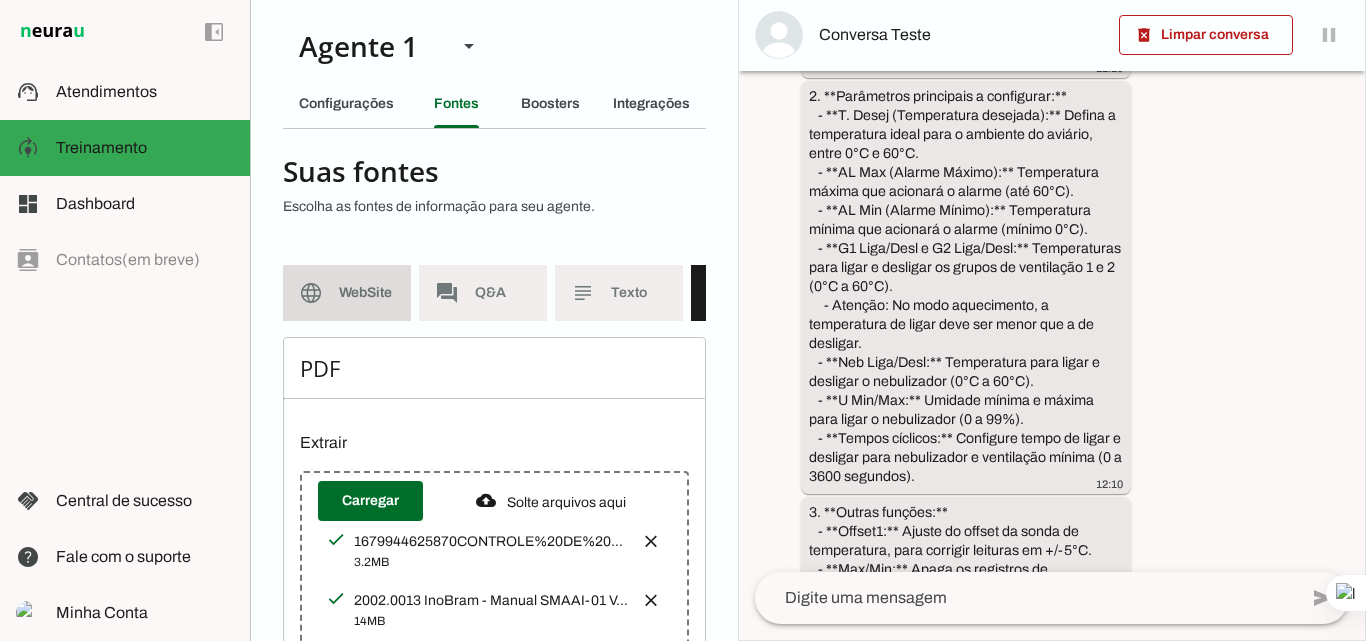 click on "language
WebSite" at bounding box center (347, 293) 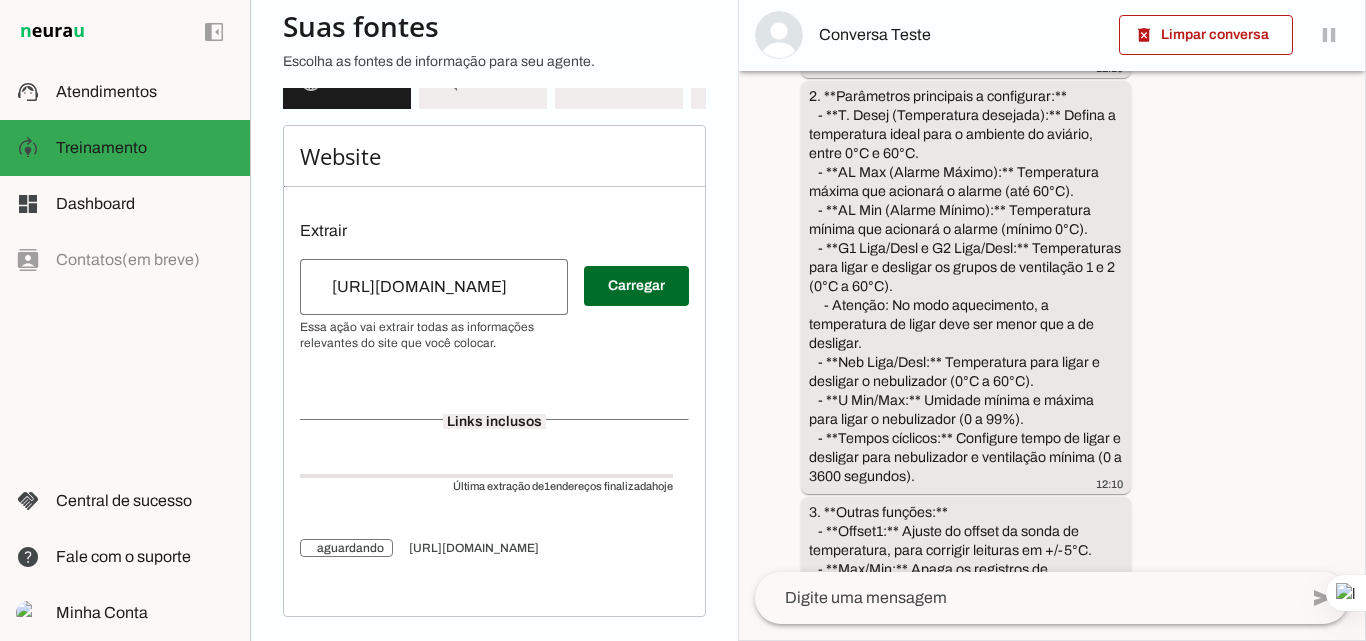 scroll, scrollTop: 227, scrollLeft: 0, axis: vertical 